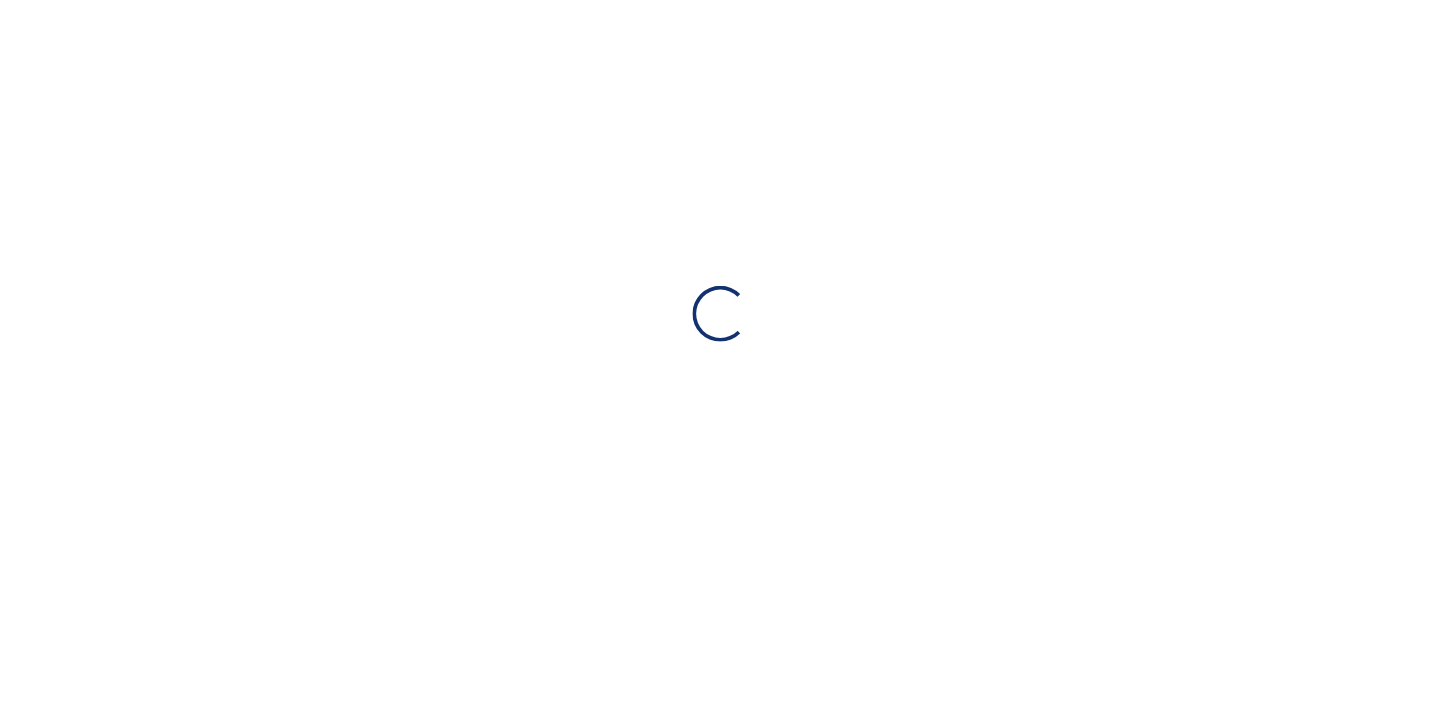 scroll, scrollTop: 0, scrollLeft: 0, axis: both 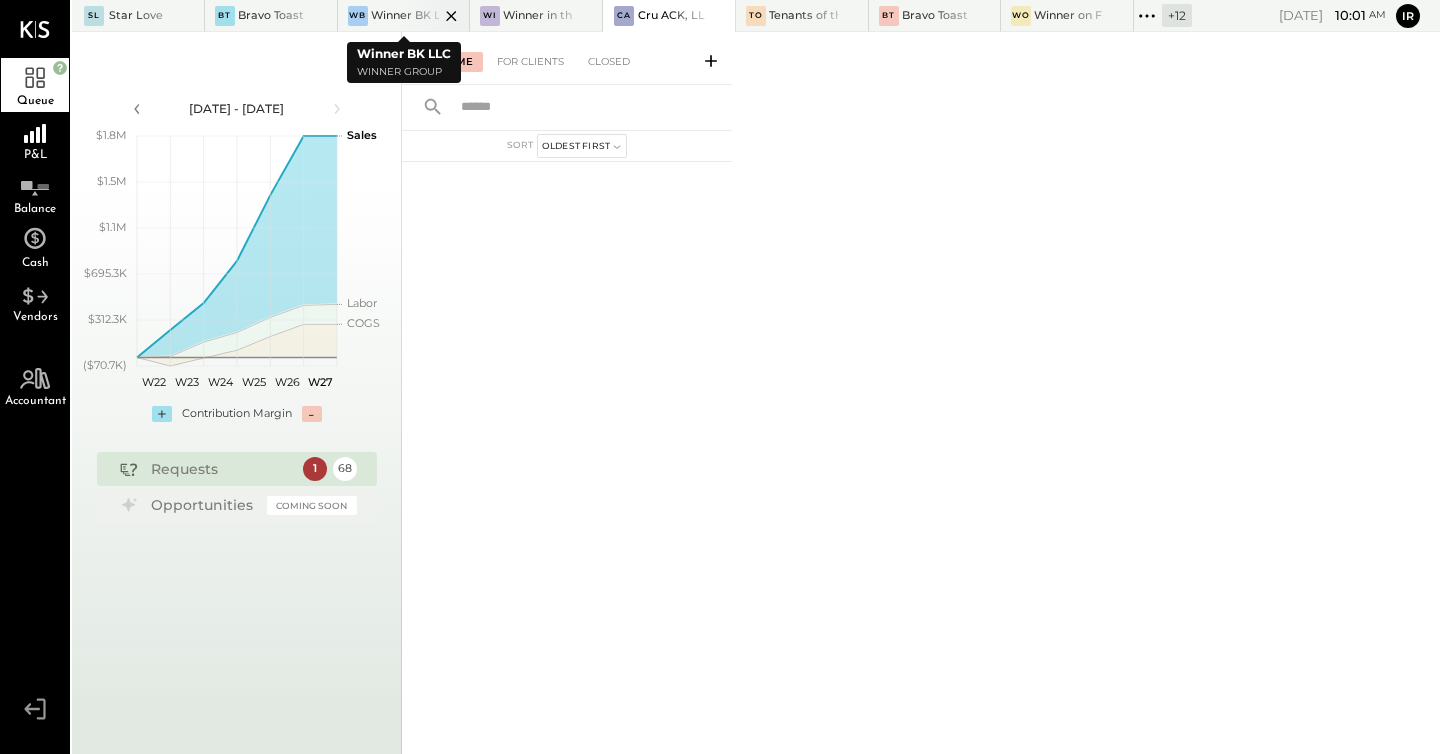 click on "WB Winner BK LLC" at bounding box center [404, 16] 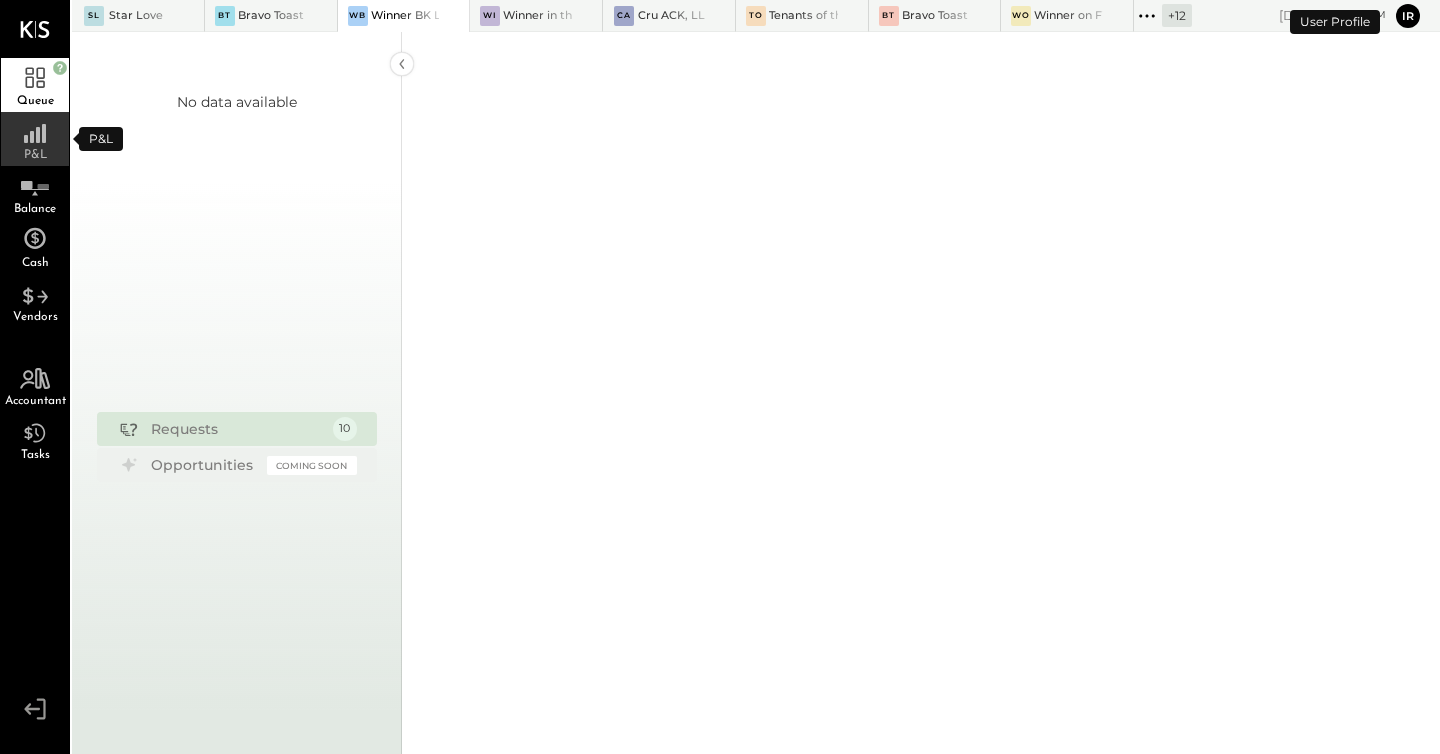 click on "P&L" at bounding box center [35, 155] 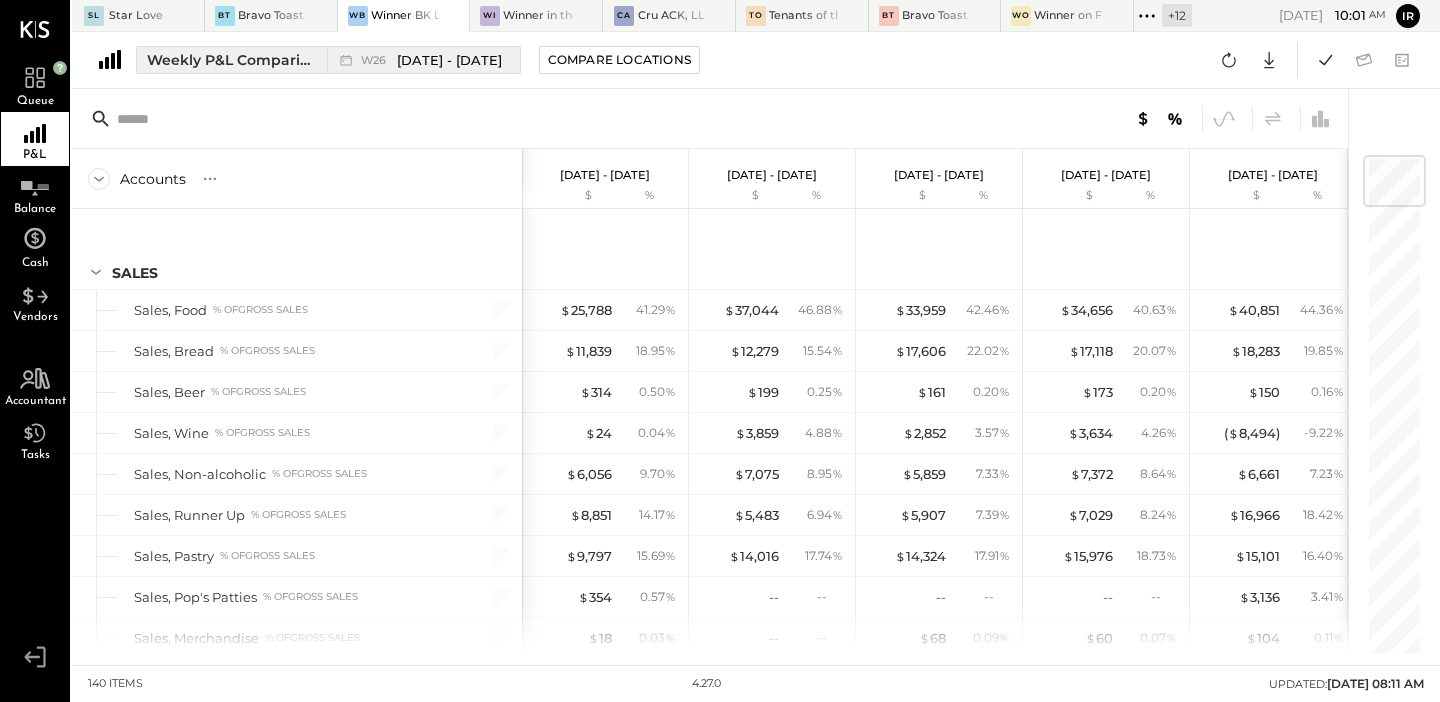 click on "Weekly P&L Comparison" at bounding box center (231, 60) 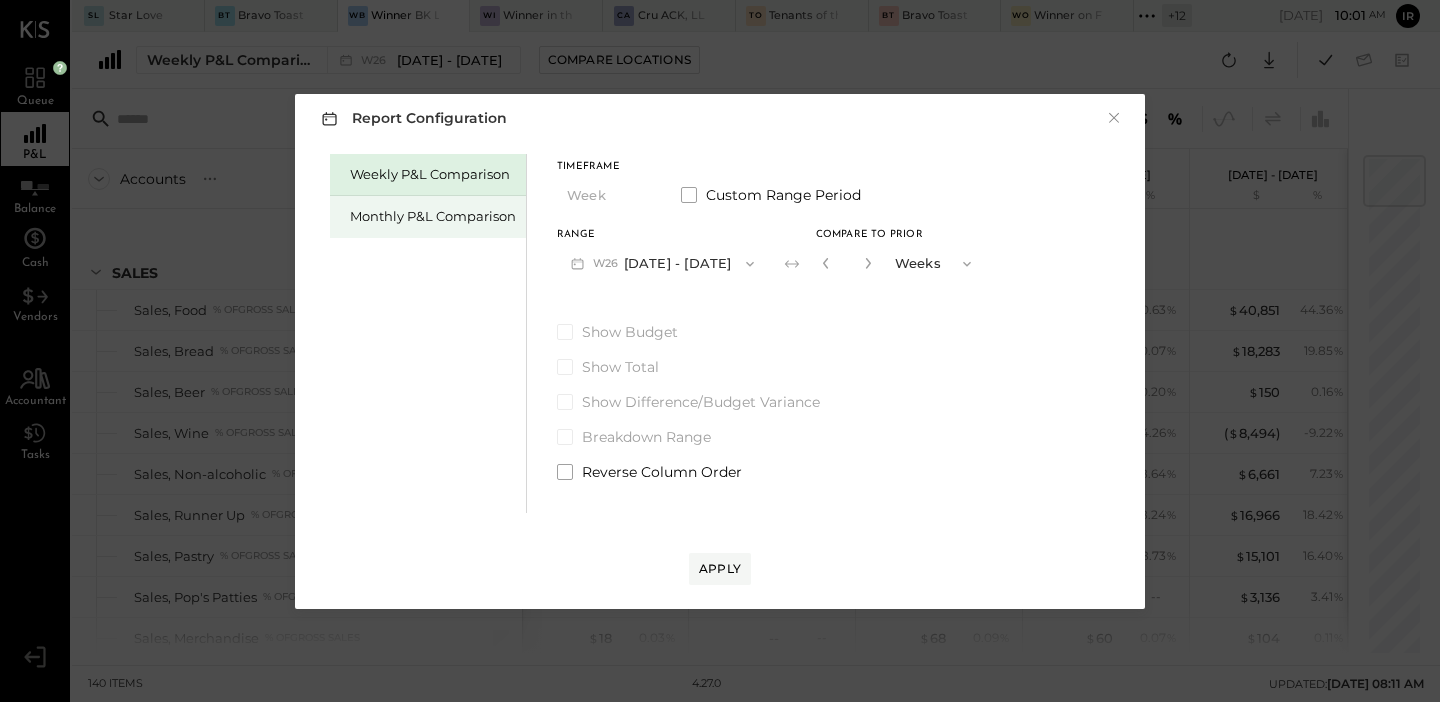 click on "Monthly P&L Comparison" at bounding box center [433, 216] 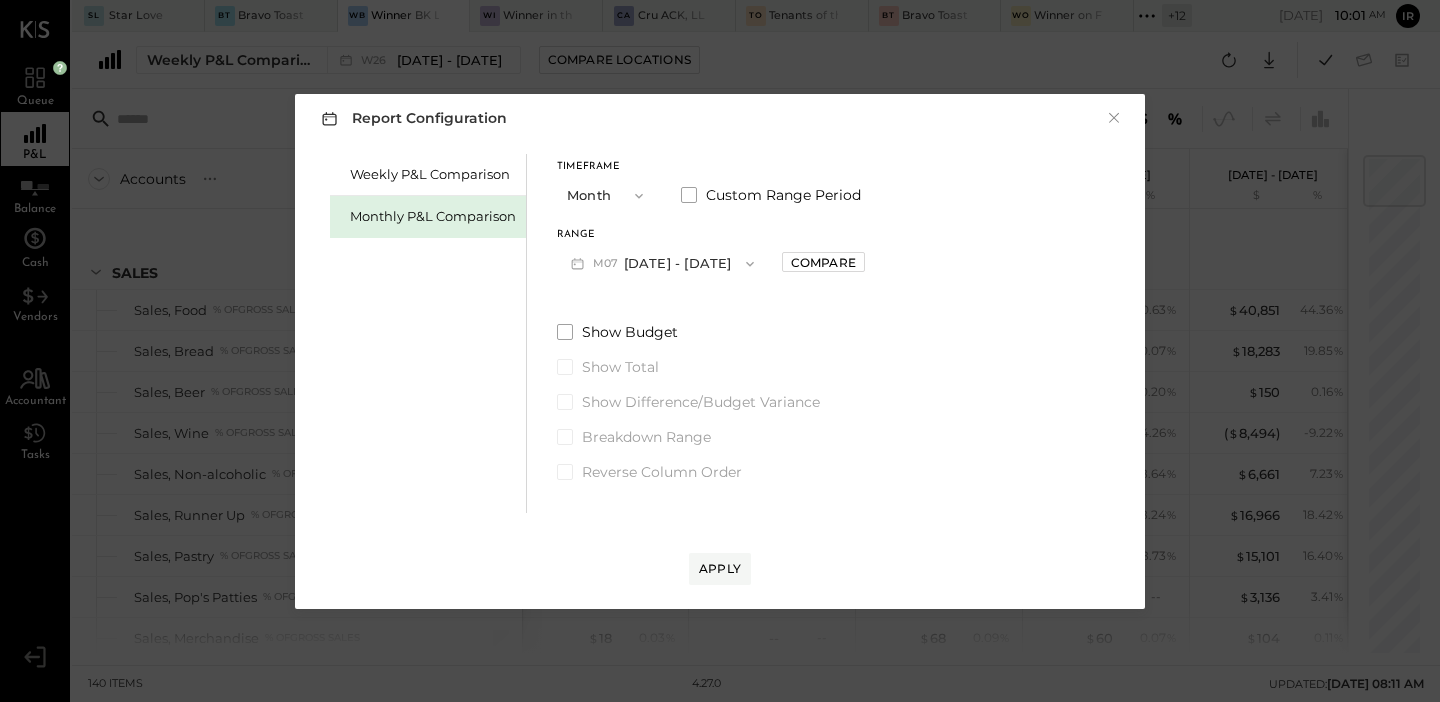 click on "M07 [DATE] - [DATE]" at bounding box center [662, 263] 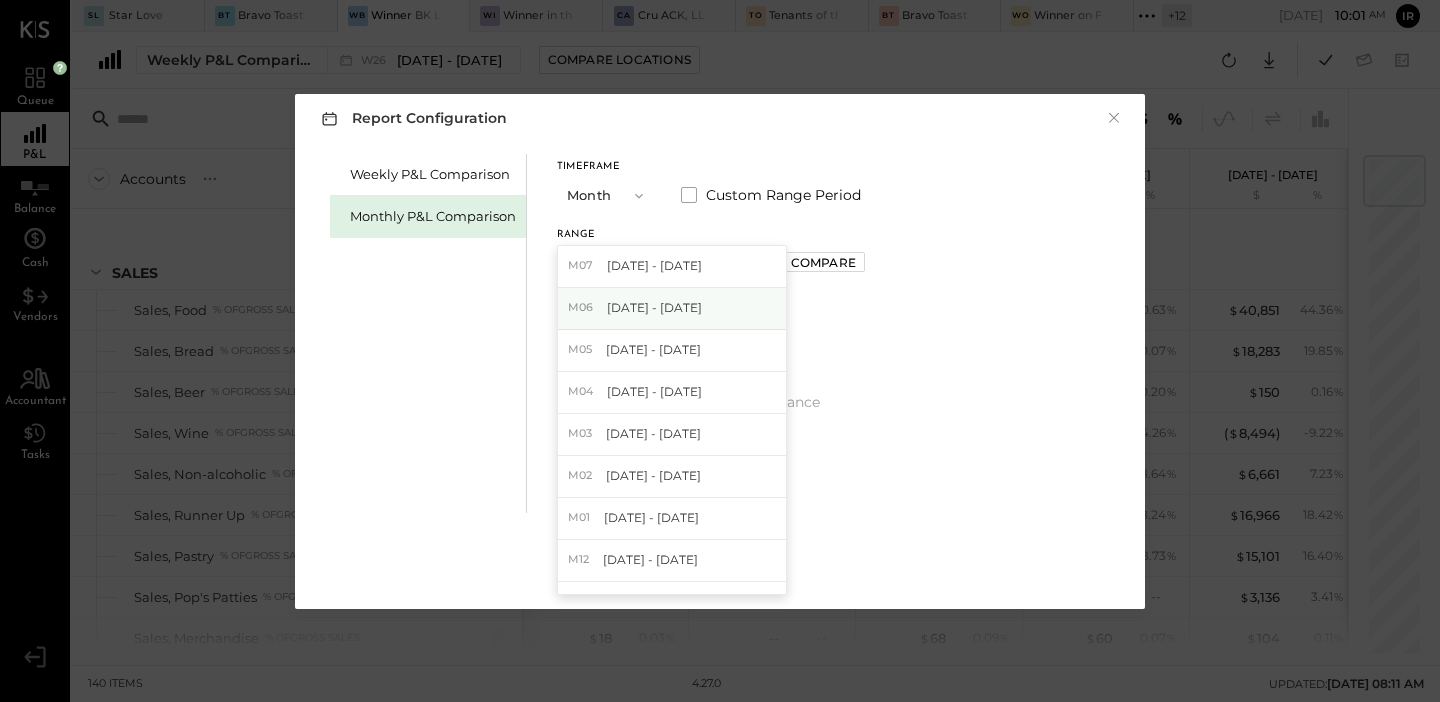 click on "[DATE] - [DATE]" at bounding box center [654, 307] 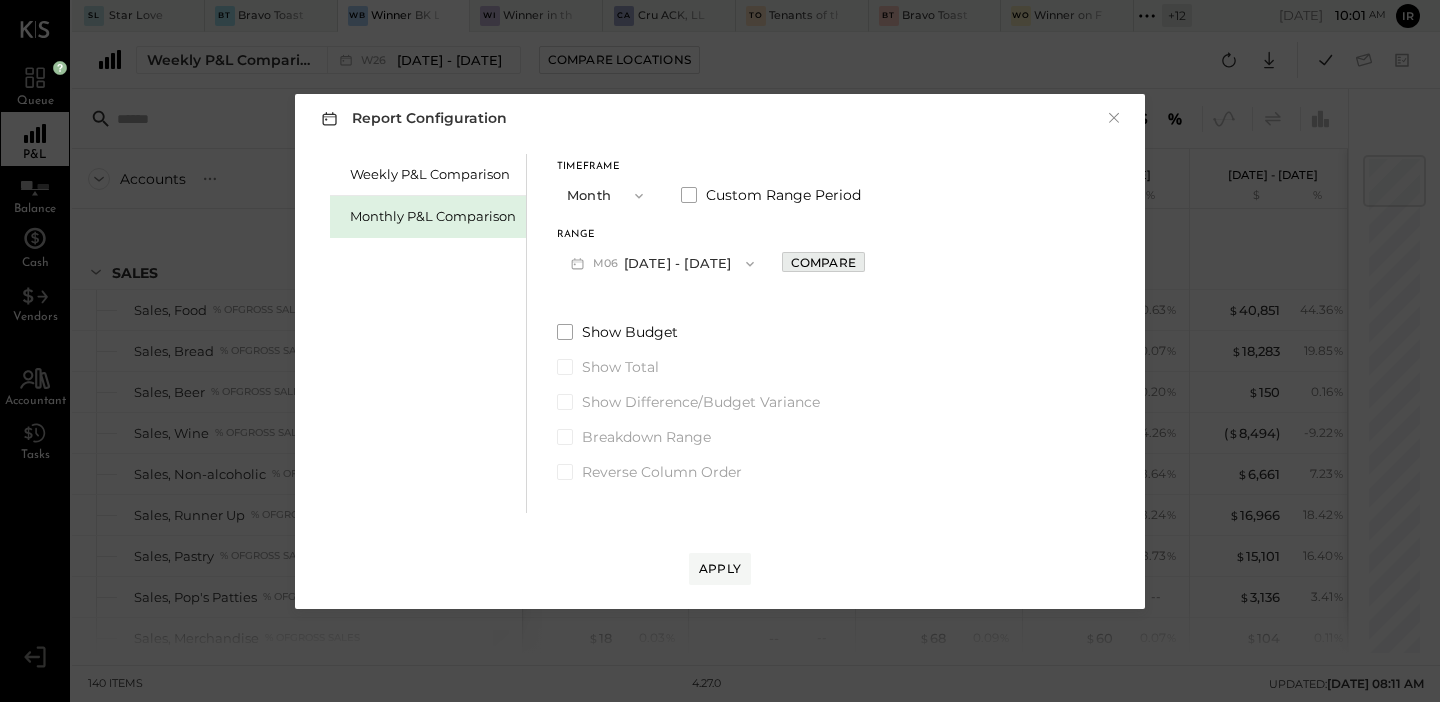 click on "Compare" at bounding box center (823, 262) 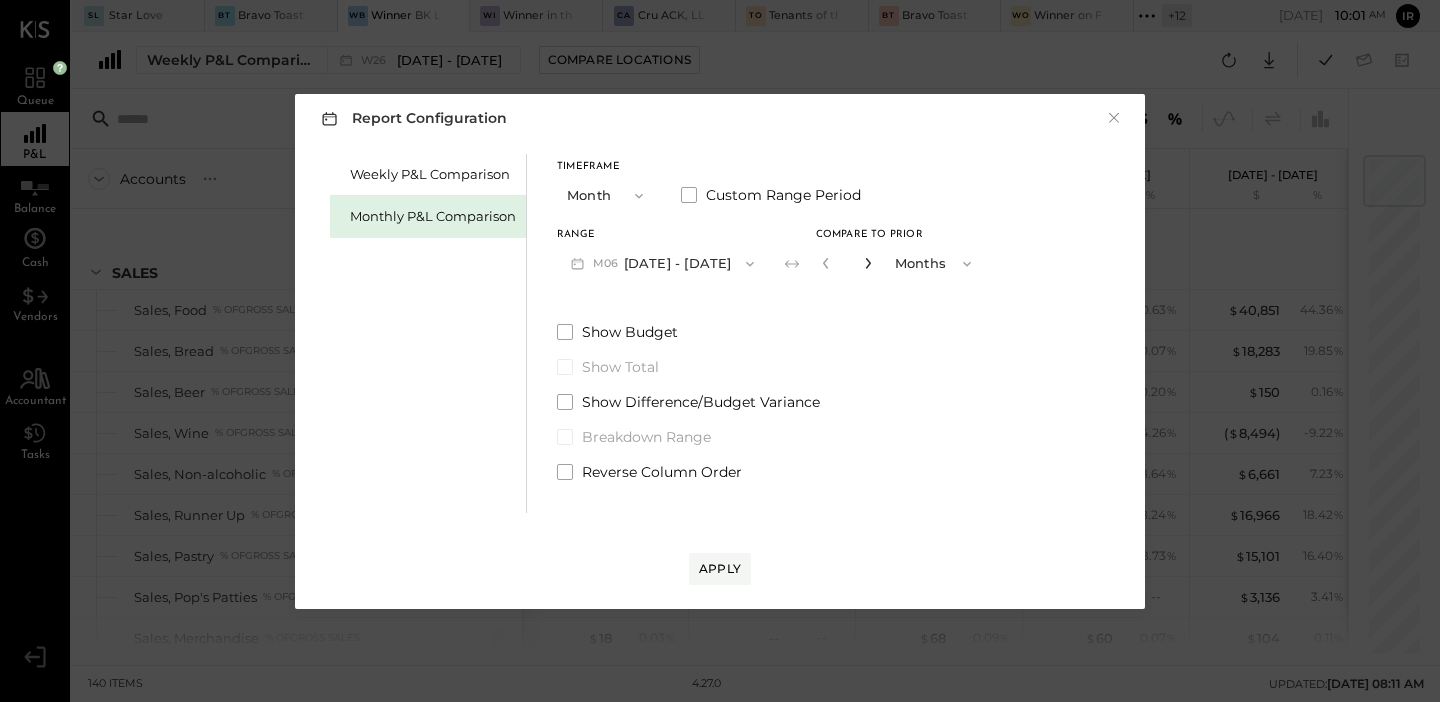 click 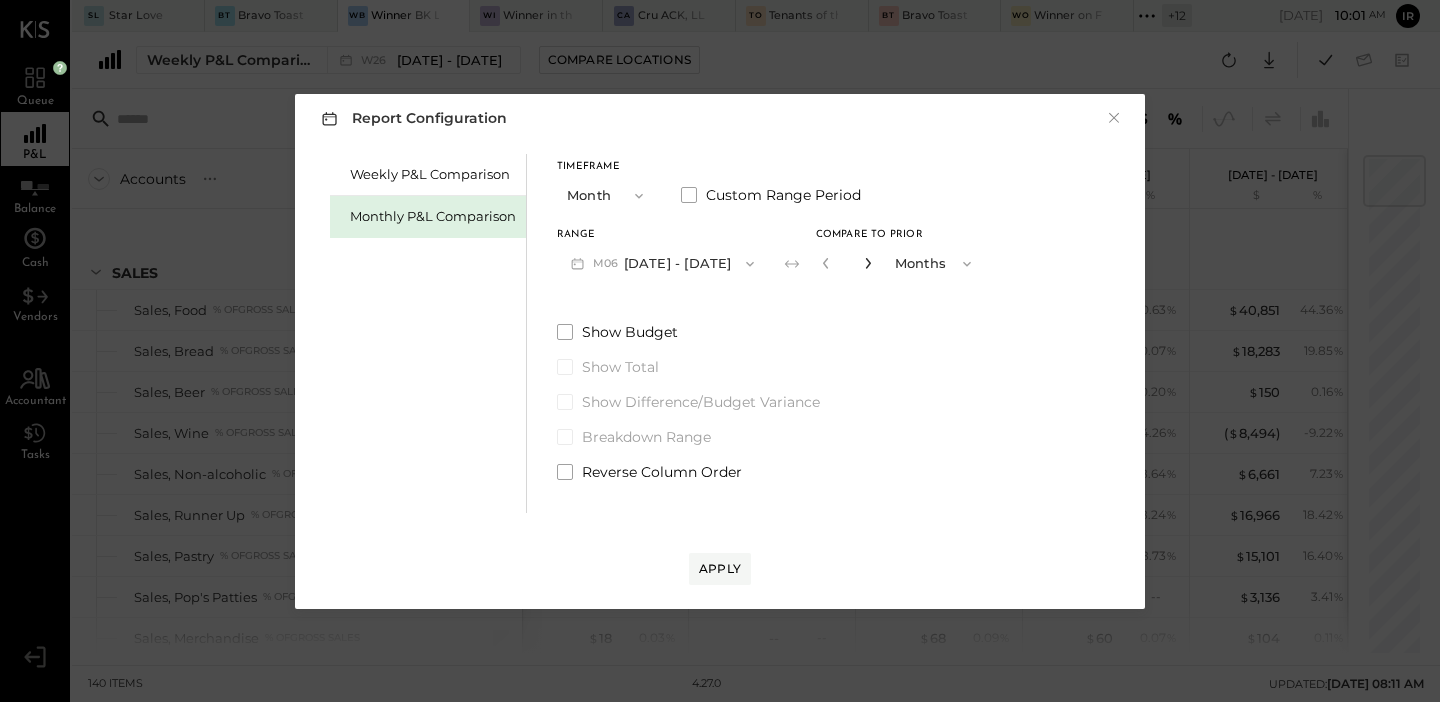 click 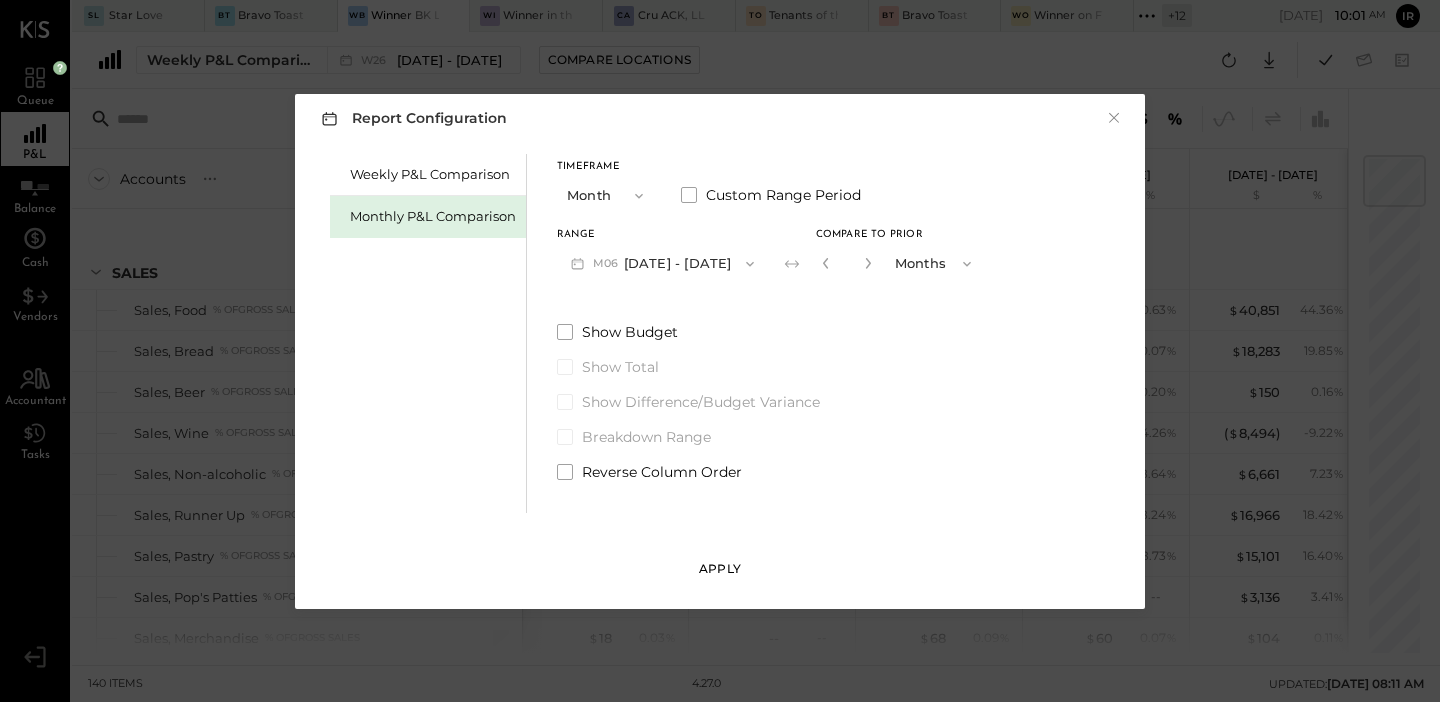 click on "Apply" at bounding box center [720, 568] 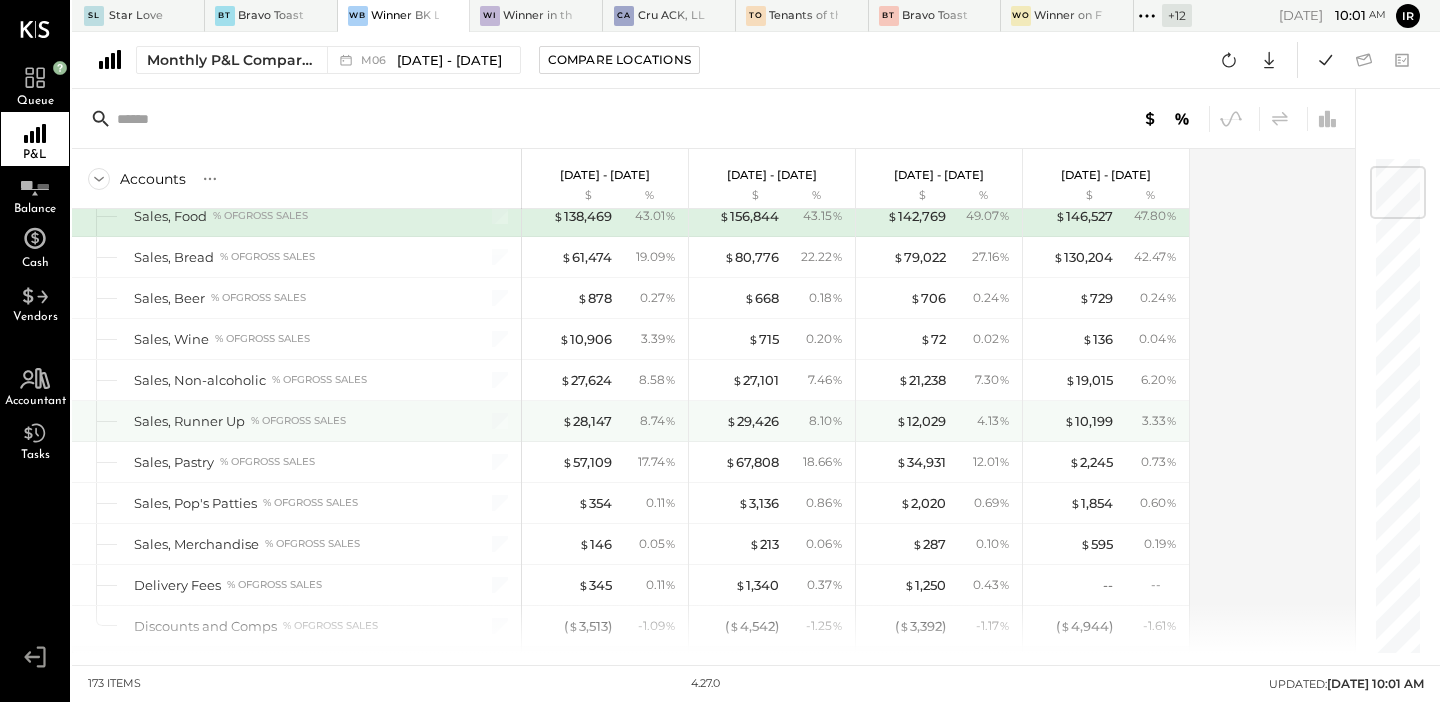 scroll, scrollTop: 93, scrollLeft: 0, axis: vertical 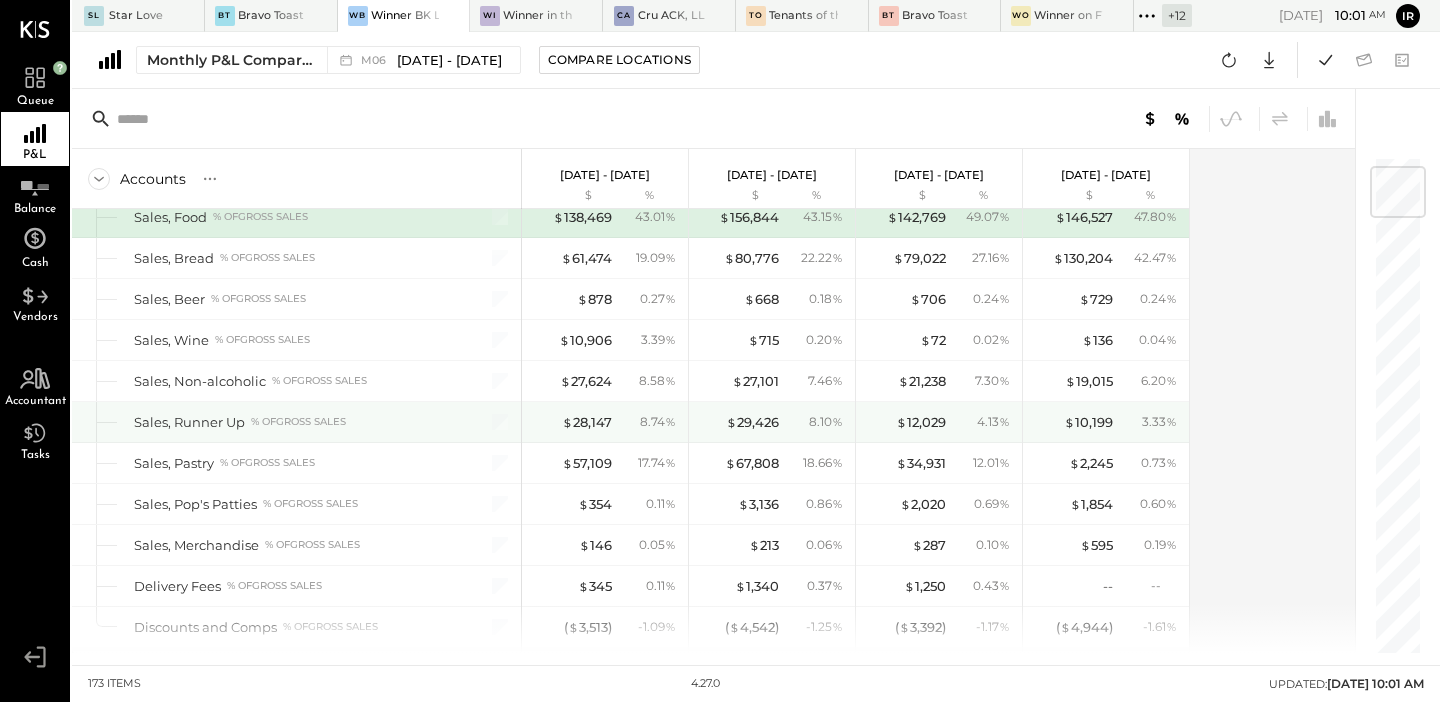 click on "Sales, Runner Up" at bounding box center (189, 422) 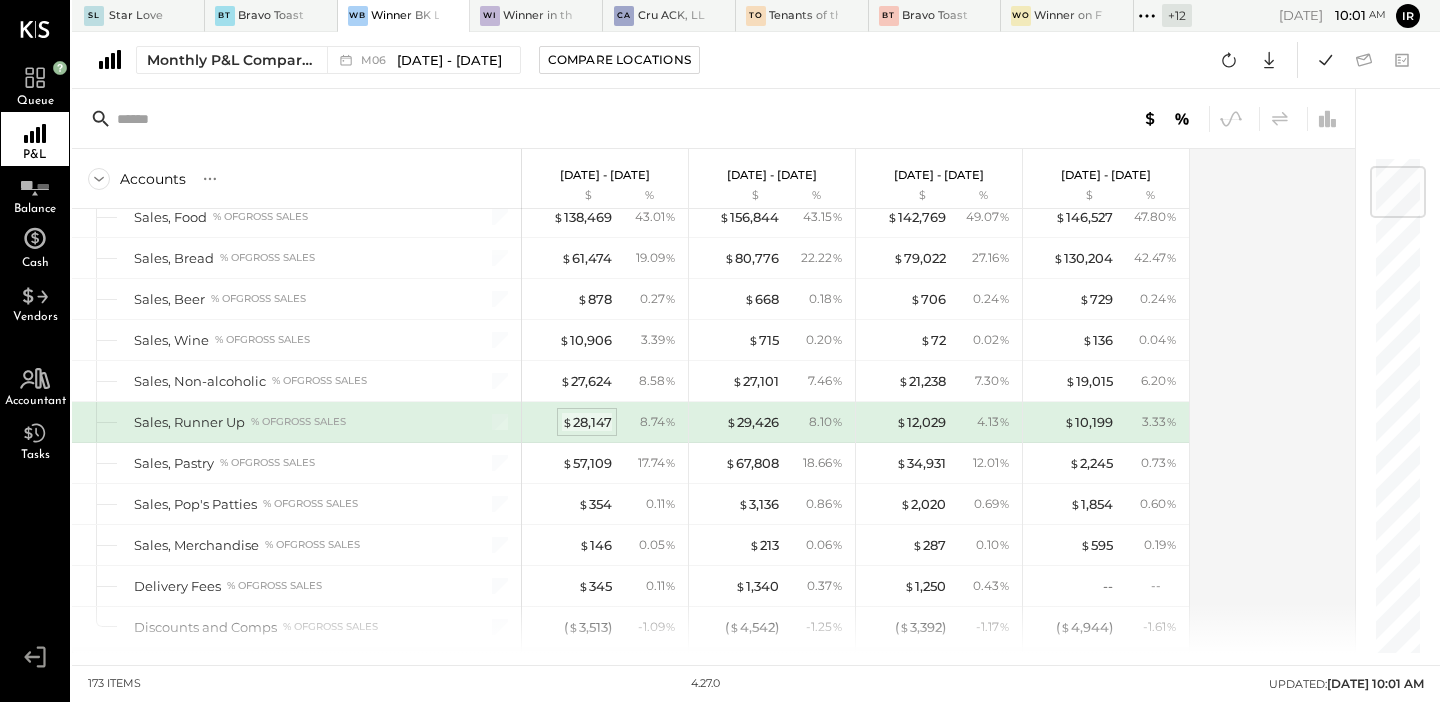 click on "$ 28,147" at bounding box center [587, 422] 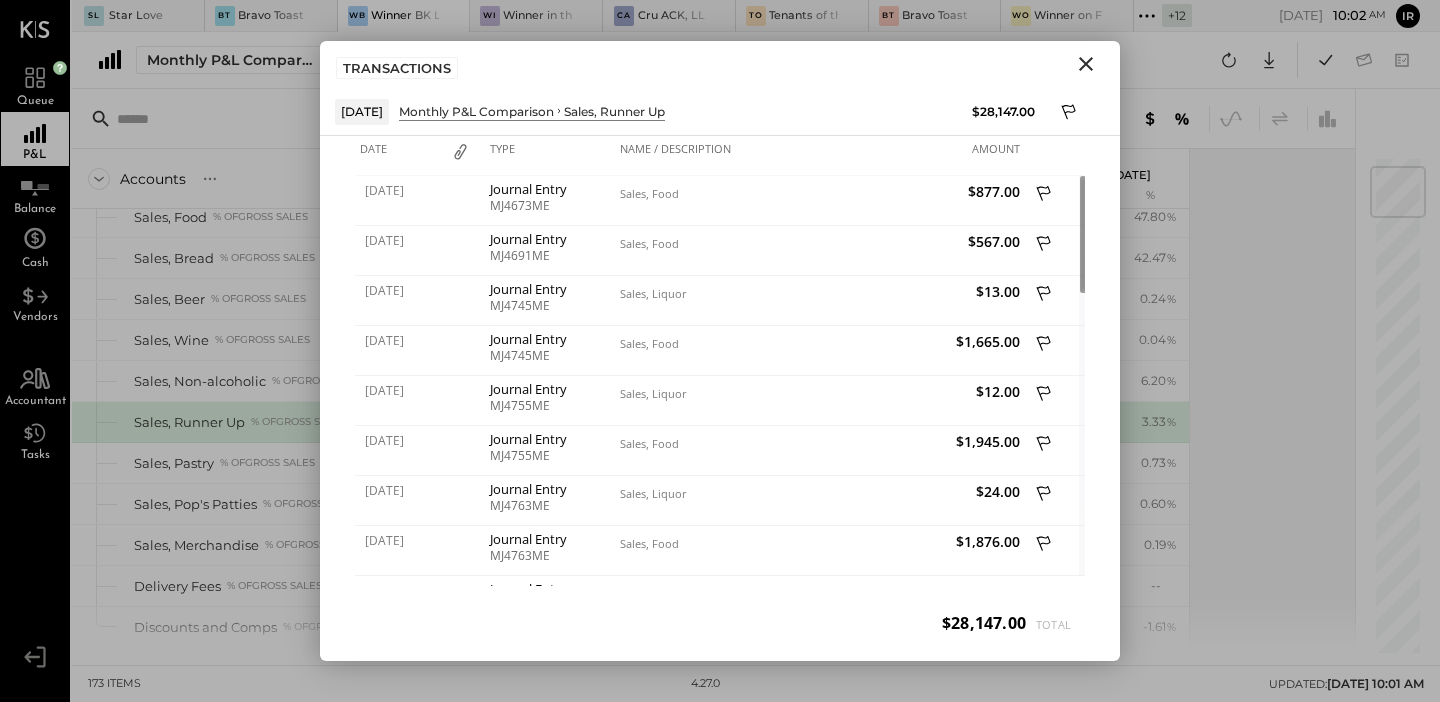 click 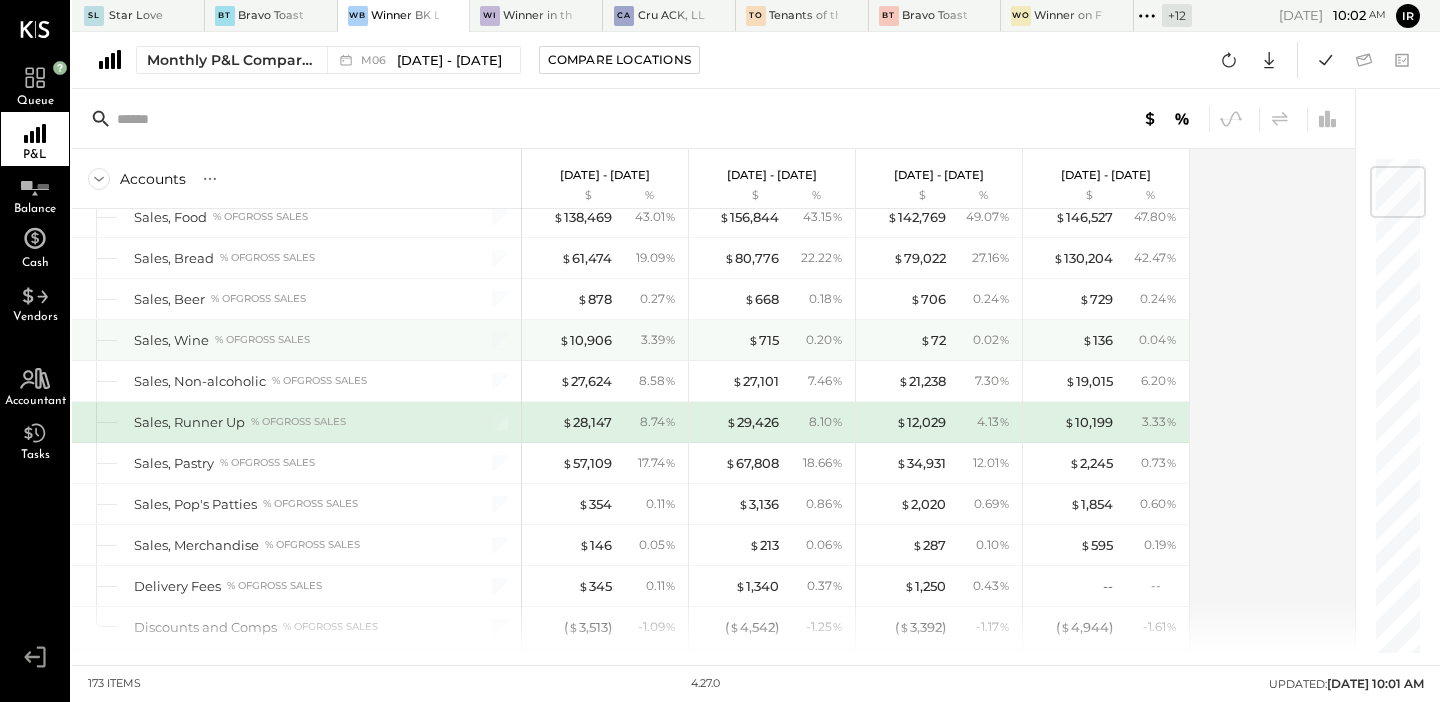 click on "Sales, Wine % of  GROSS SALES" at bounding box center (294, 340) 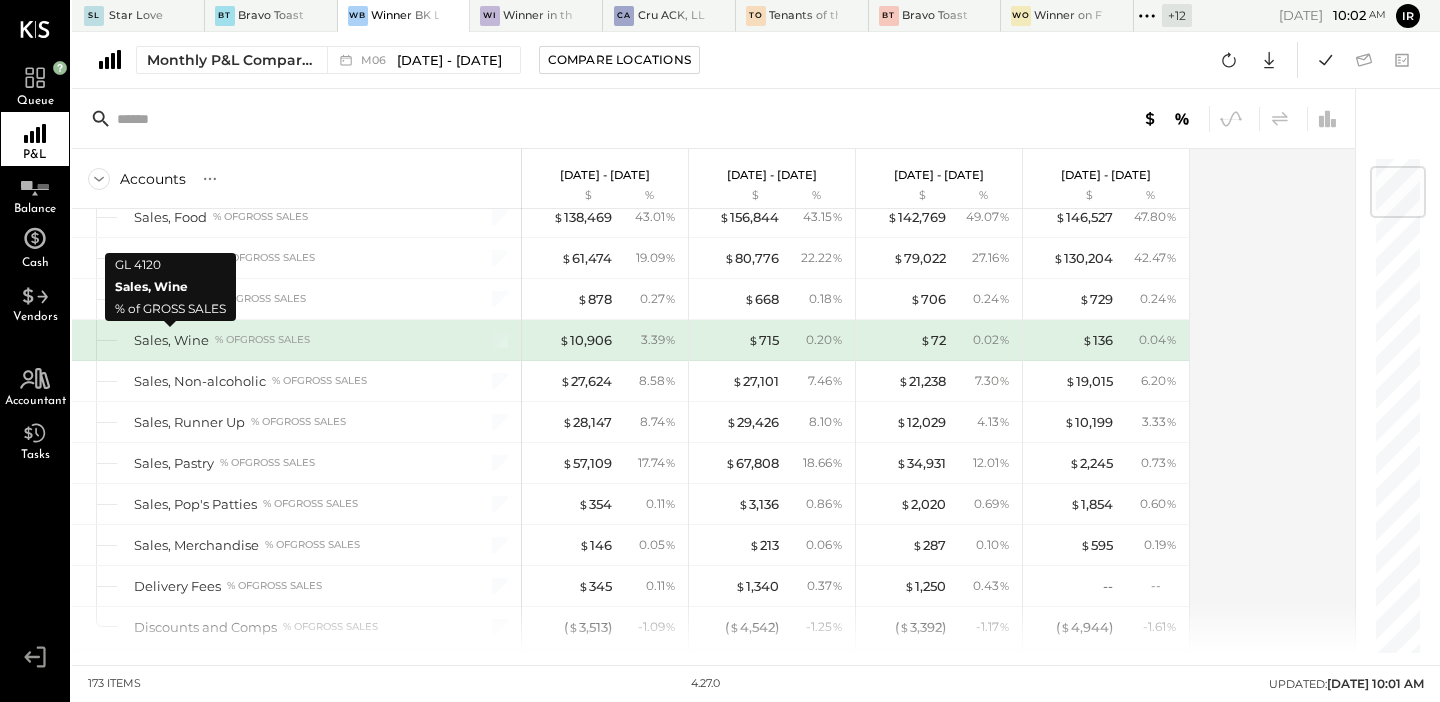 click on "Sales, Wine" at bounding box center (171, 340) 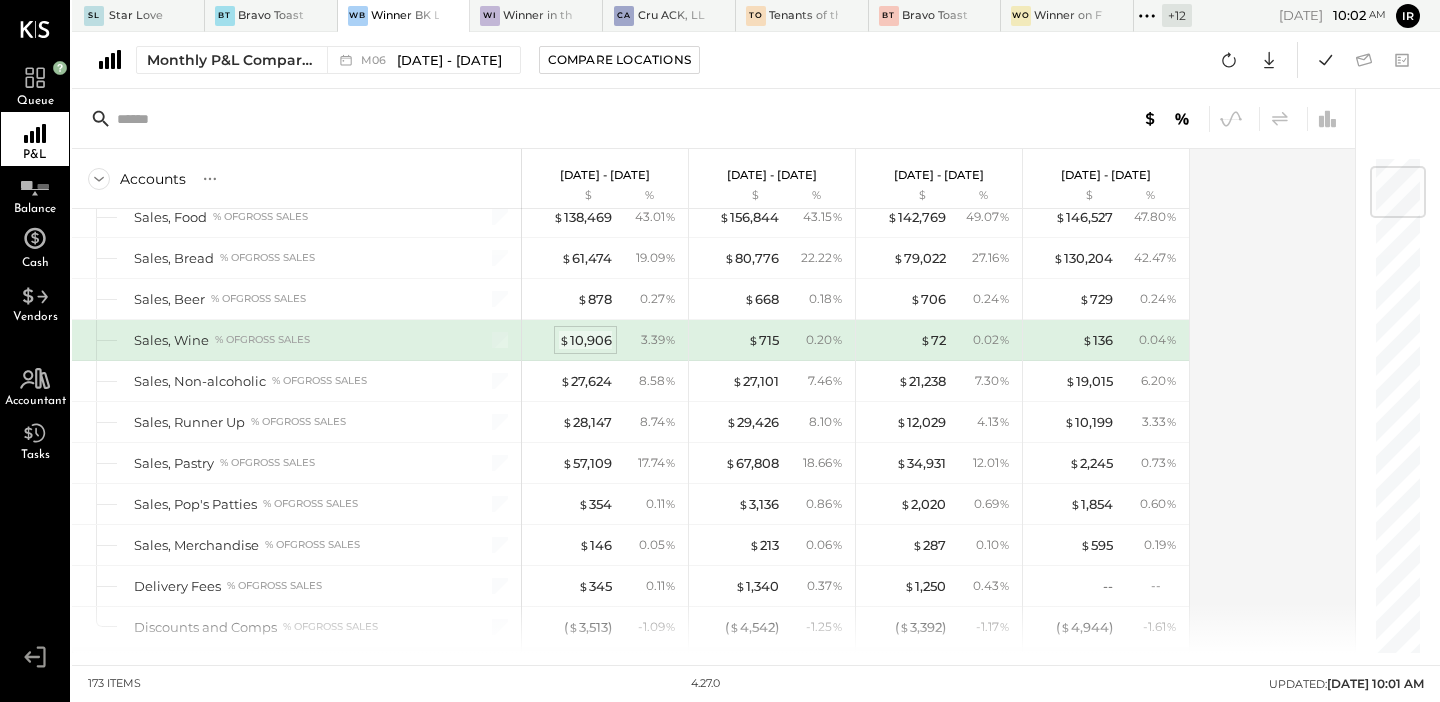 click on "$ 10,906" at bounding box center [585, 340] 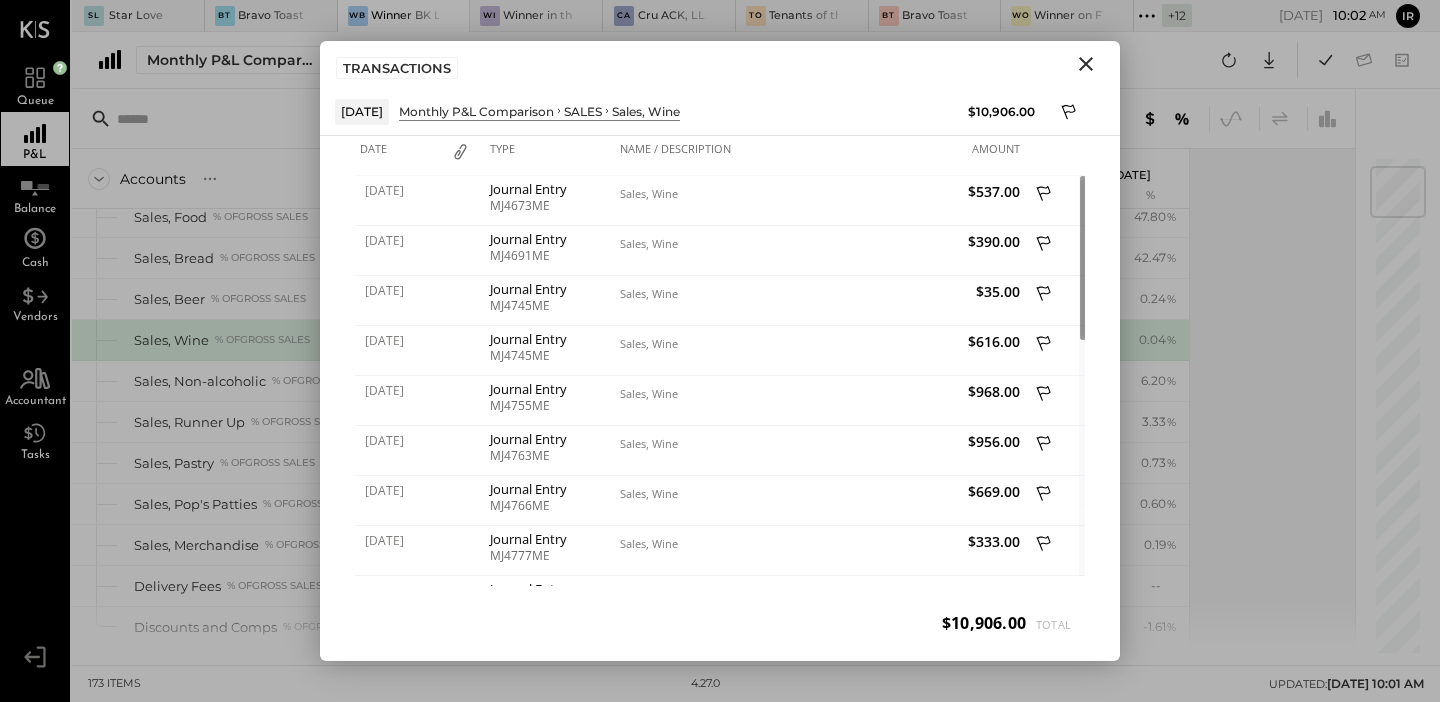 click 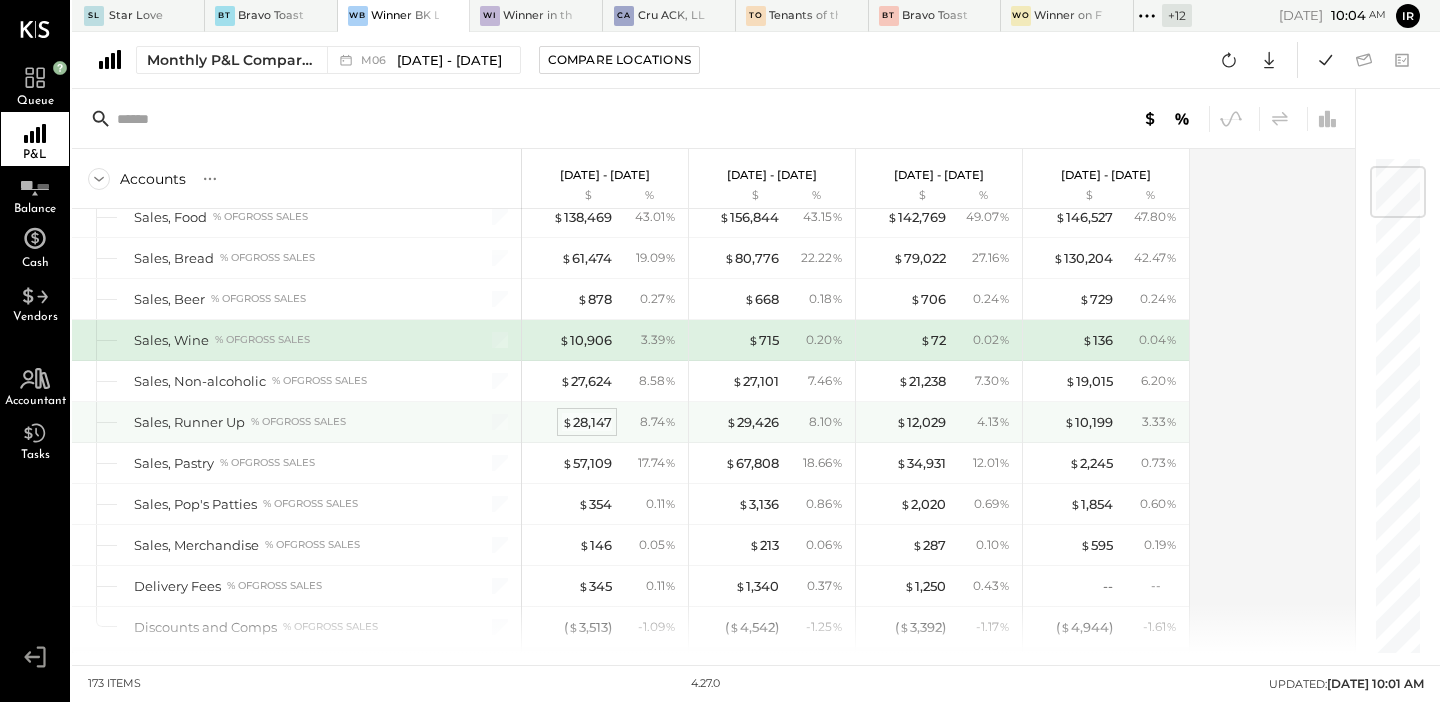 click on "$ 28,147" at bounding box center (587, 422) 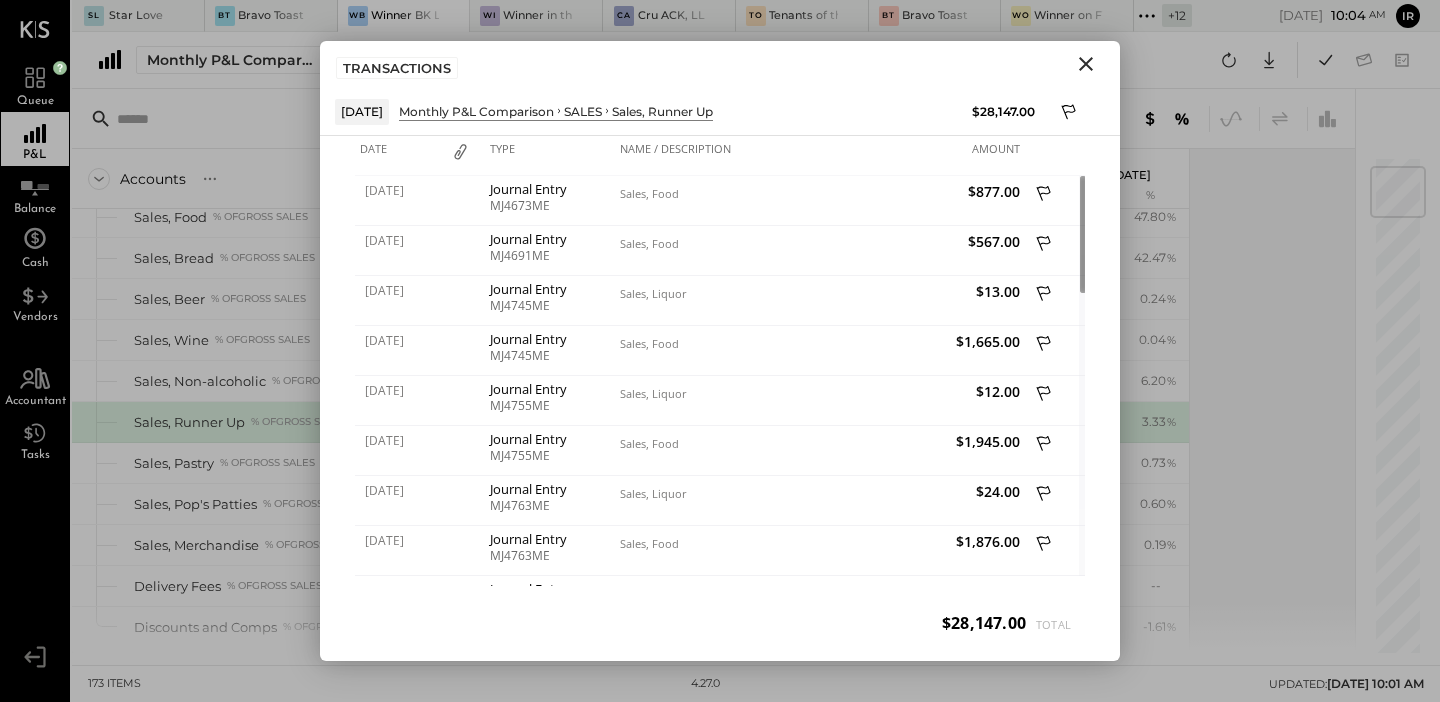 click 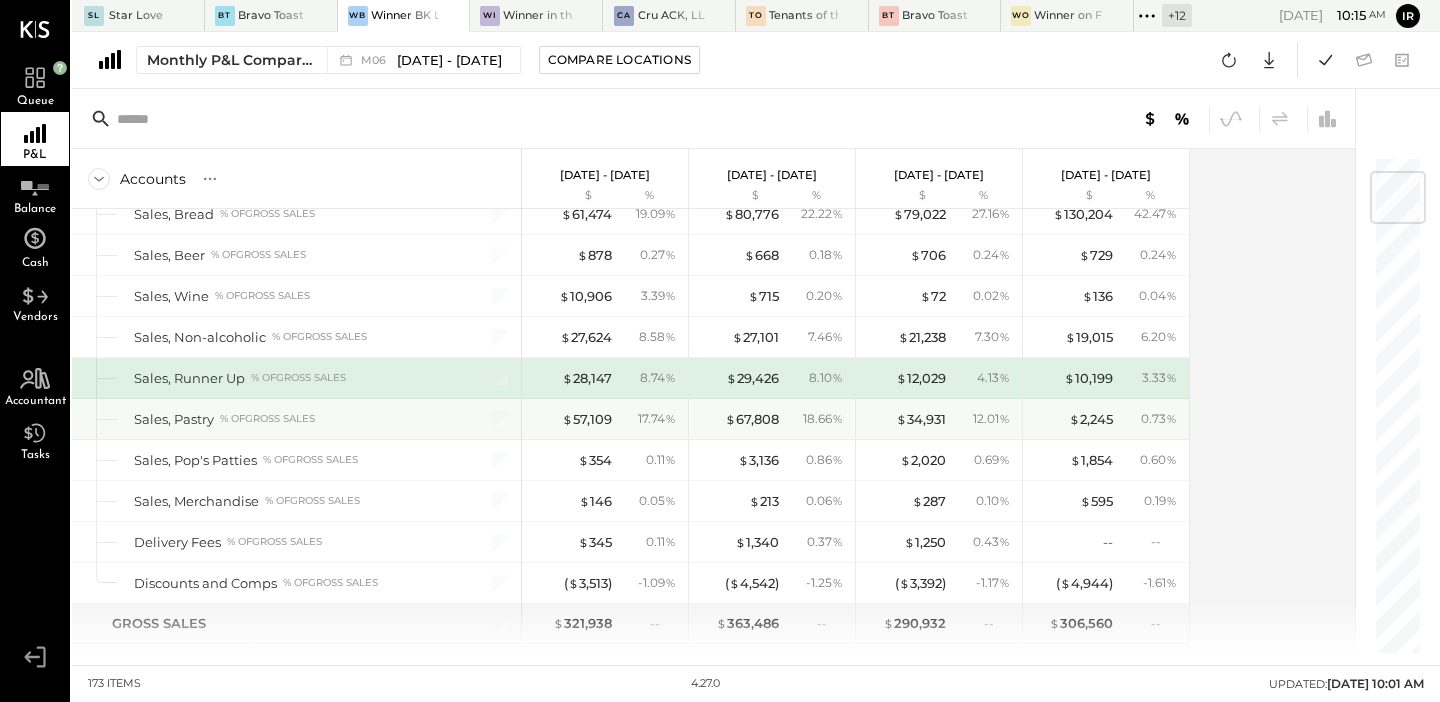 scroll, scrollTop: 138, scrollLeft: 0, axis: vertical 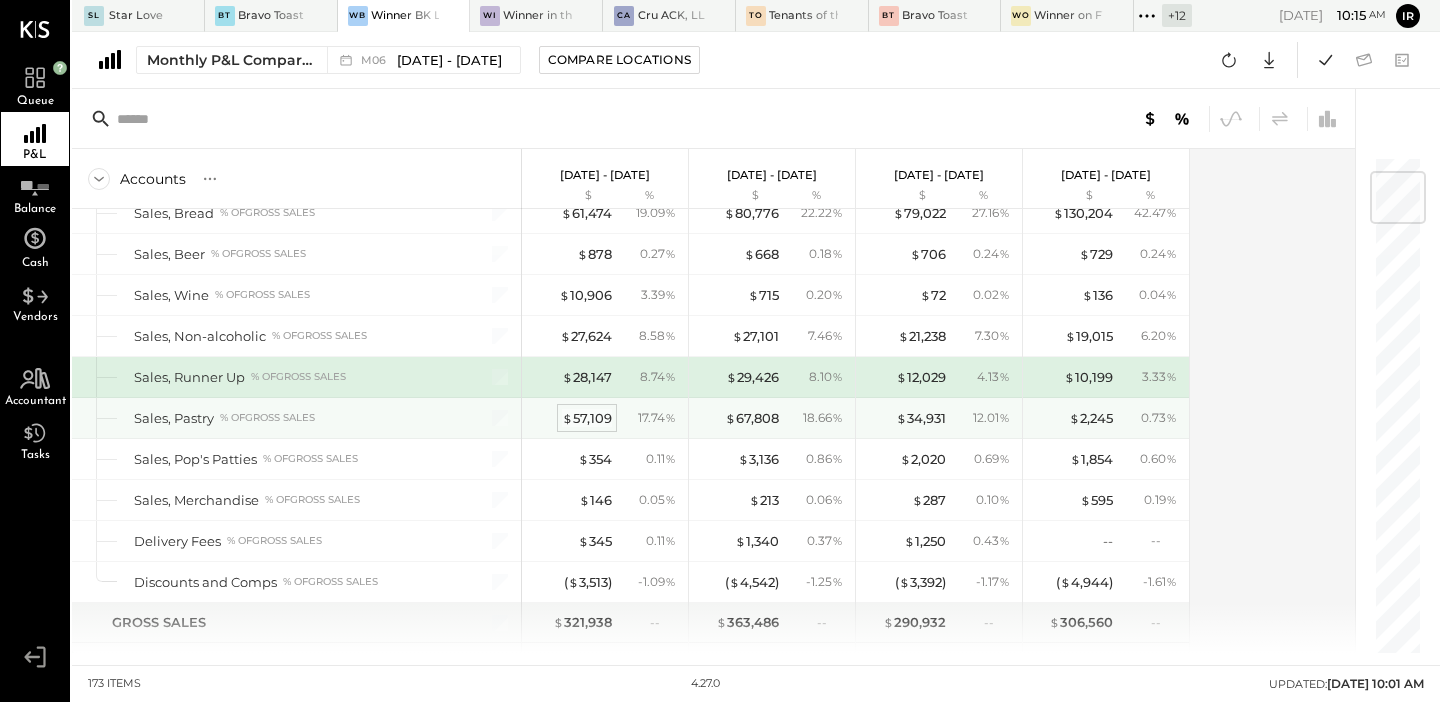 click on "$ 57,109" at bounding box center (587, 418) 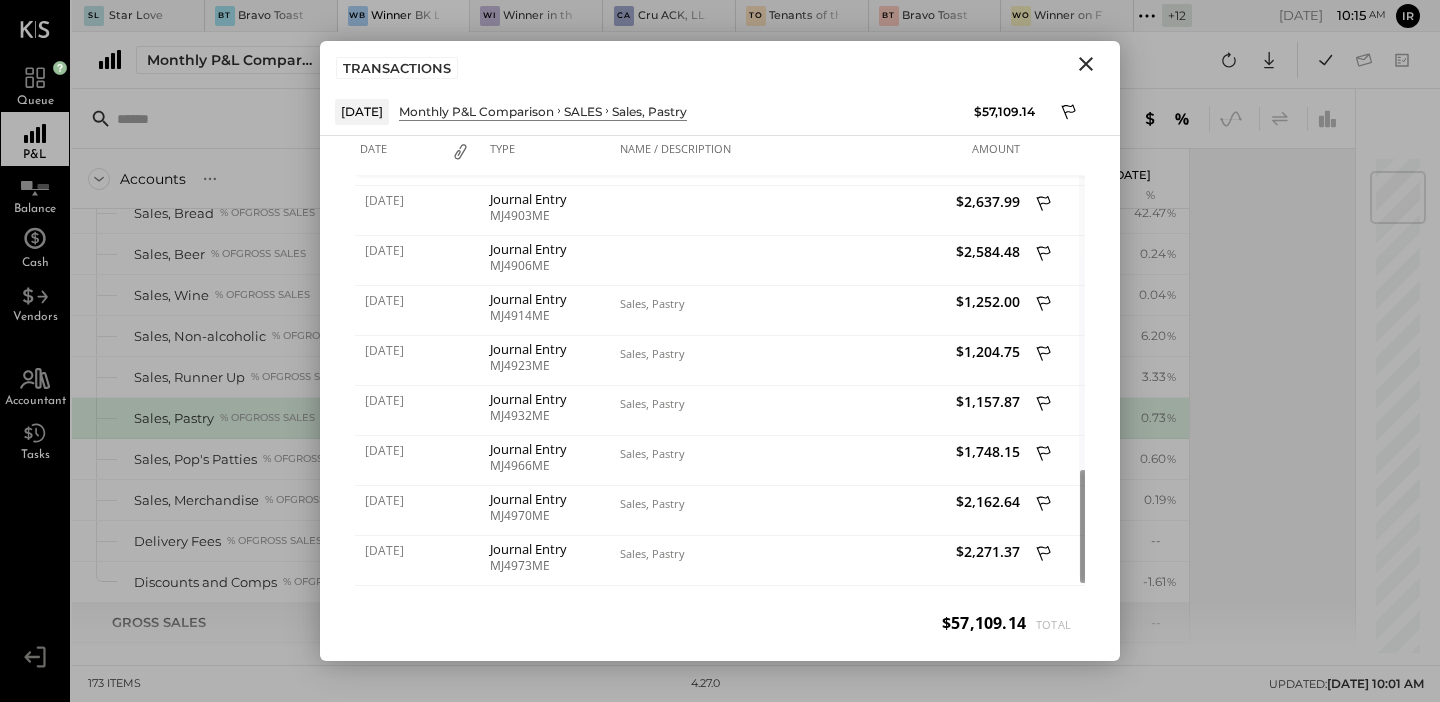 click at bounding box center (1086, 64) 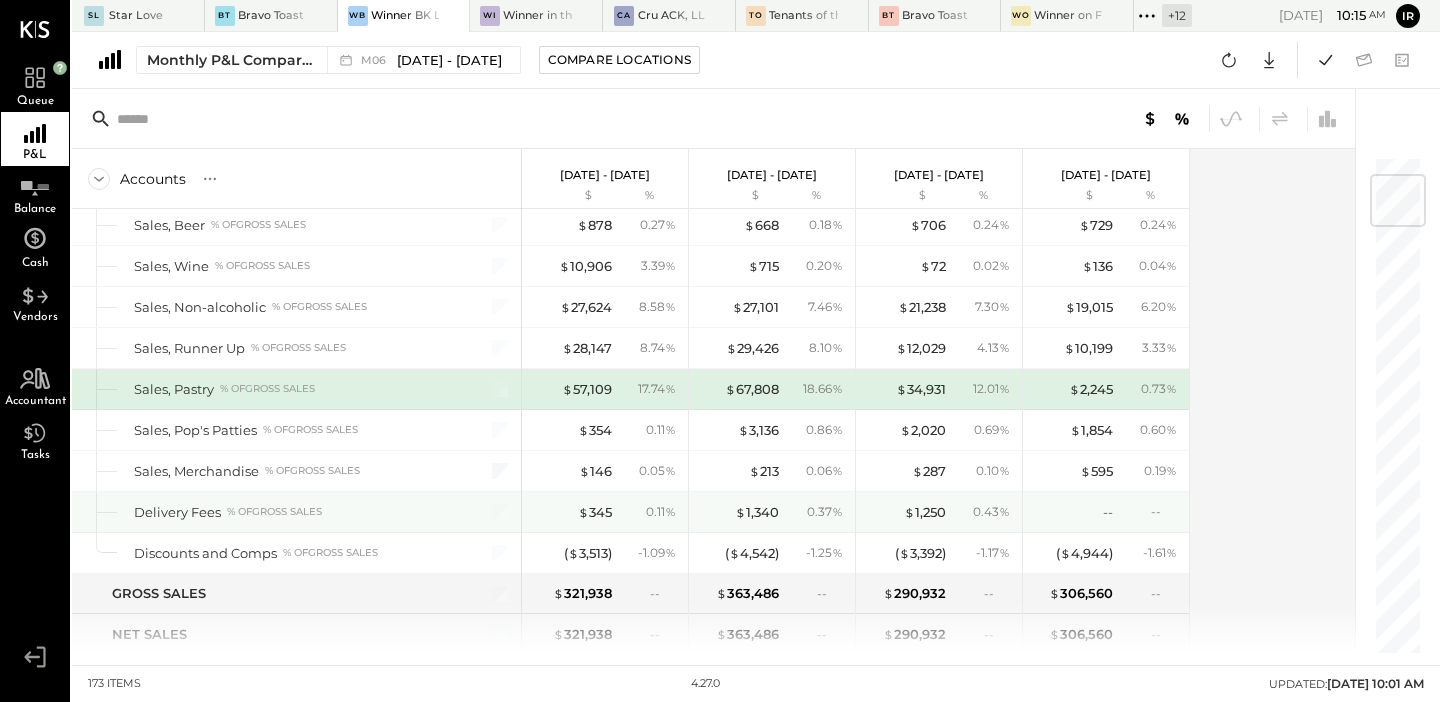scroll, scrollTop: 175, scrollLeft: 0, axis: vertical 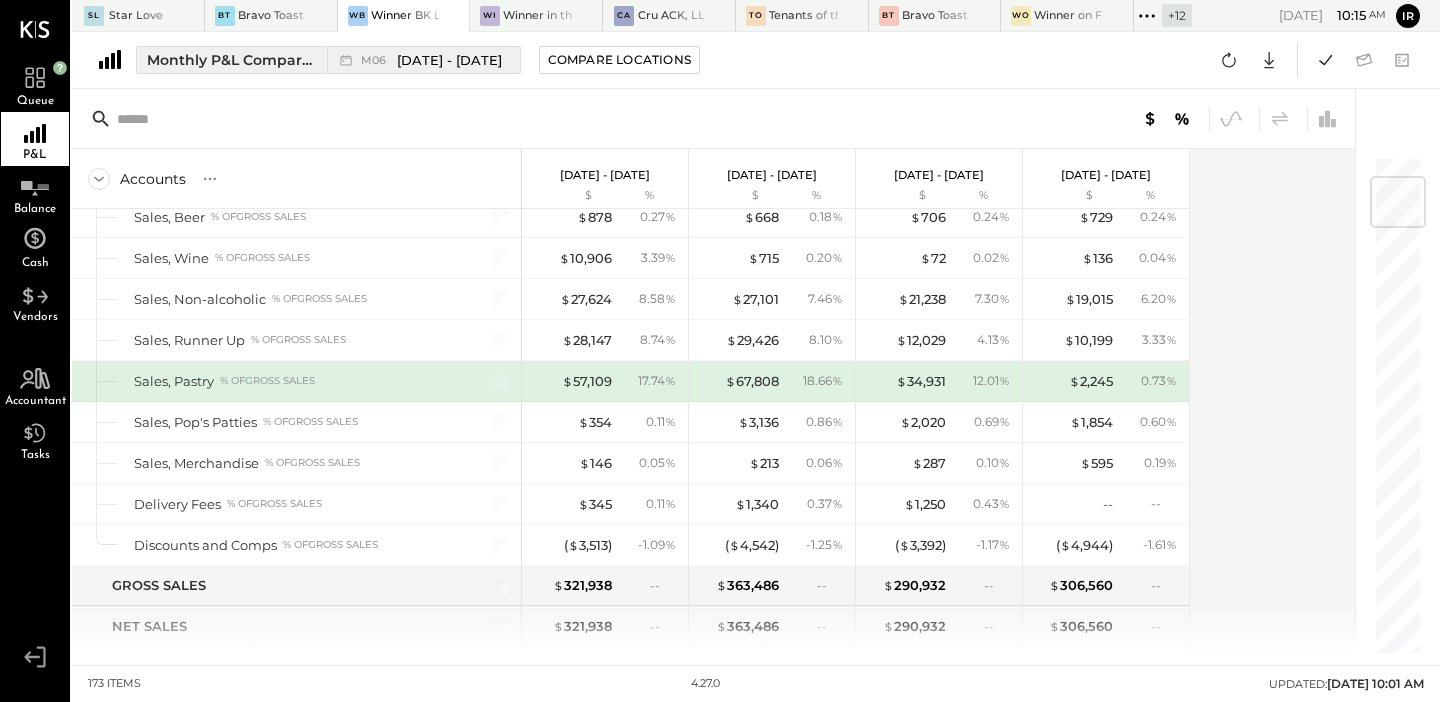 click on "[DATE] - [DATE]" at bounding box center (449, 60) 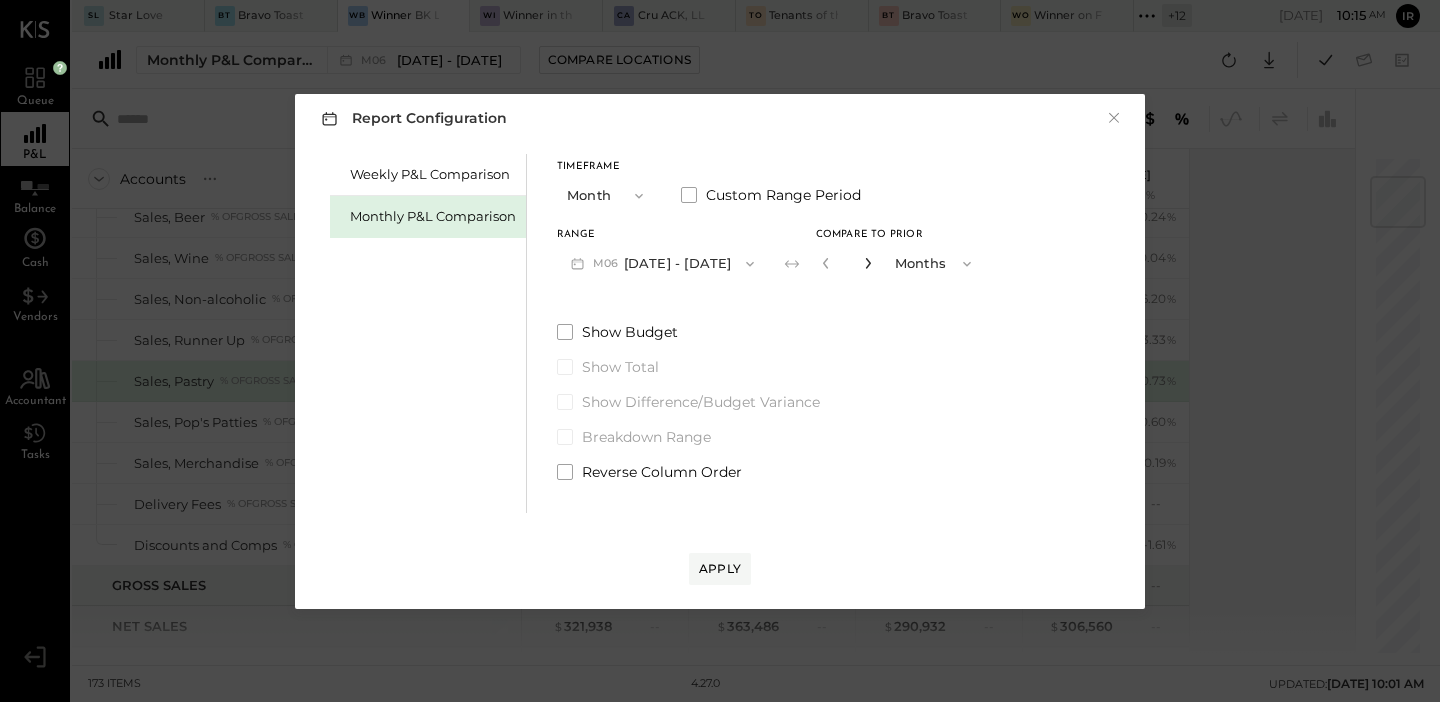 click 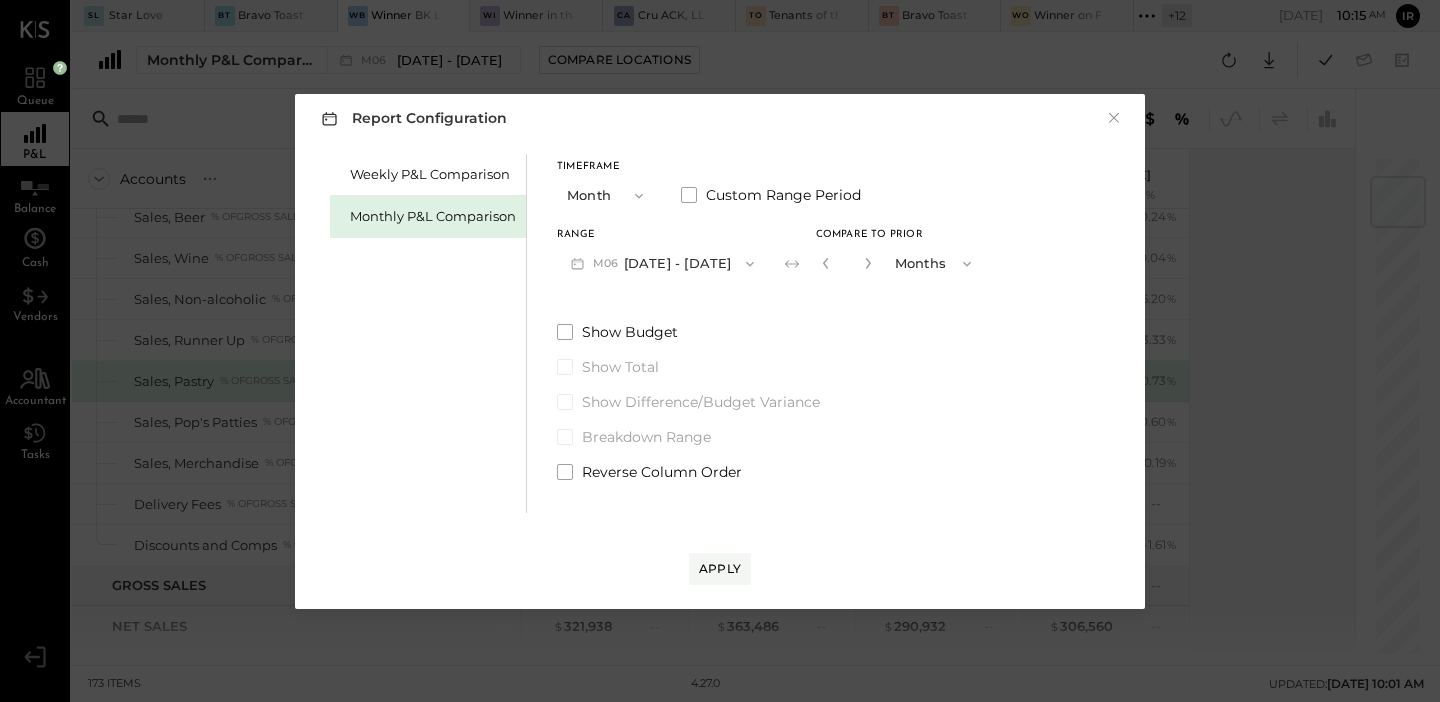 click on "Apply" at bounding box center [720, 549] 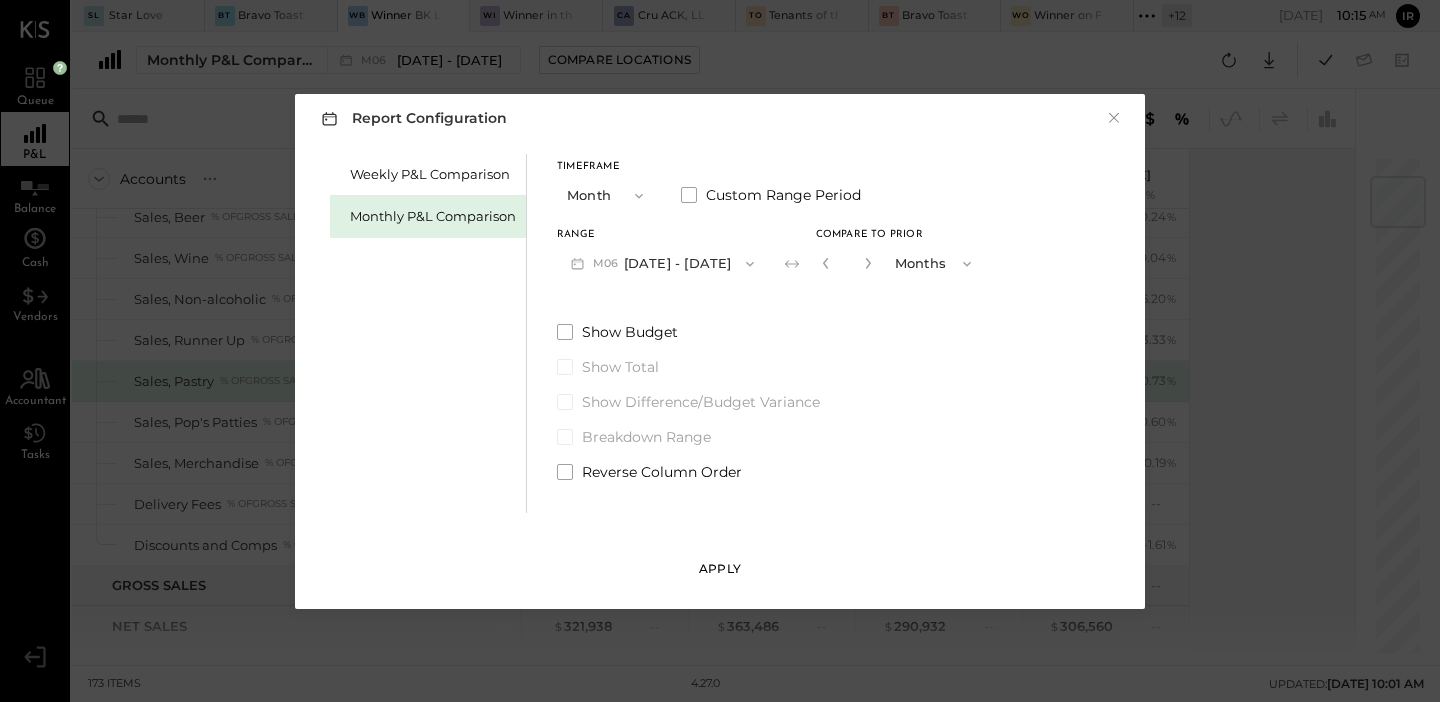 click on "Apply" at bounding box center (720, 568) 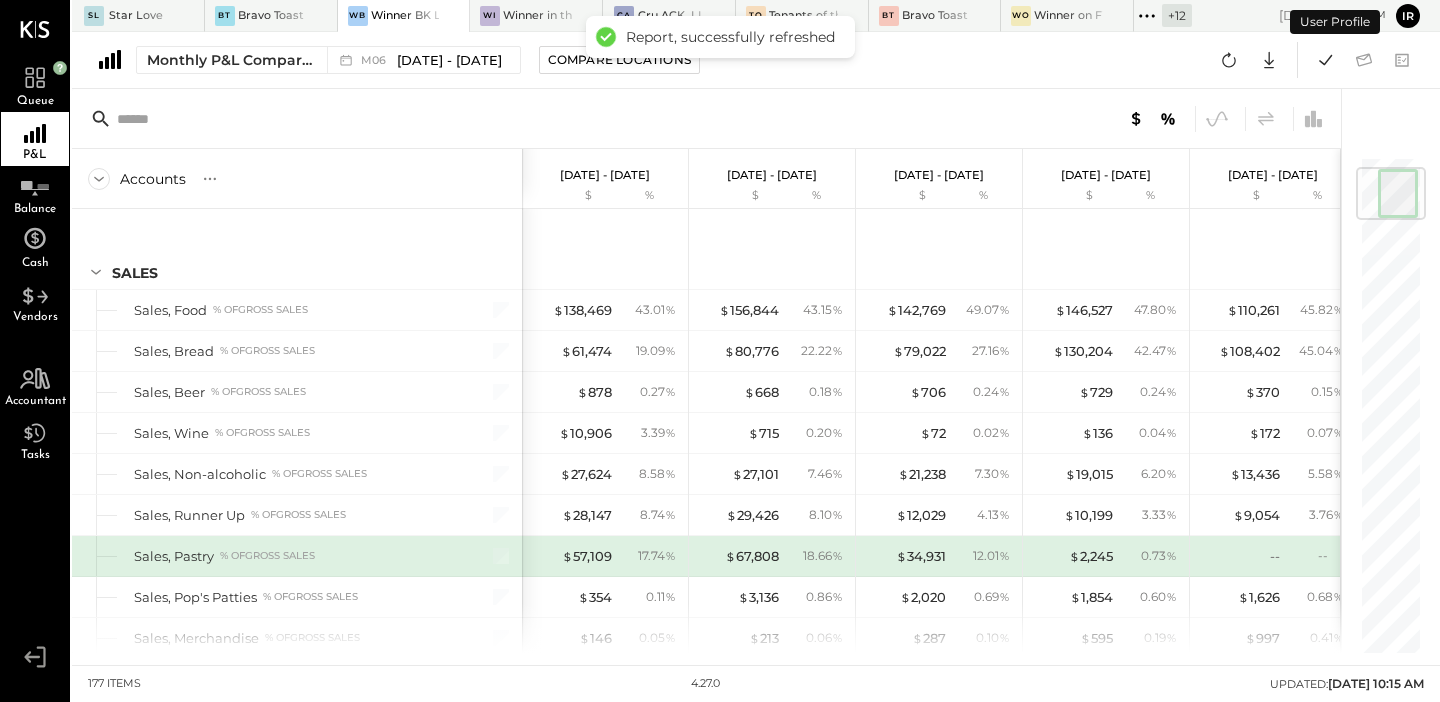 scroll, scrollTop: 105, scrollLeft: 0, axis: vertical 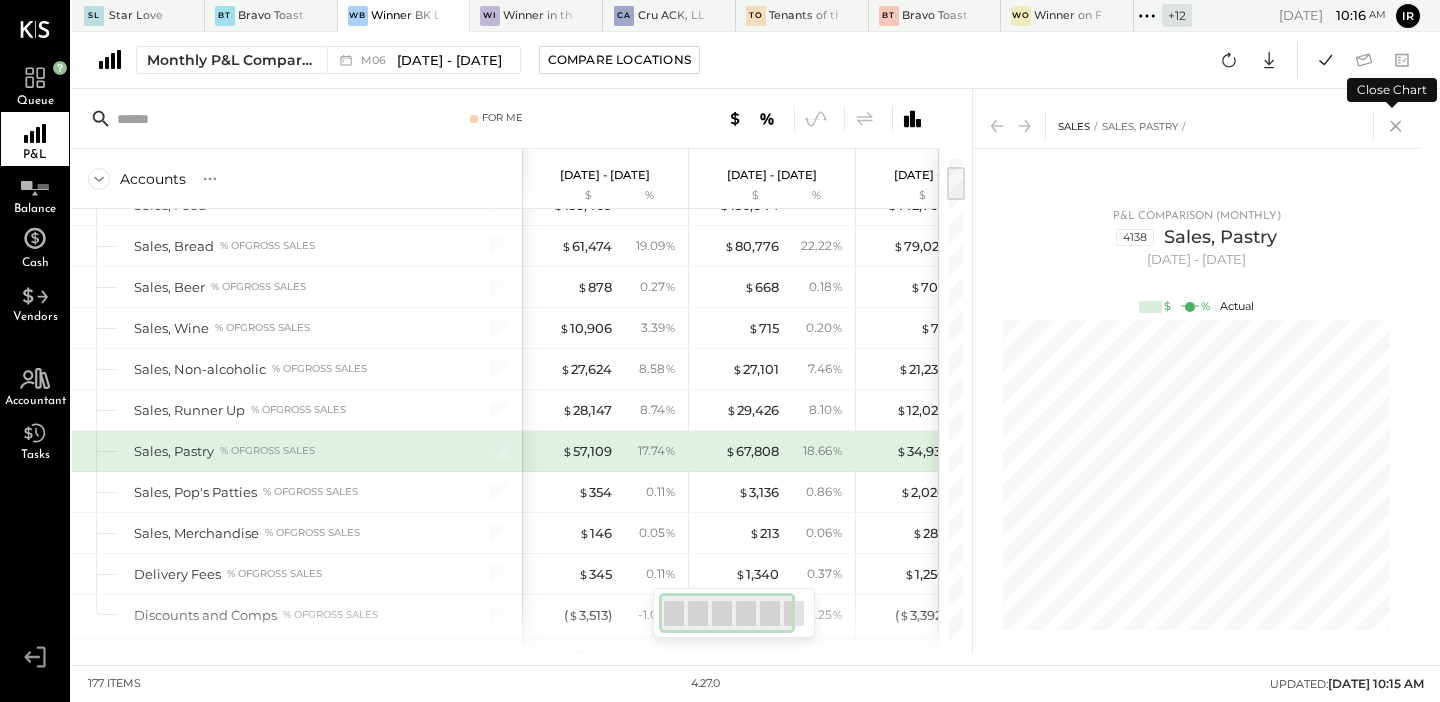 click 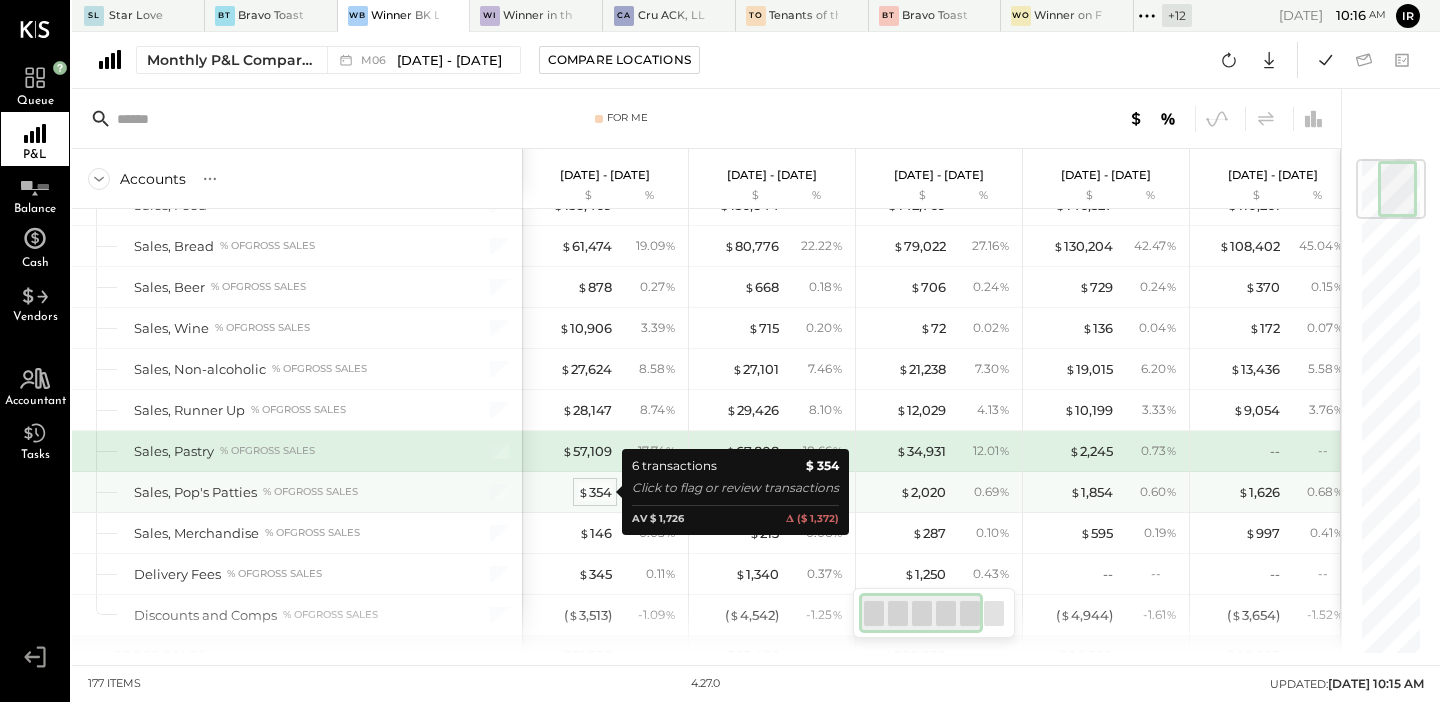 scroll, scrollTop: 102, scrollLeft: 0, axis: vertical 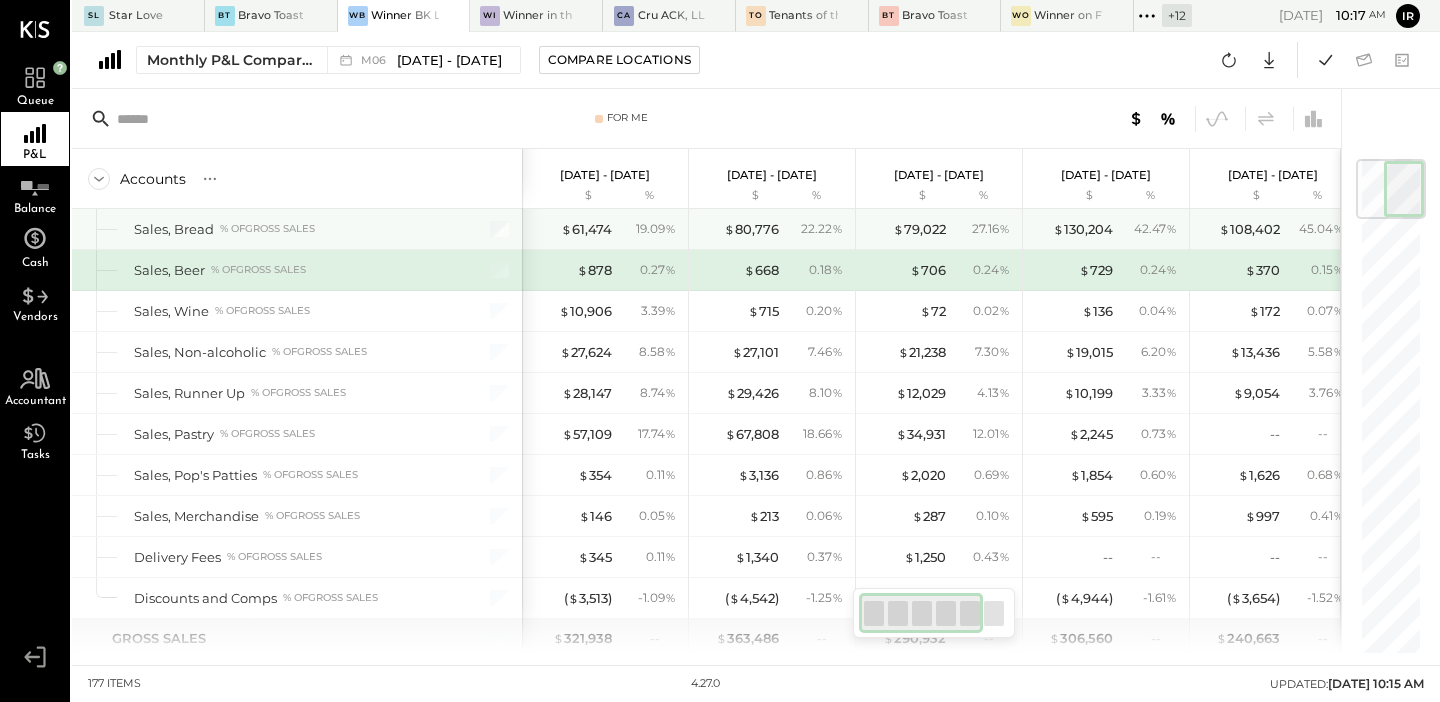 click at bounding box center [489, 229] 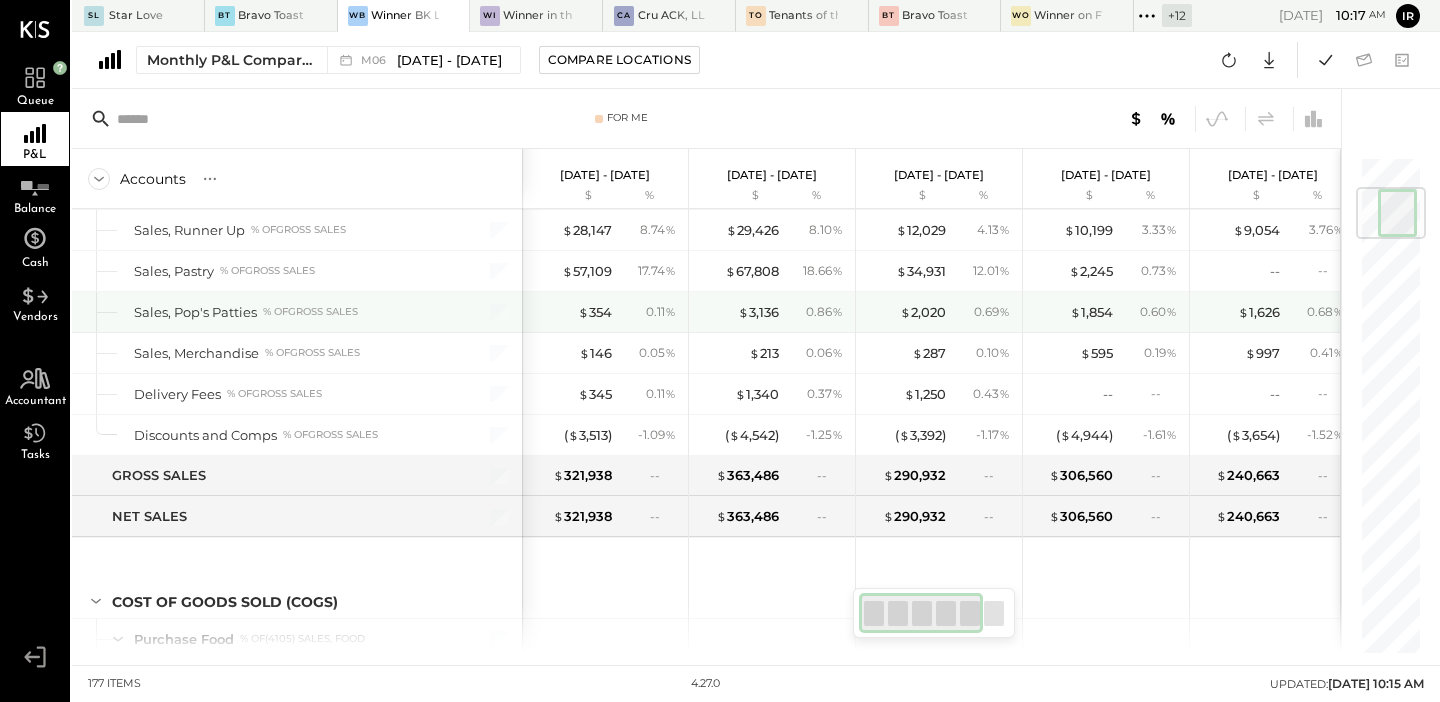 scroll, scrollTop: 259, scrollLeft: 0, axis: vertical 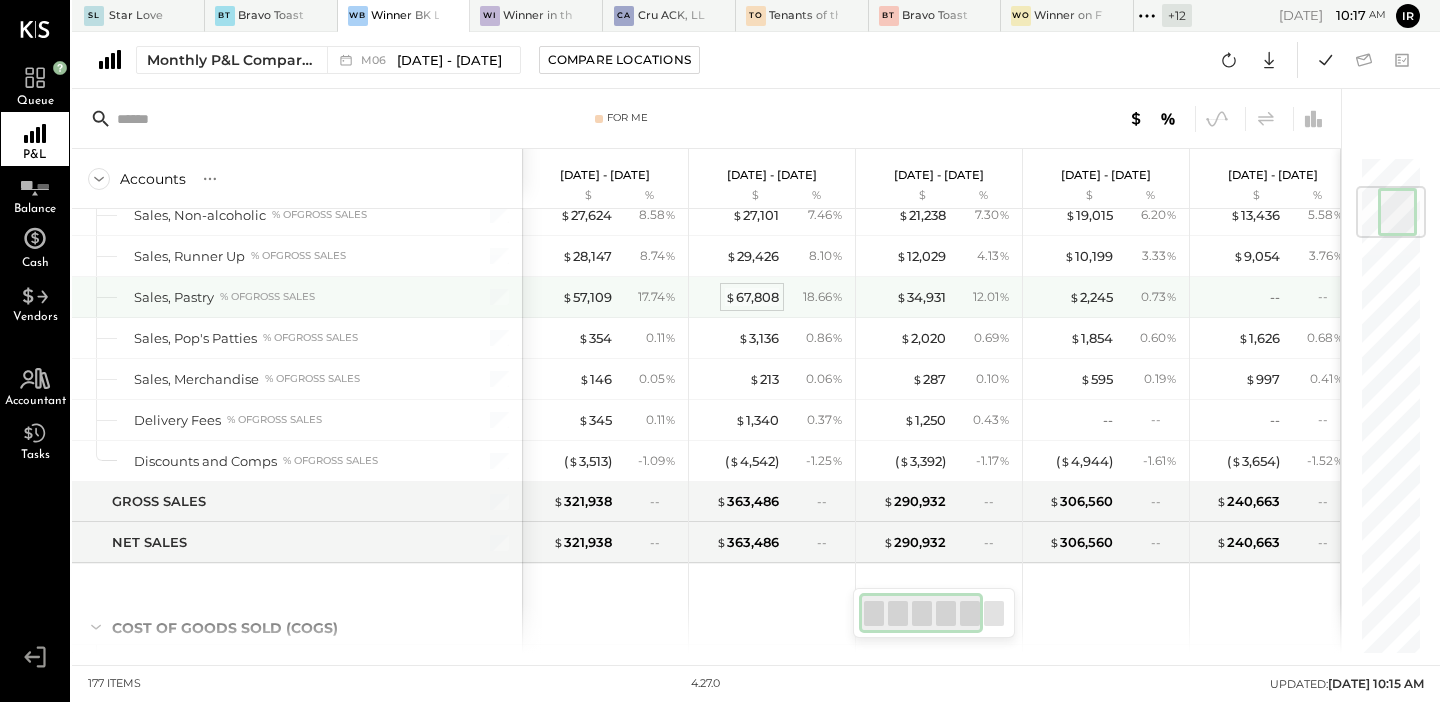 click on "$ 67,808" at bounding box center [752, 297] 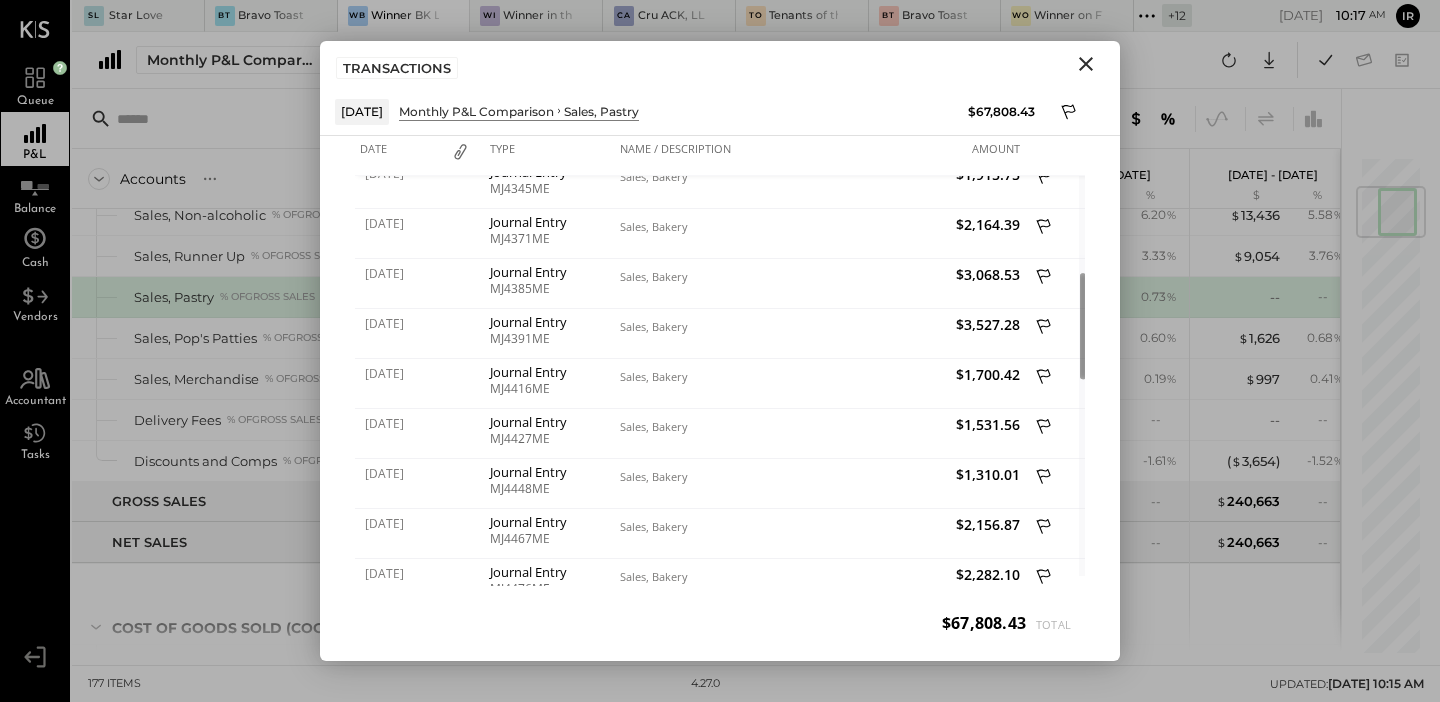 click 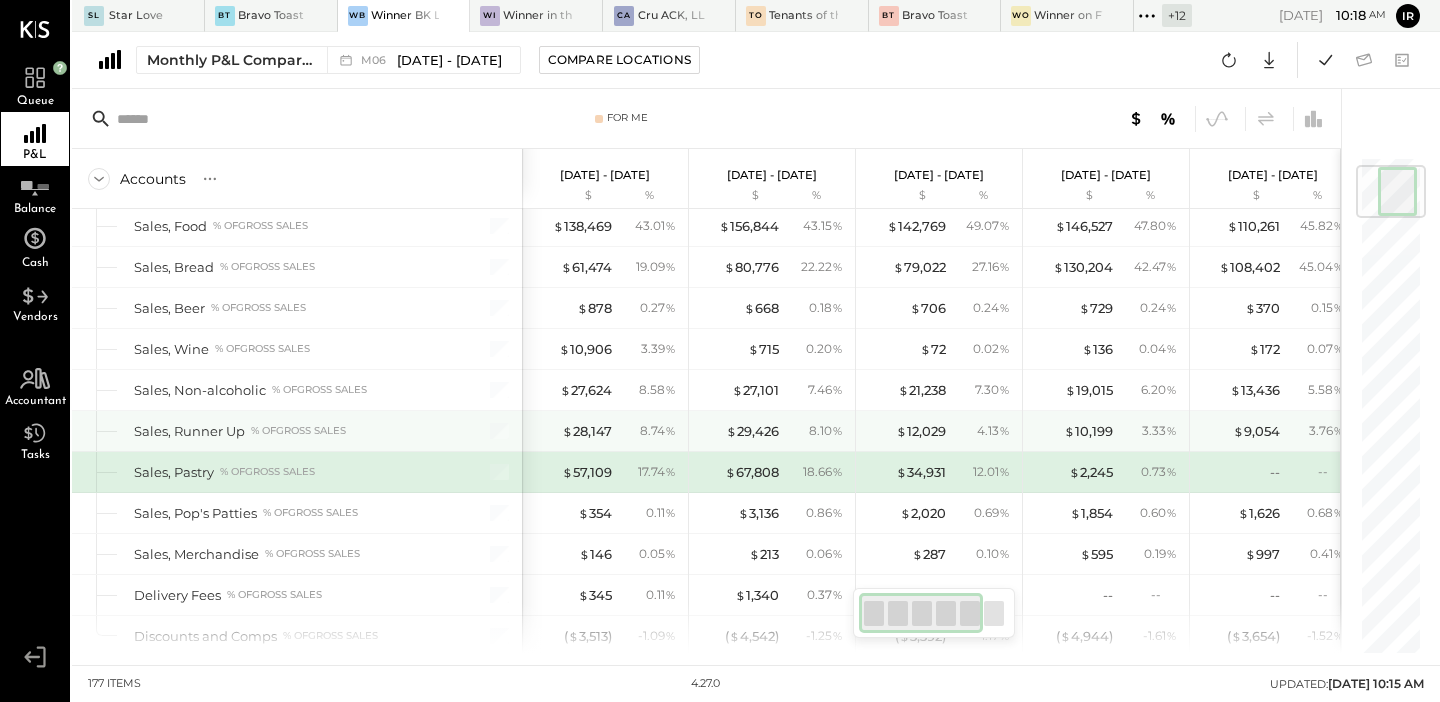 scroll, scrollTop: 86, scrollLeft: 0, axis: vertical 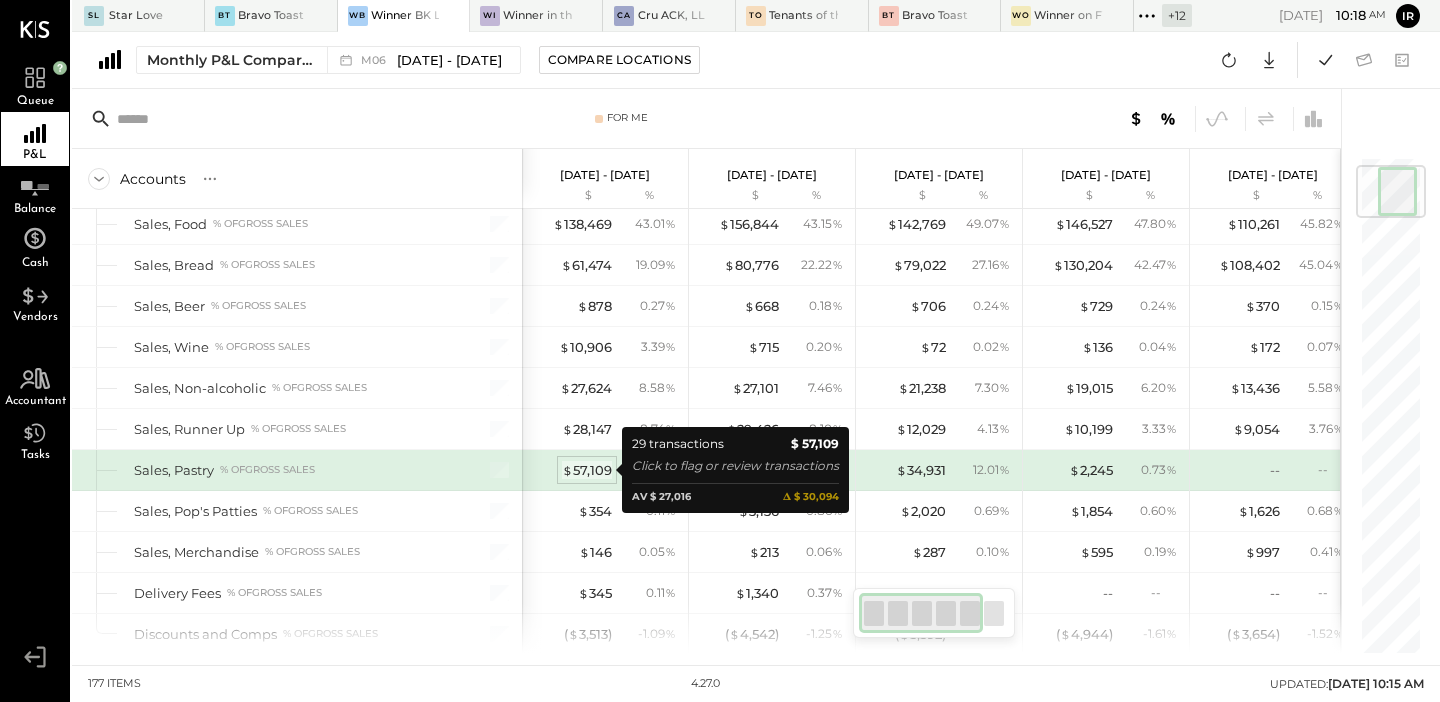 click on "$ 57,109" at bounding box center (587, 470) 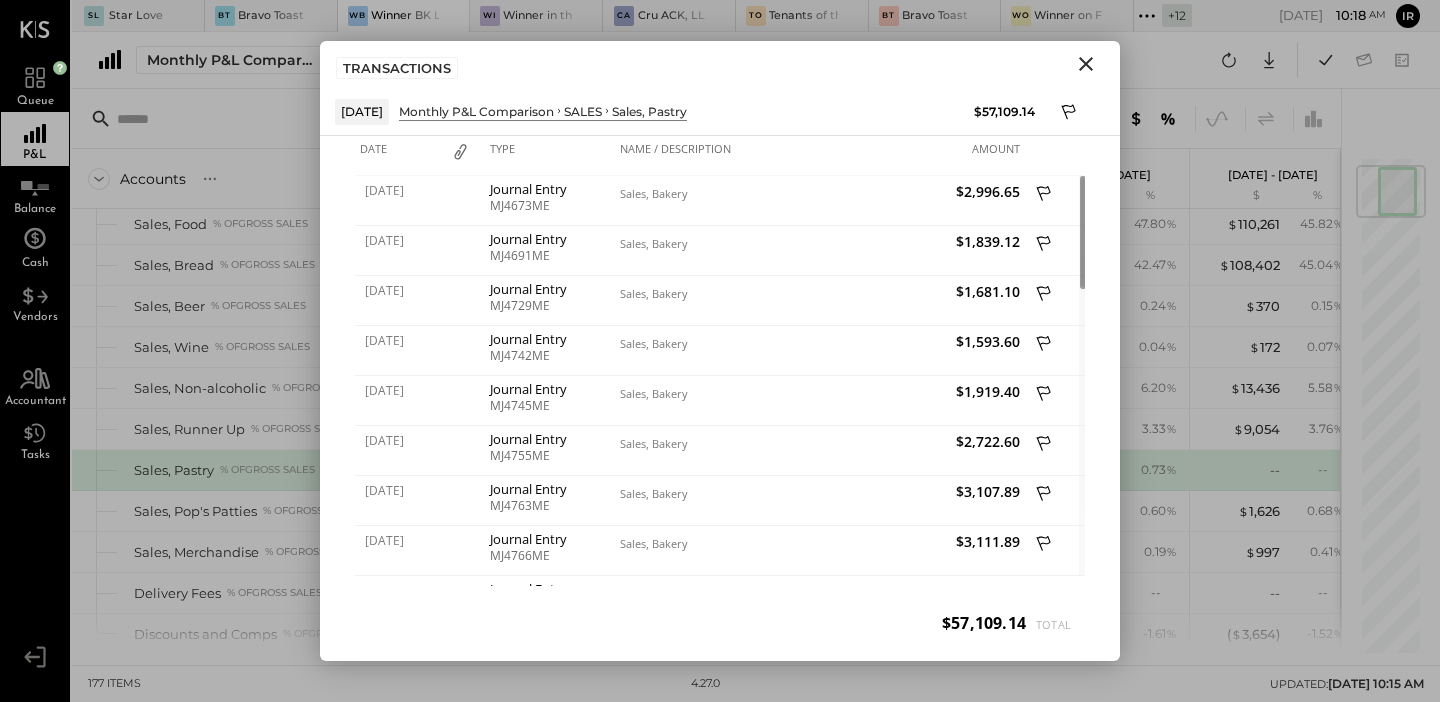 click 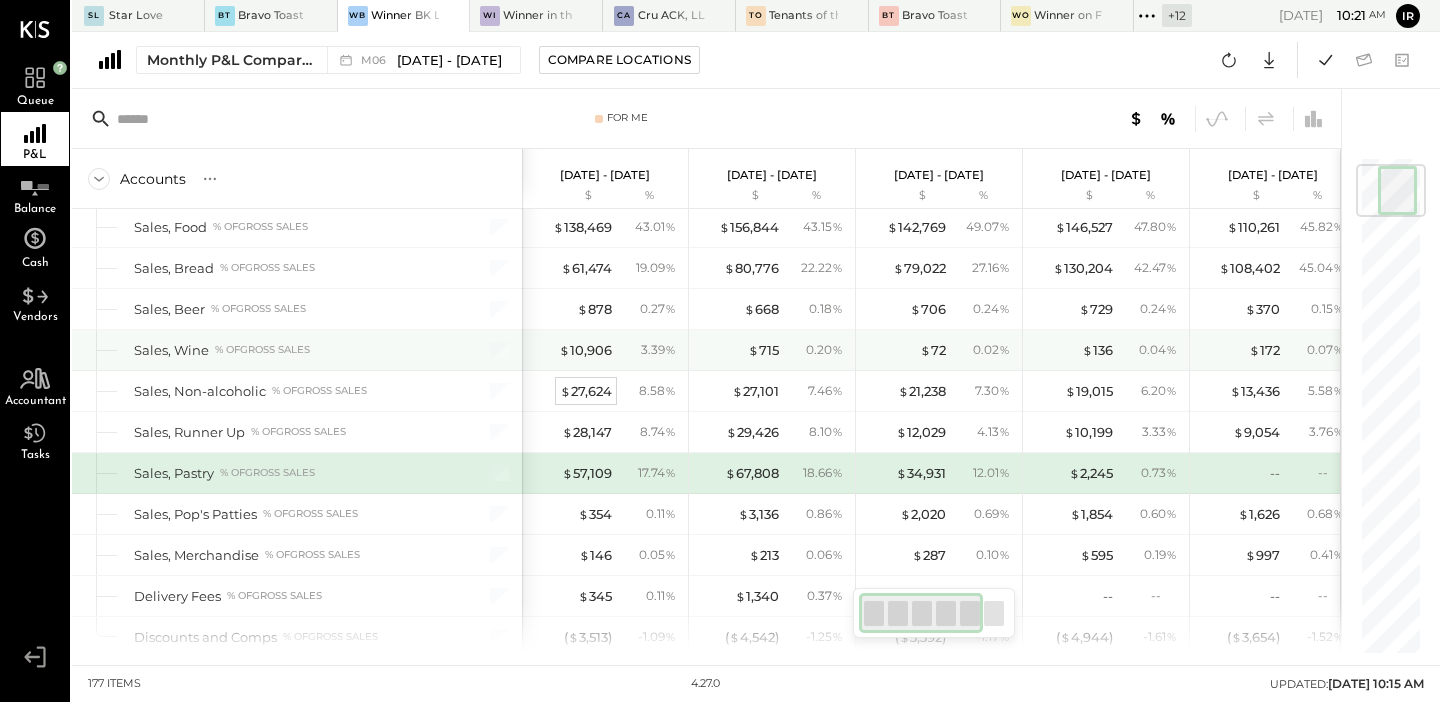 scroll, scrollTop: 80, scrollLeft: 0, axis: vertical 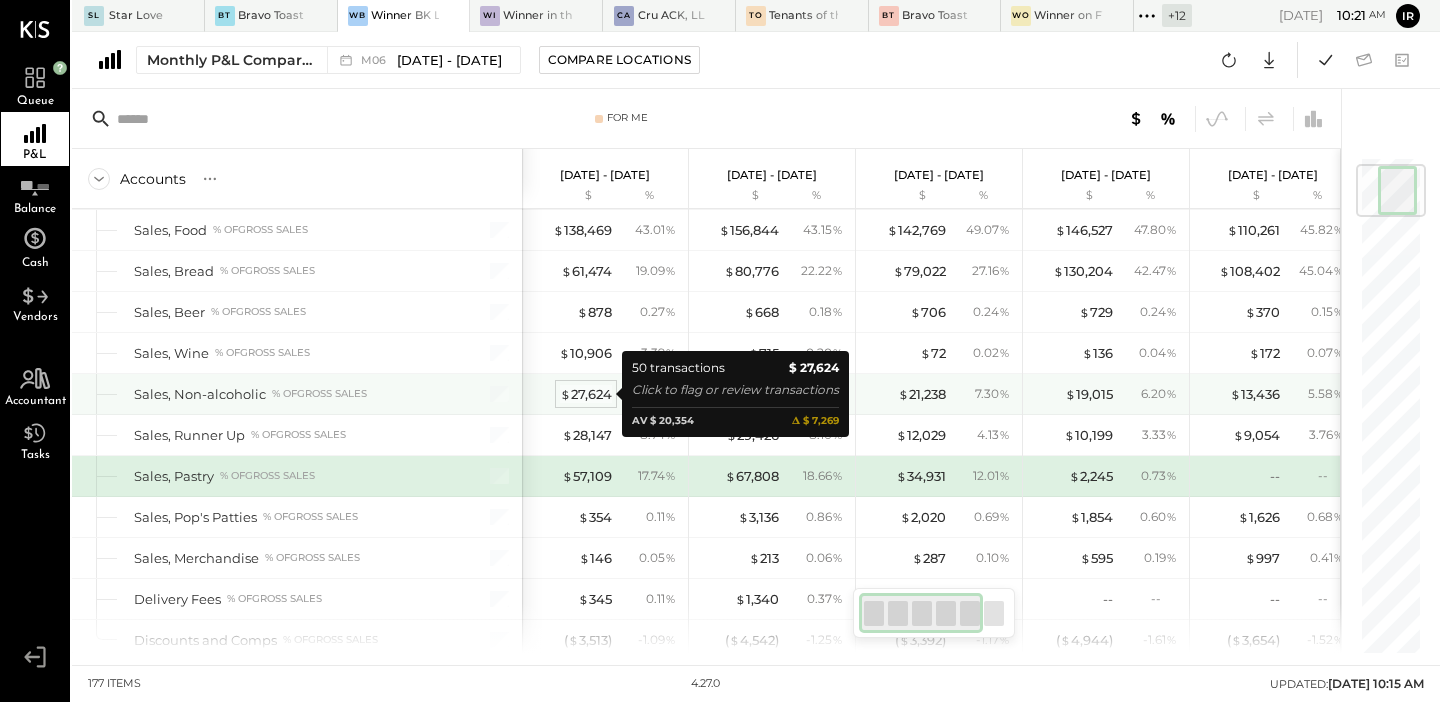 click on "$ 27,624" at bounding box center [586, 394] 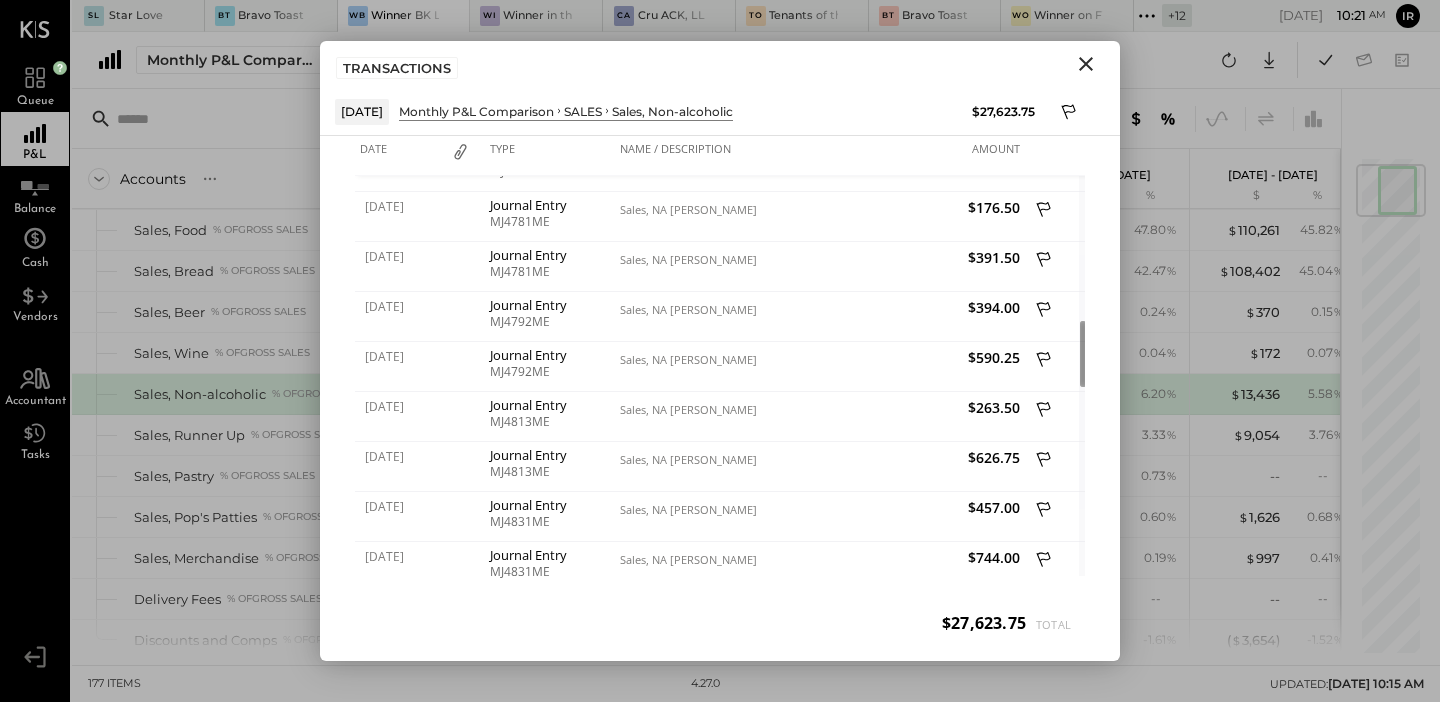 click 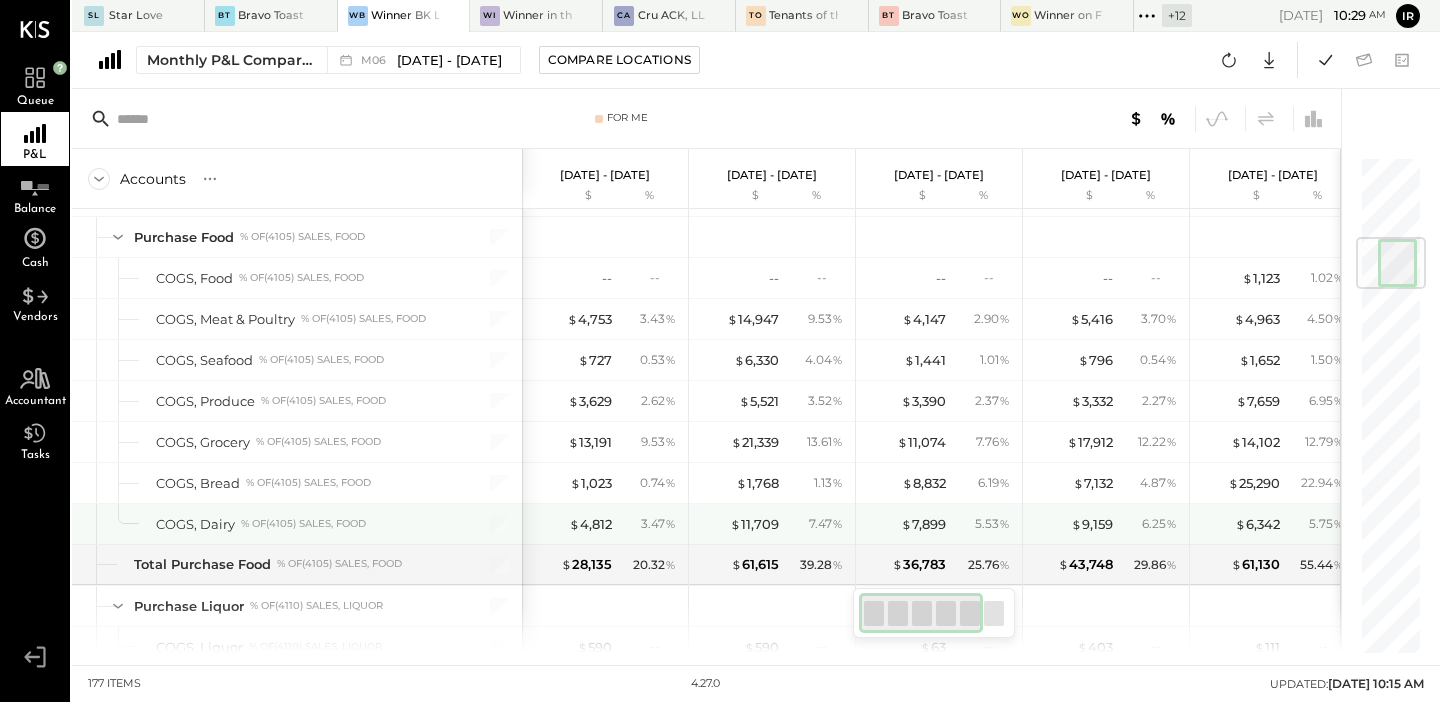scroll, scrollTop: 690, scrollLeft: 0, axis: vertical 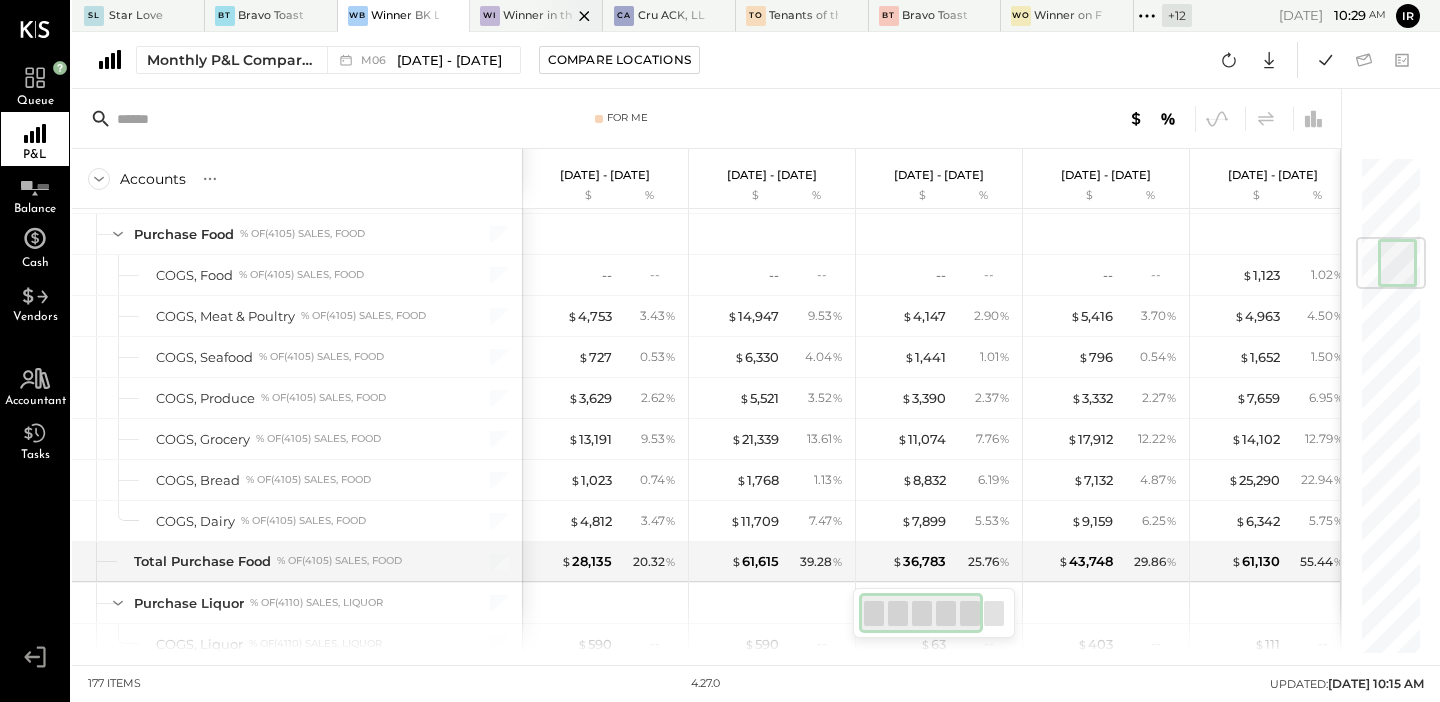 click on "Winner in the Park" at bounding box center (537, 16) 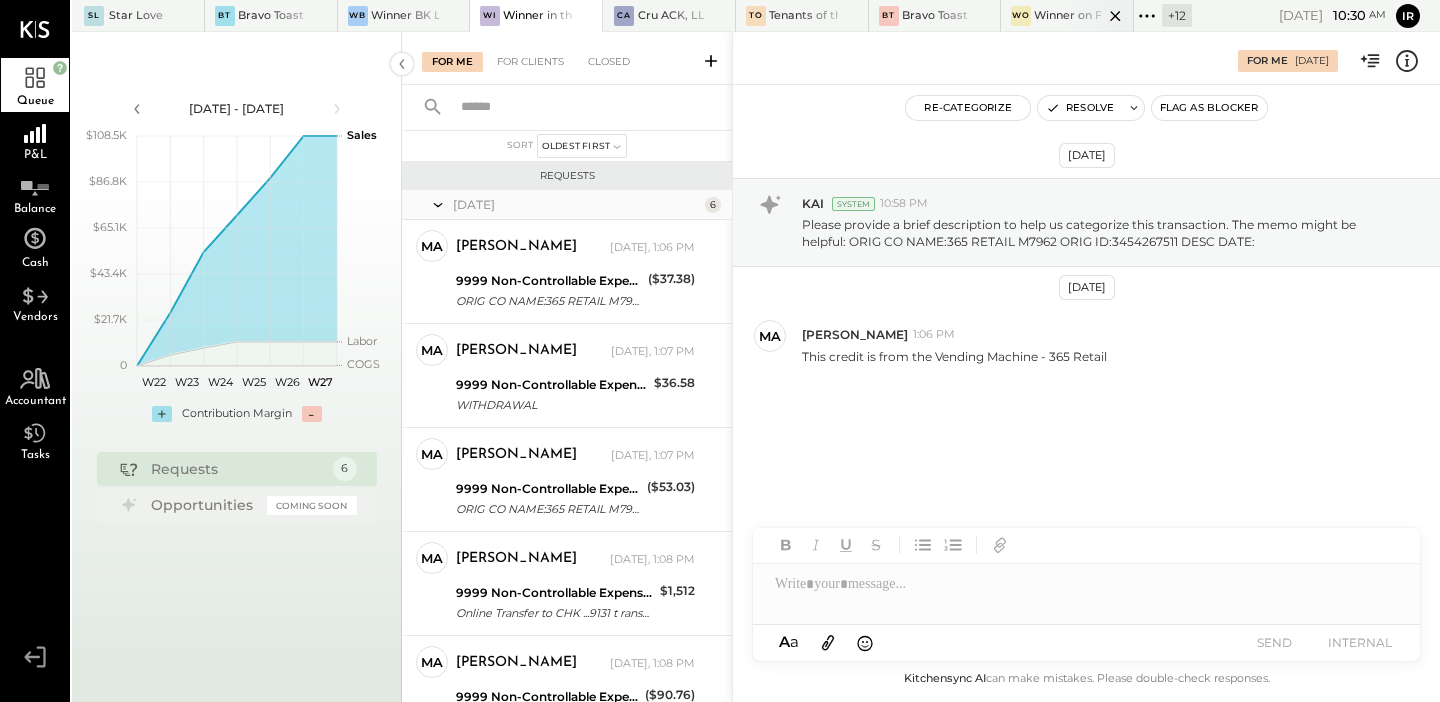 click at bounding box center (1098, 15) 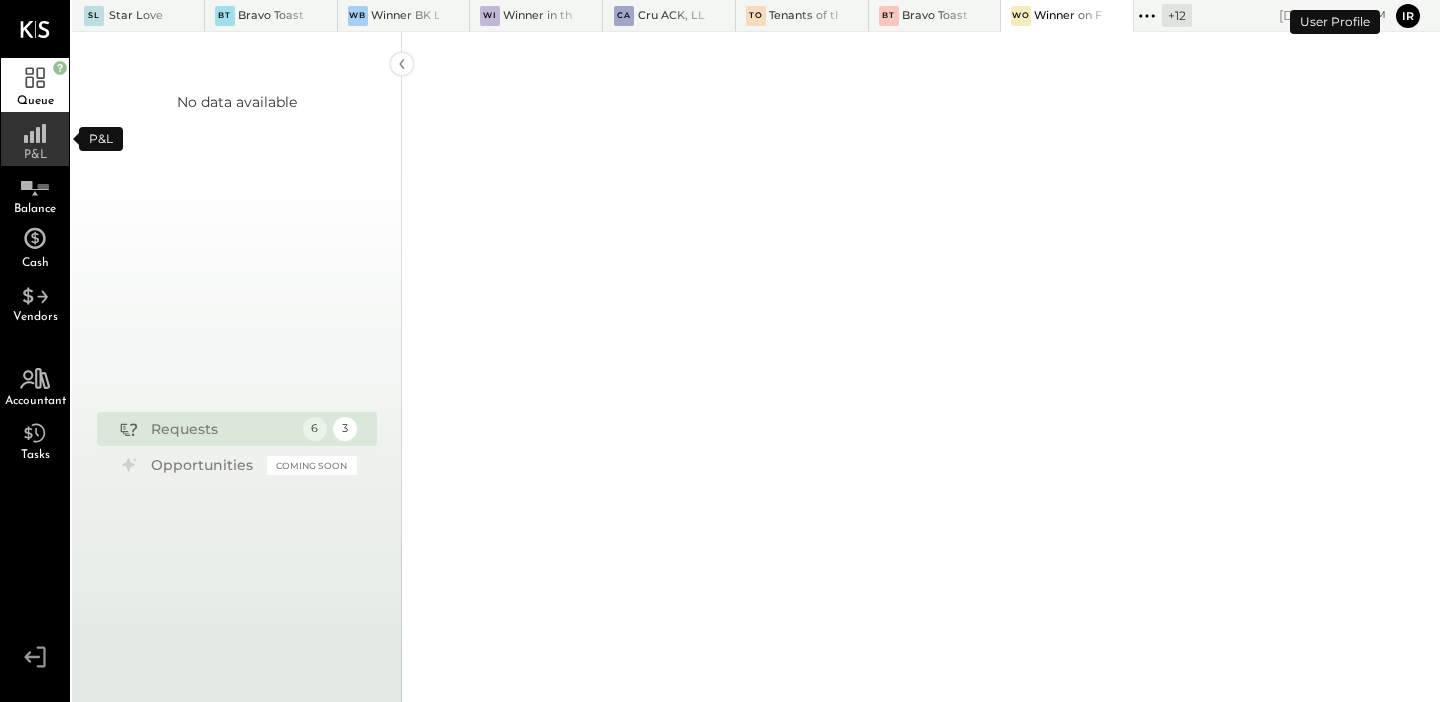 click on "P&L" at bounding box center (35, 139) 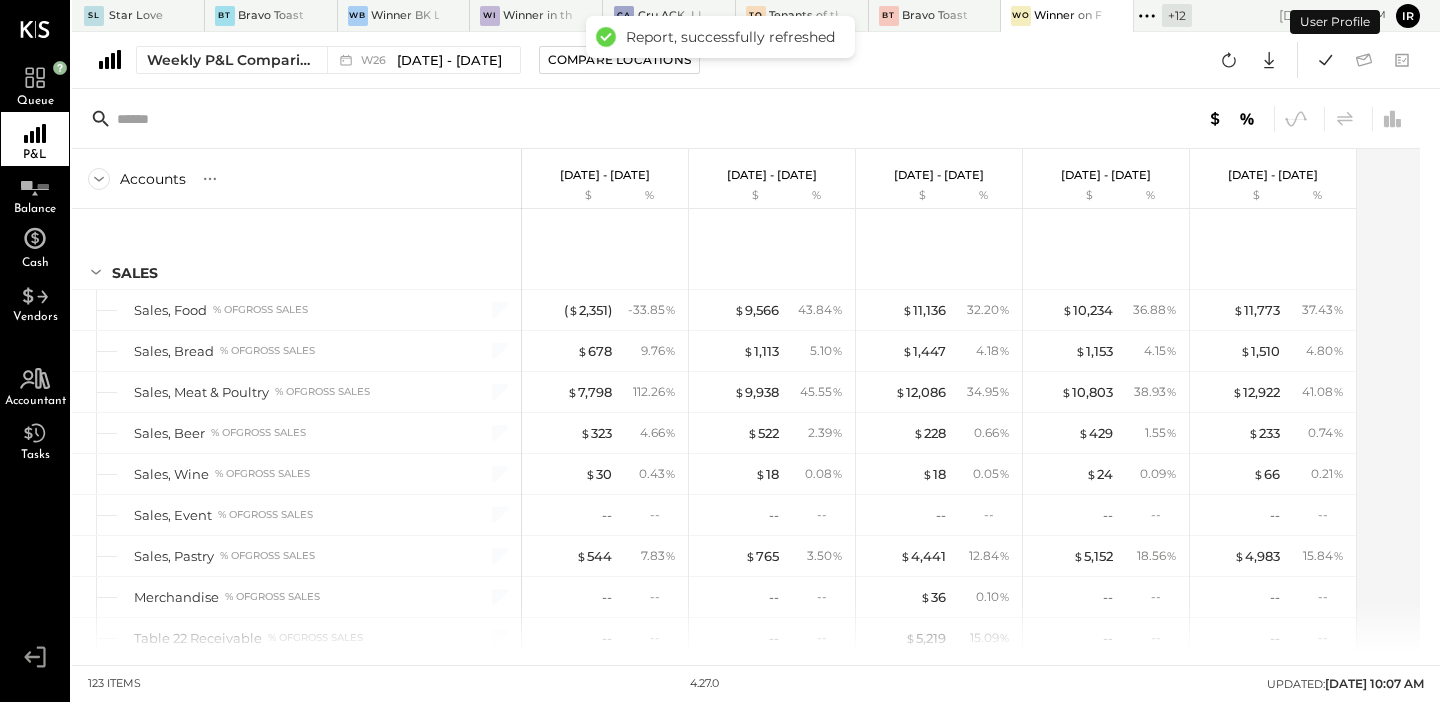 click on "Weekly P&L Comparison   W26 [DATE] - [DATE] Compare Locations" at bounding box center (396, 60) 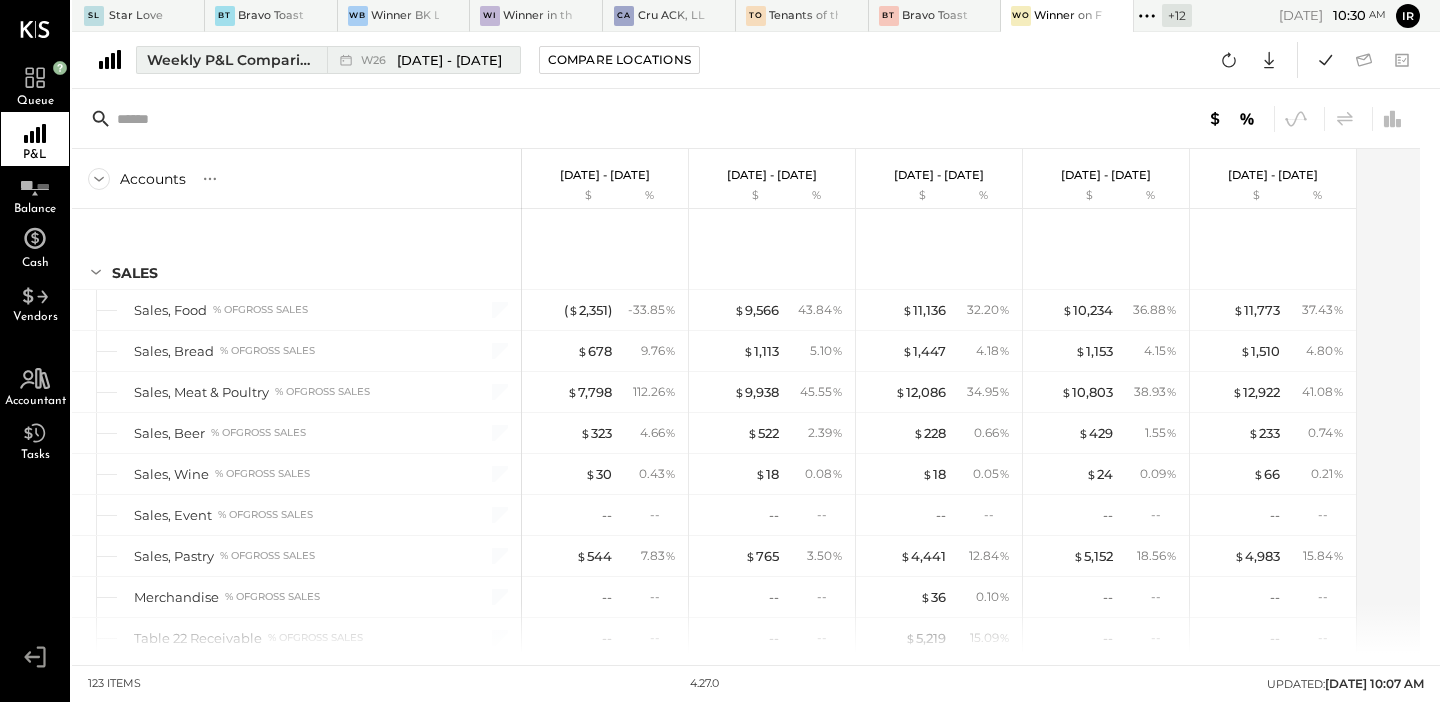 click on "Weekly P&L Comparison" at bounding box center (231, 60) 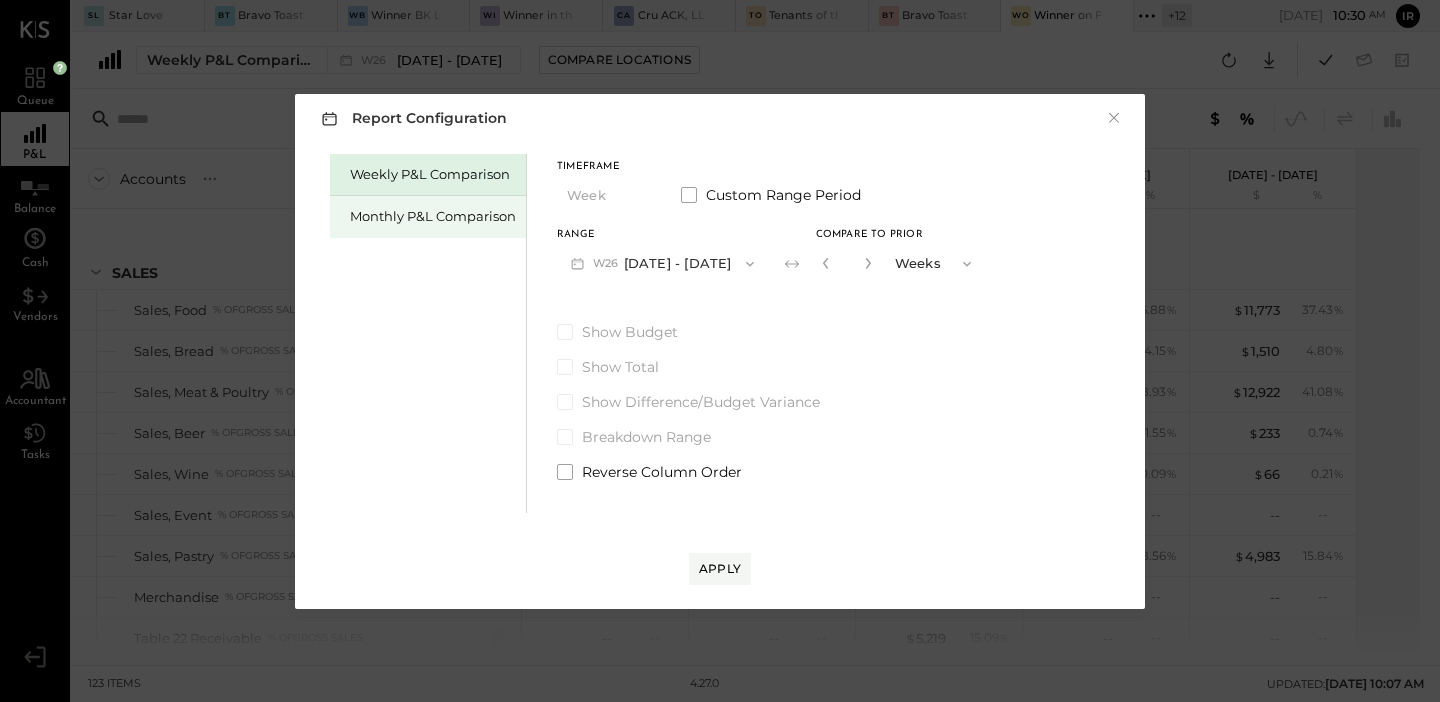 click on "Monthly P&L Comparison" at bounding box center [433, 216] 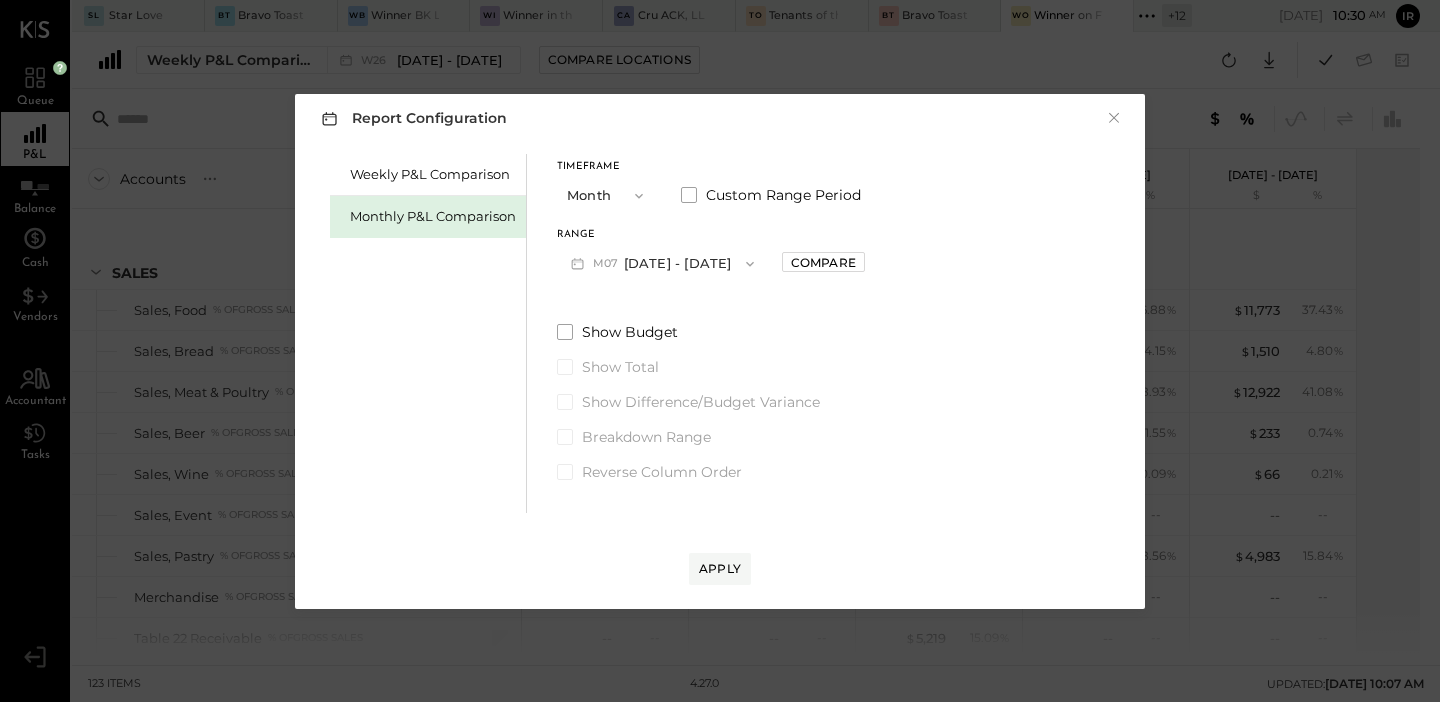 click on "M07 [DATE] - [DATE]" at bounding box center [662, 263] 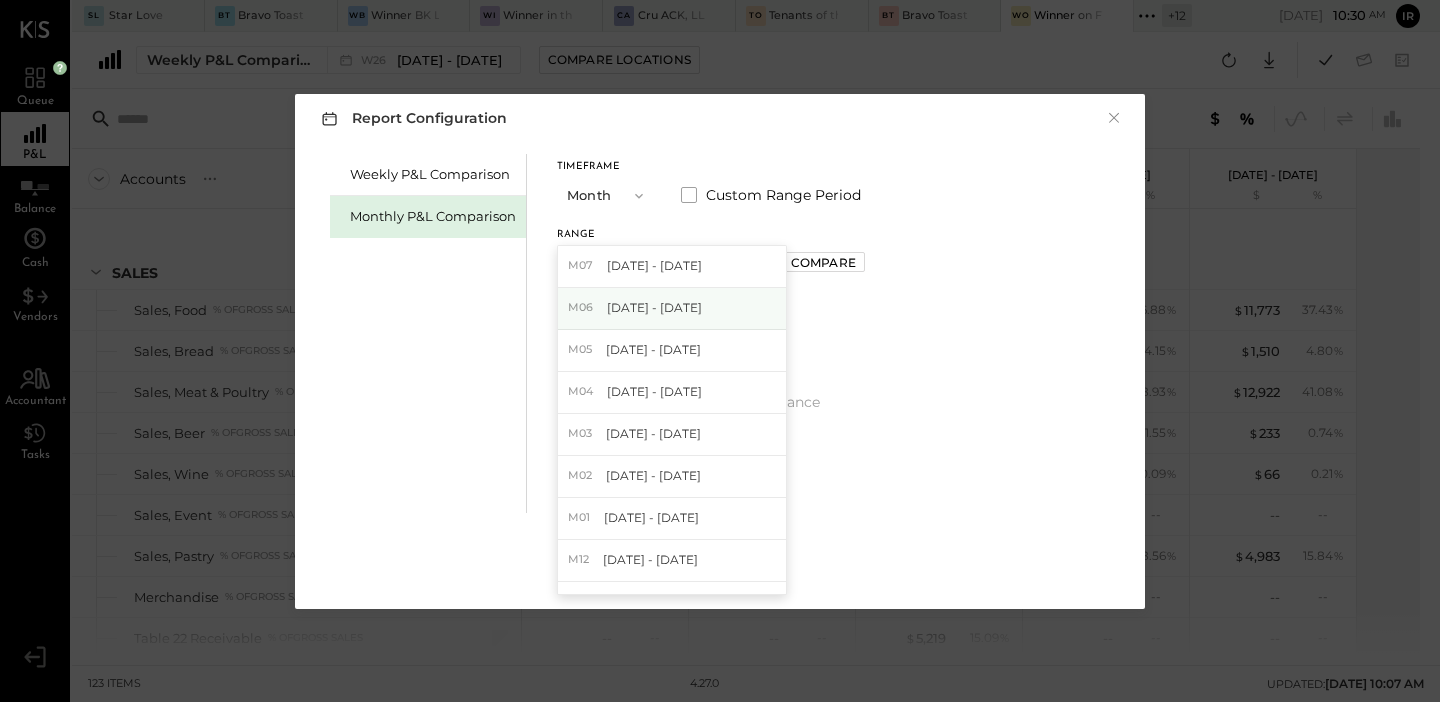 click on "M06   [DATE] - [DATE]" at bounding box center [672, 309] 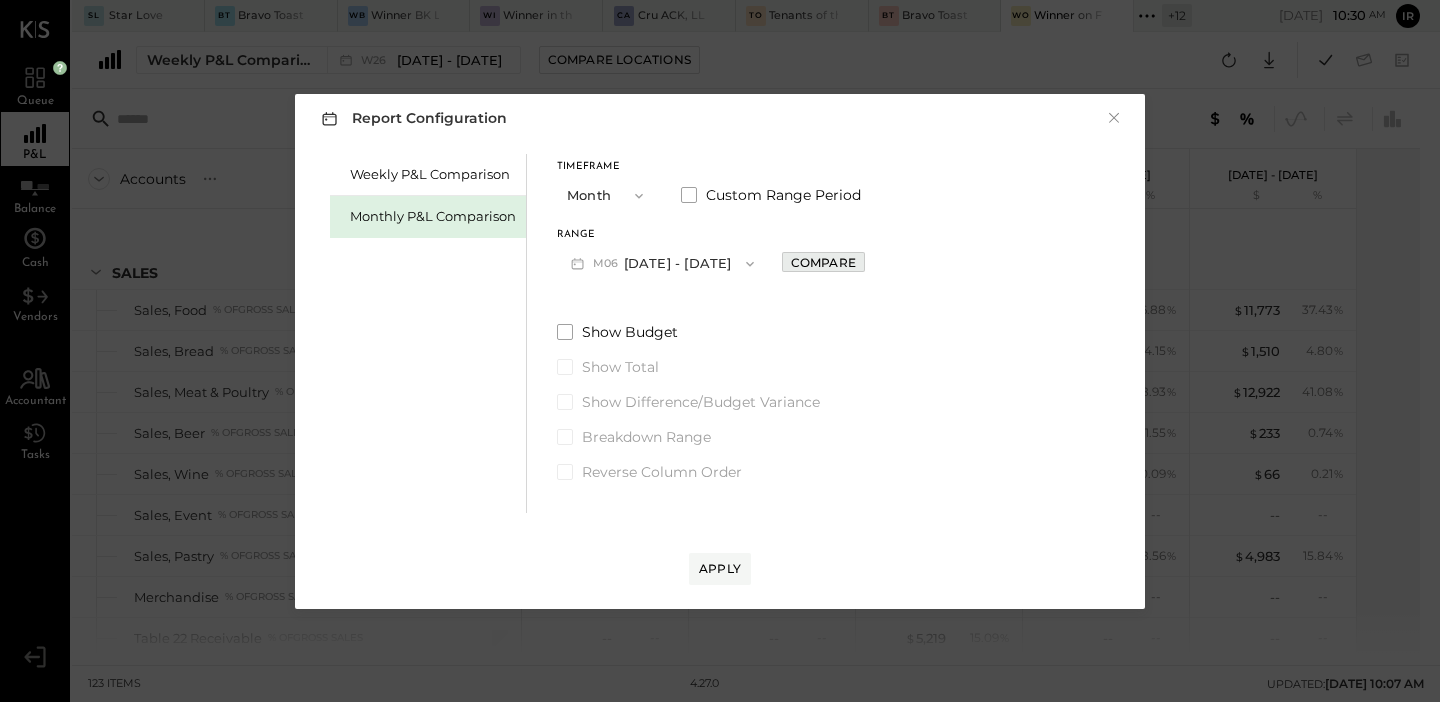 click on "Compare" at bounding box center (823, 262) 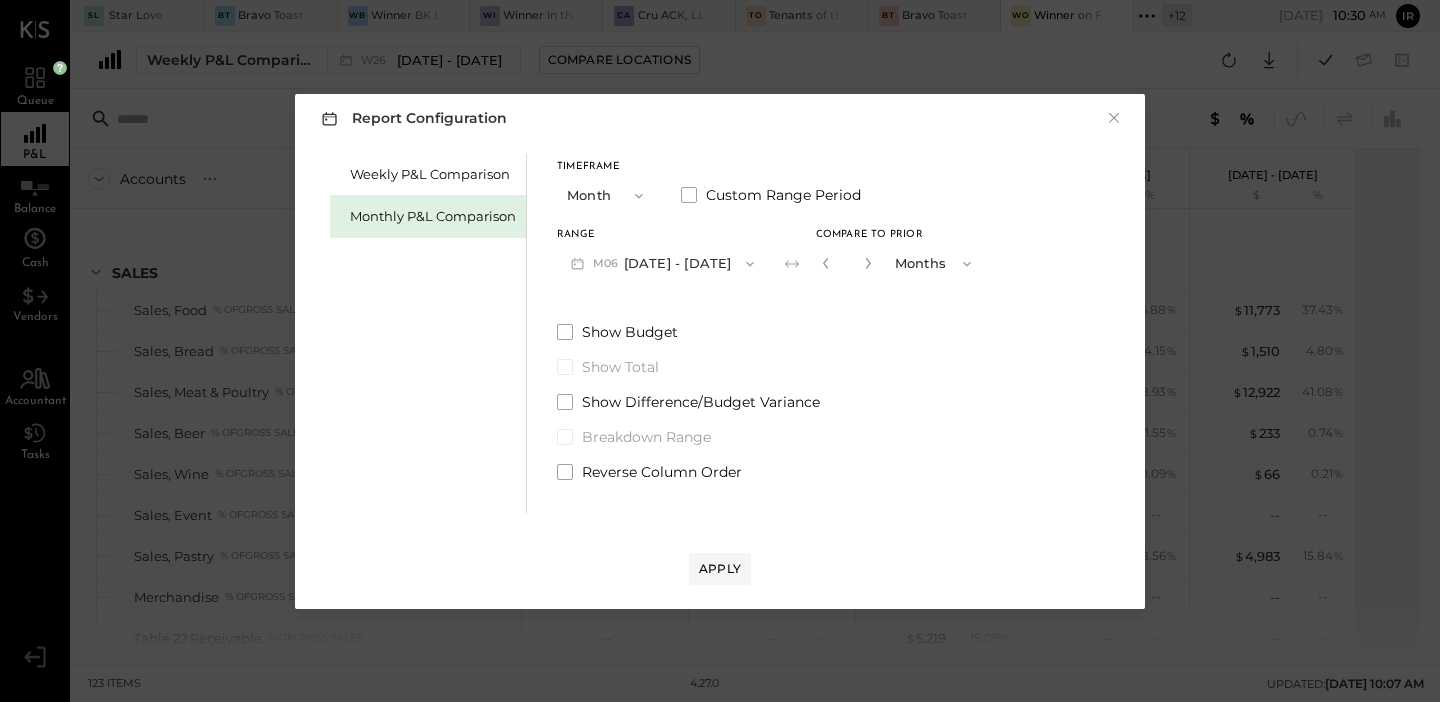 click at bounding box center (868, 263) 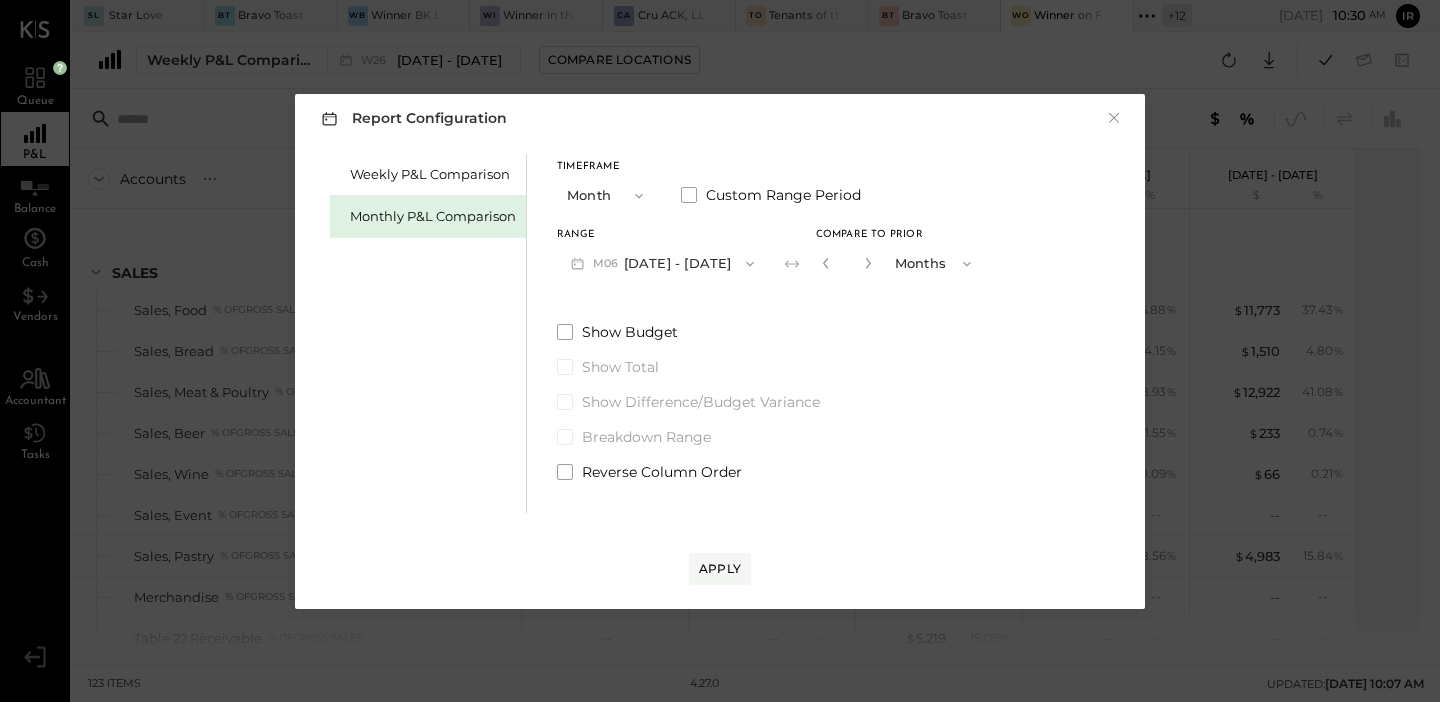 click at bounding box center [868, 263] 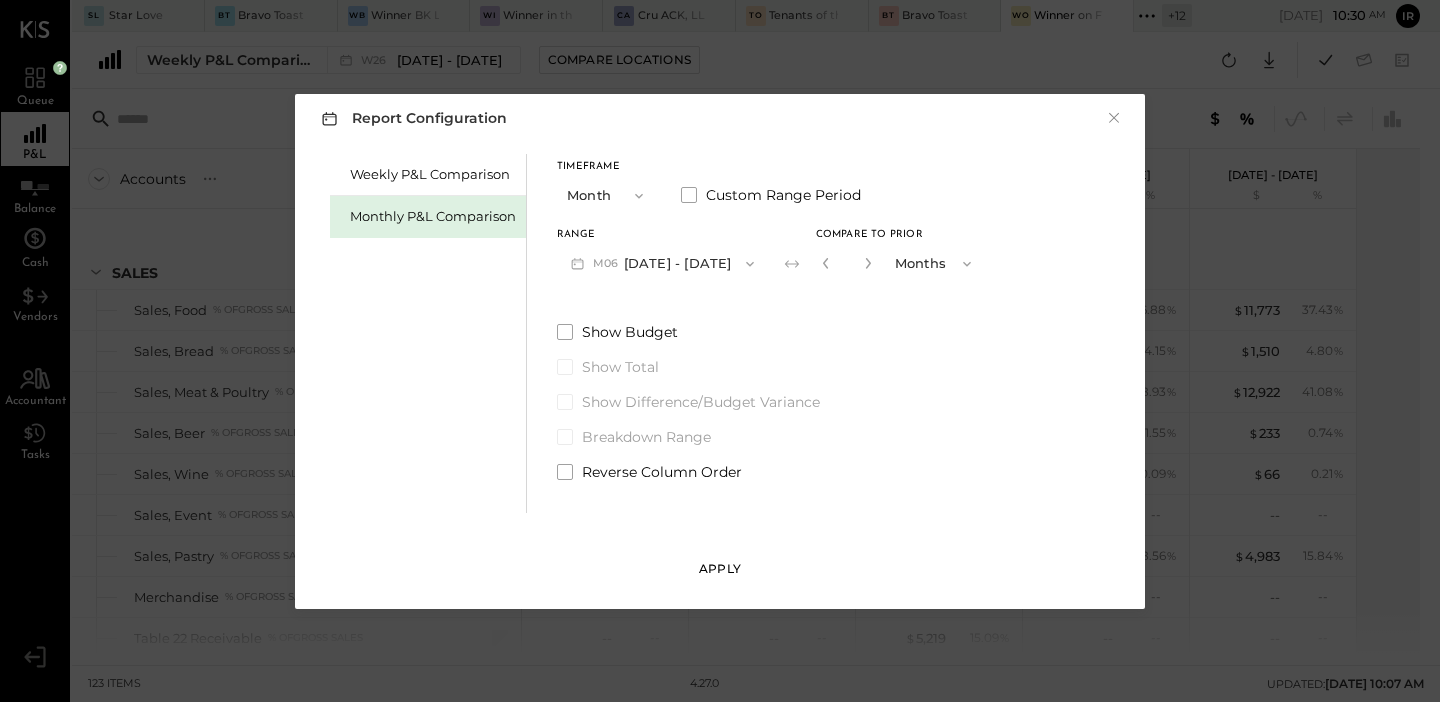 click on "Apply" at bounding box center [720, 568] 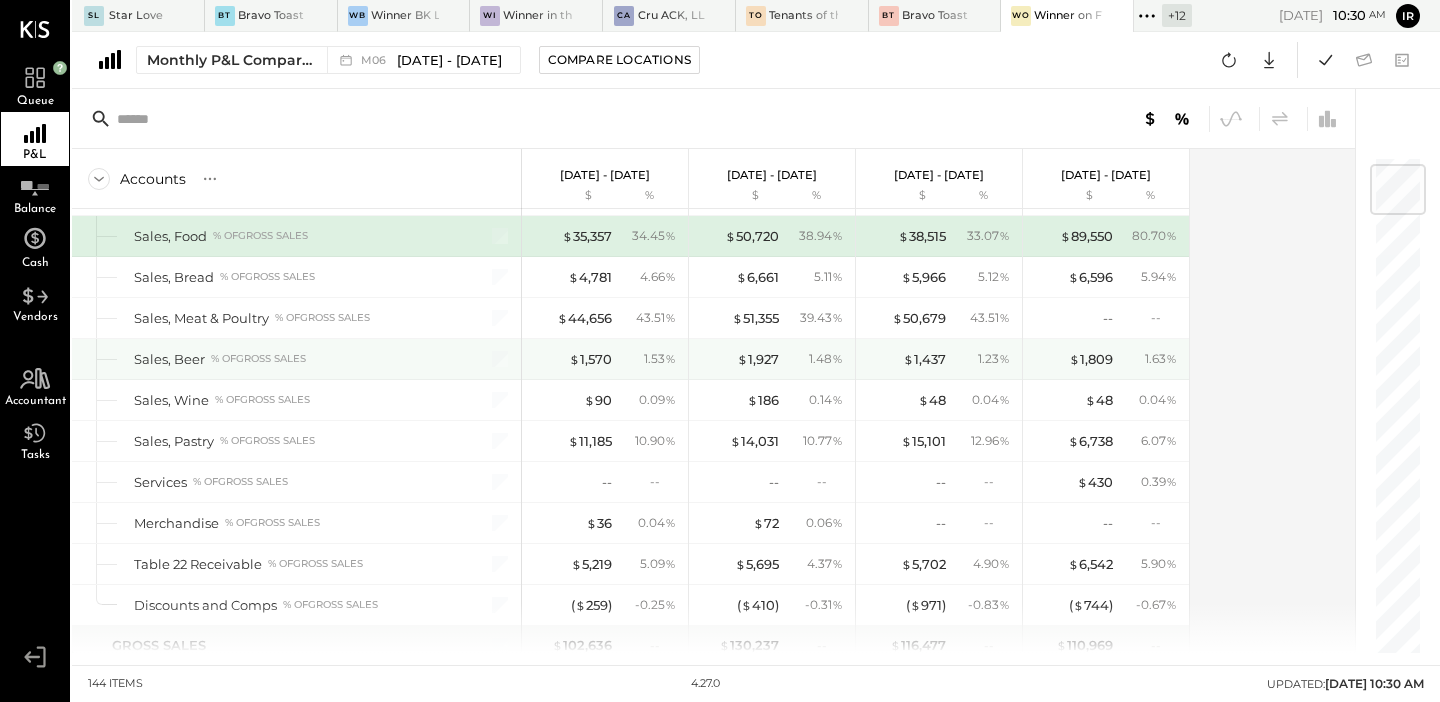 scroll, scrollTop: 78, scrollLeft: 0, axis: vertical 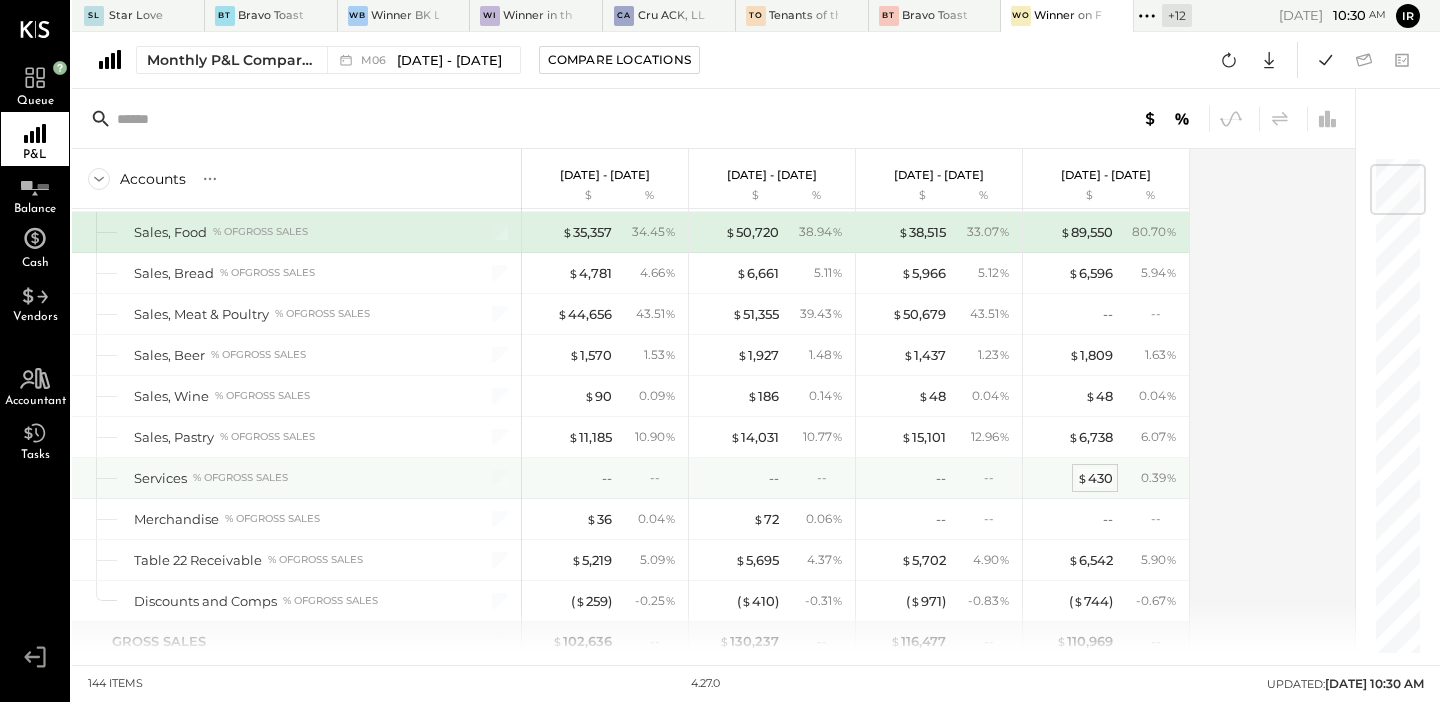 click on "$ 430" at bounding box center [1095, 478] 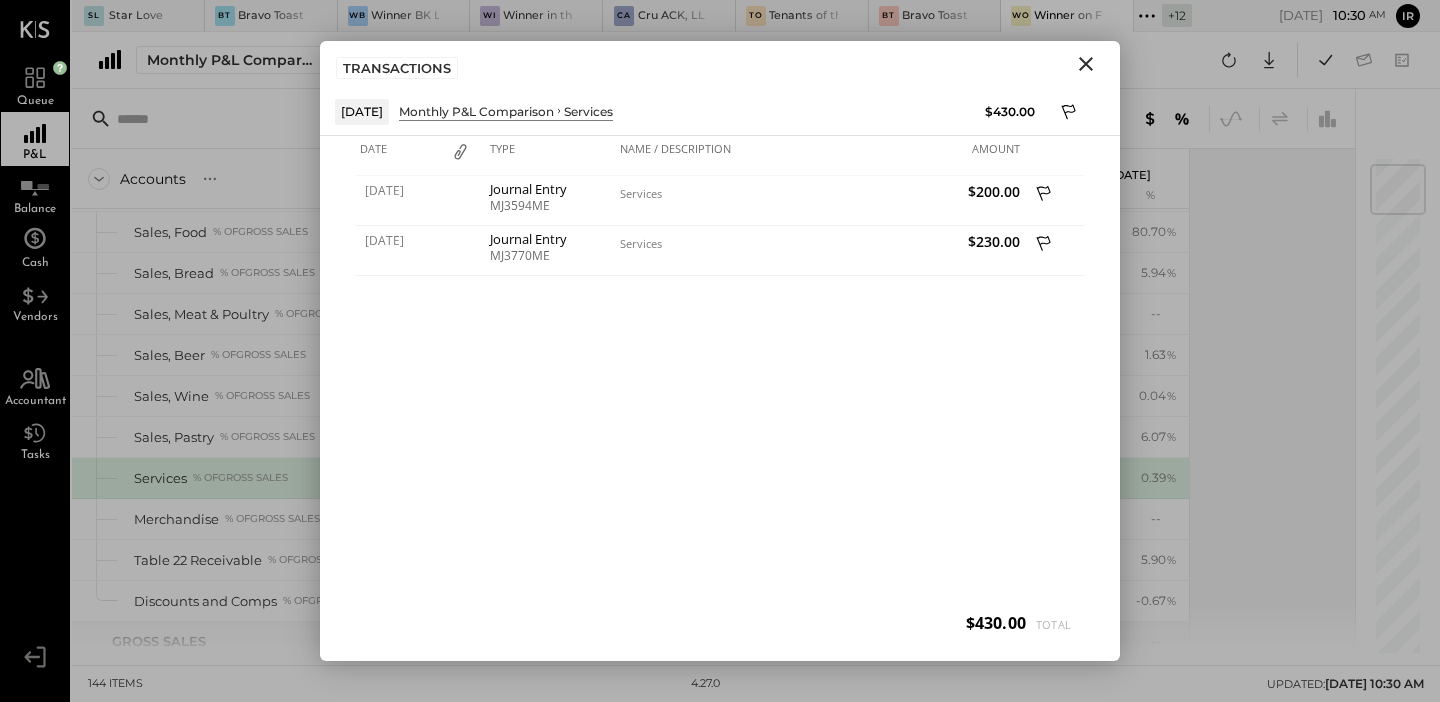 click 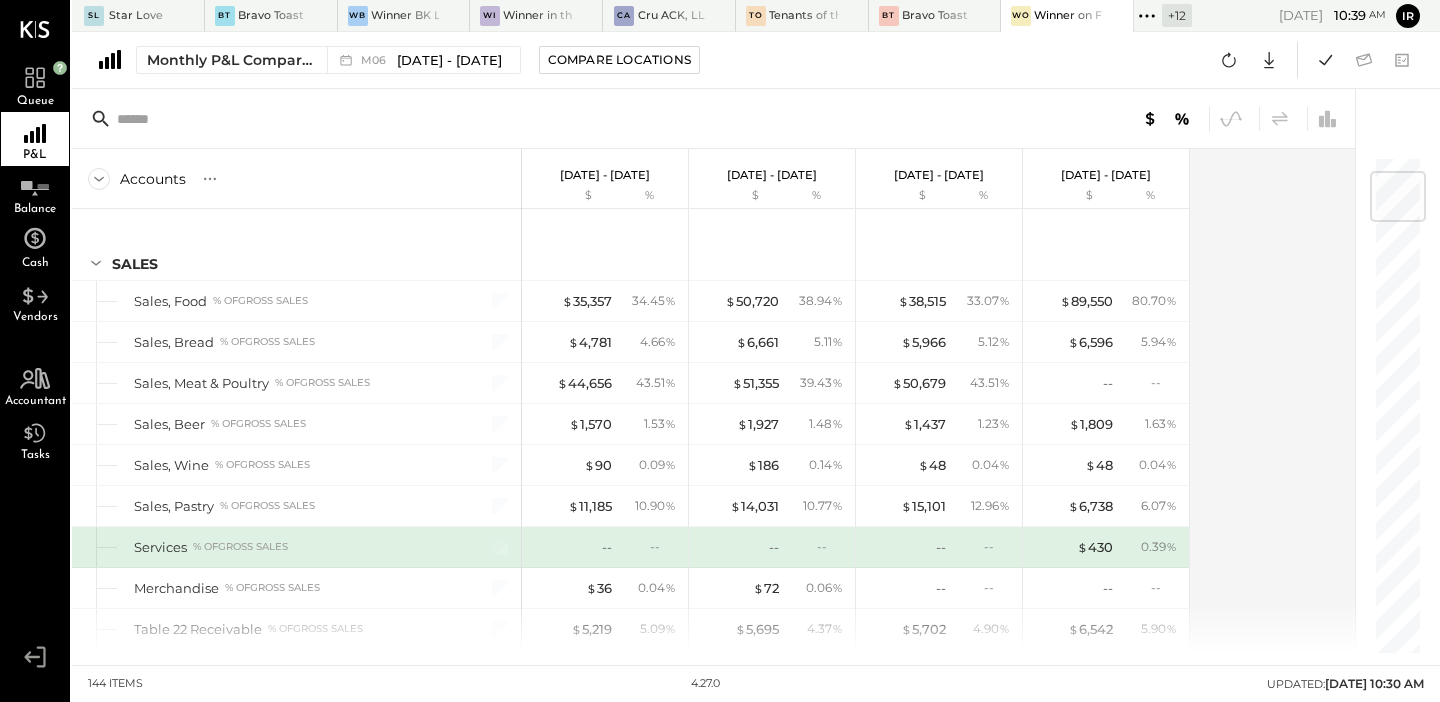 scroll, scrollTop: 0, scrollLeft: 0, axis: both 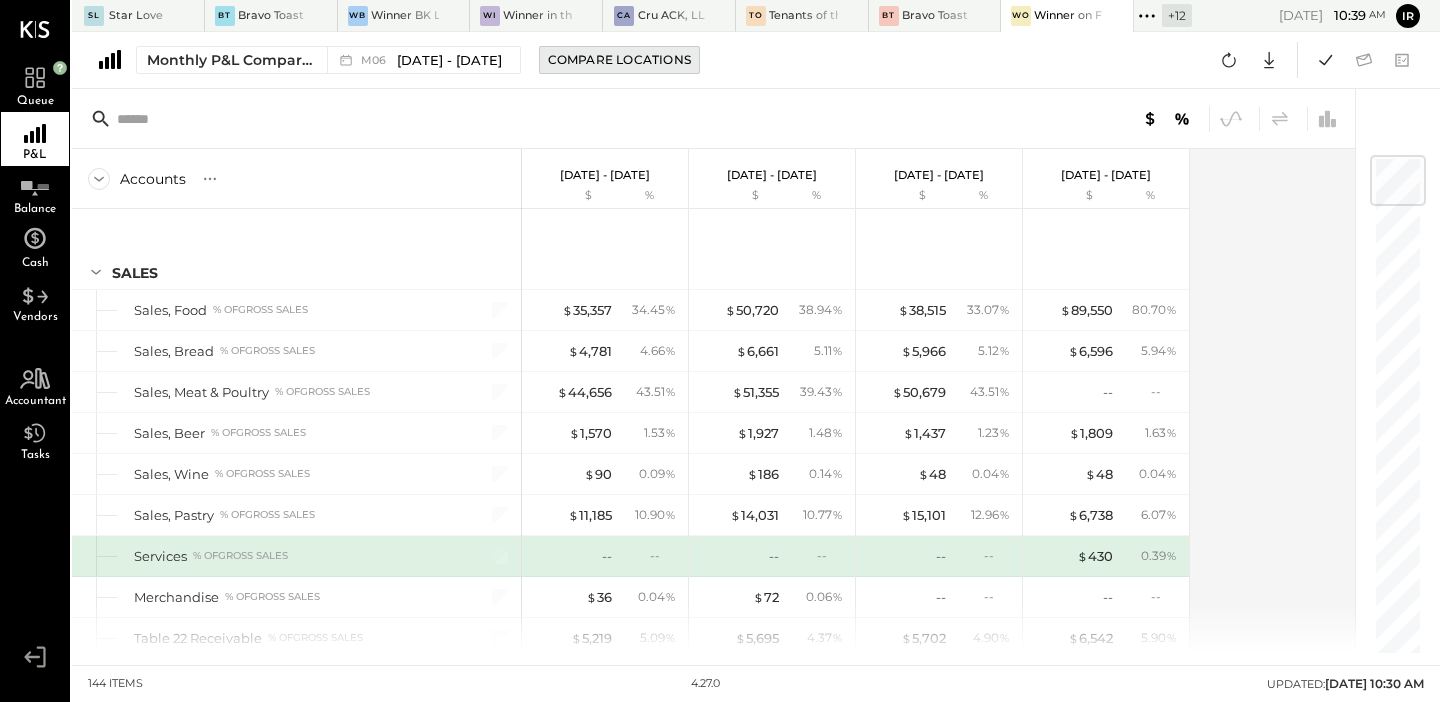 click on "Compare Locations" at bounding box center [619, 59] 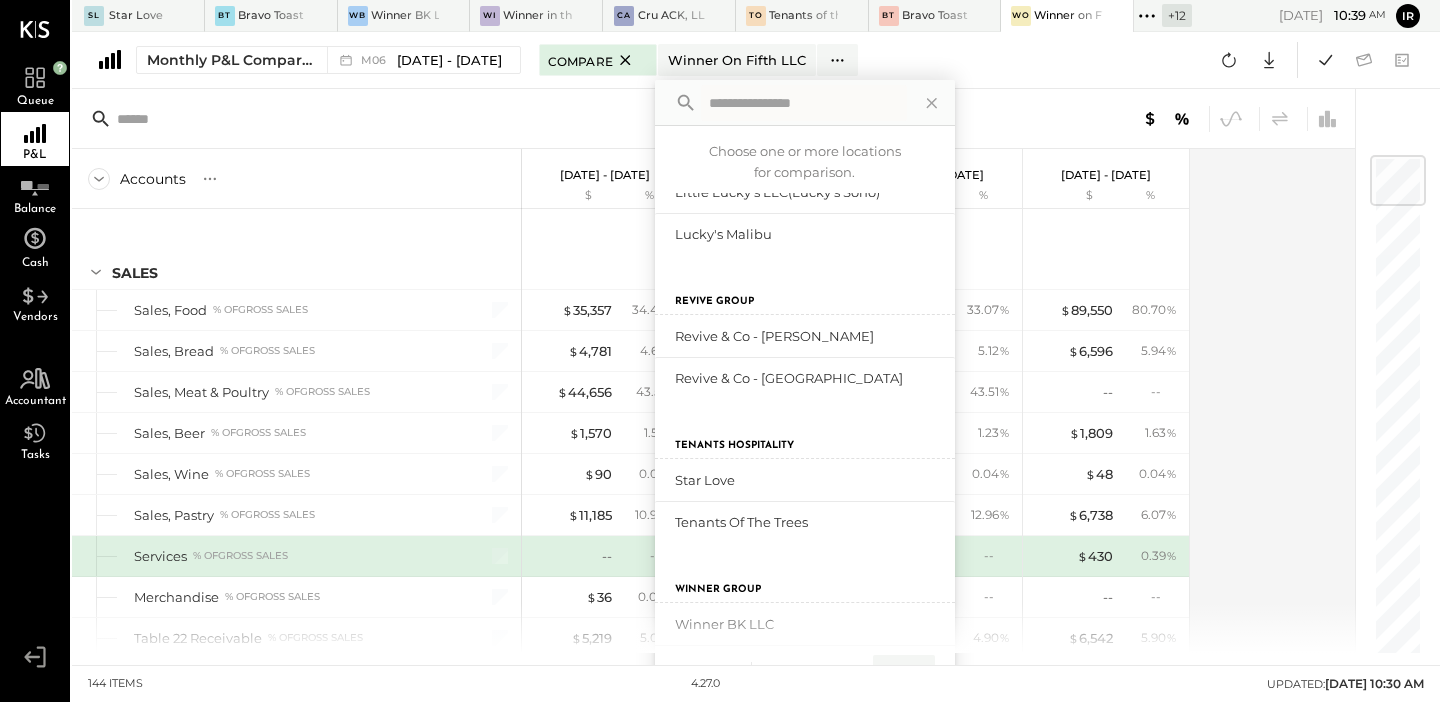 scroll, scrollTop: 906, scrollLeft: 0, axis: vertical 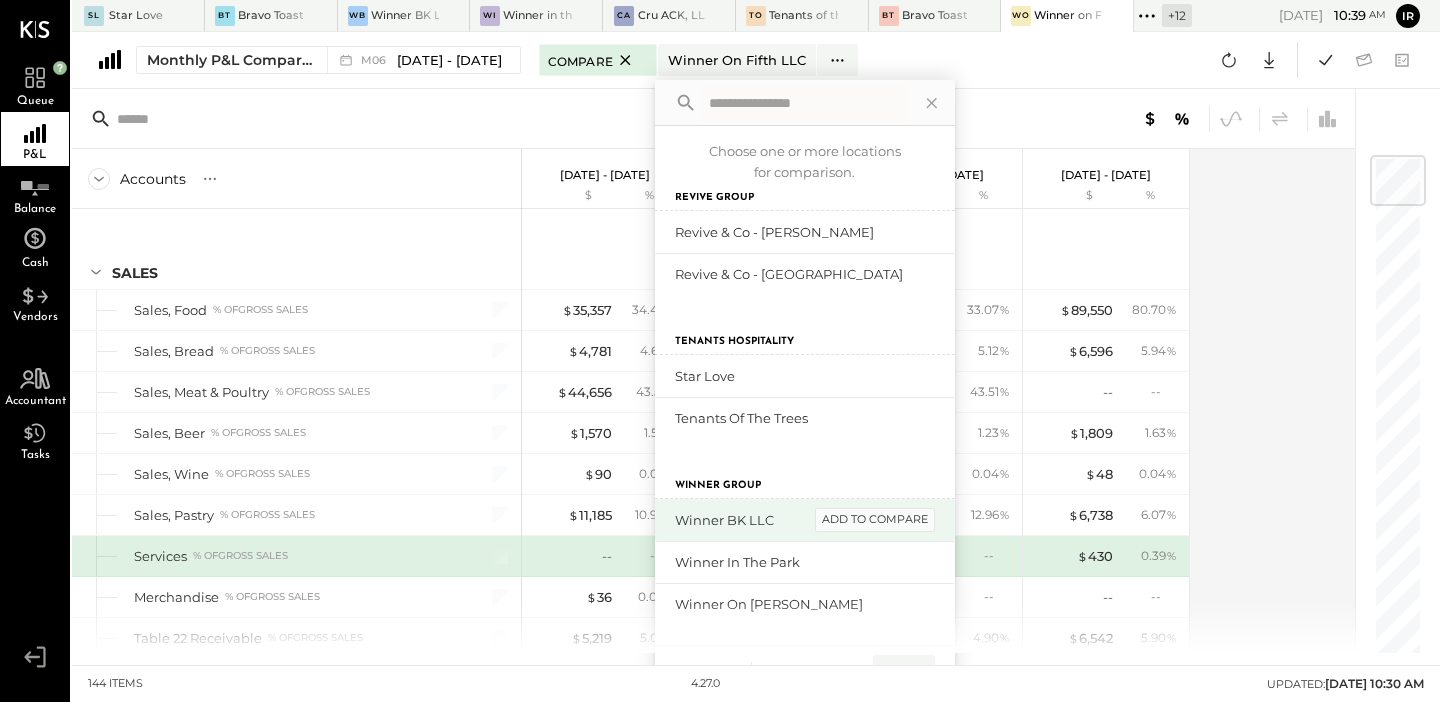 click on "add to compare" at bounding box center [875, 520] 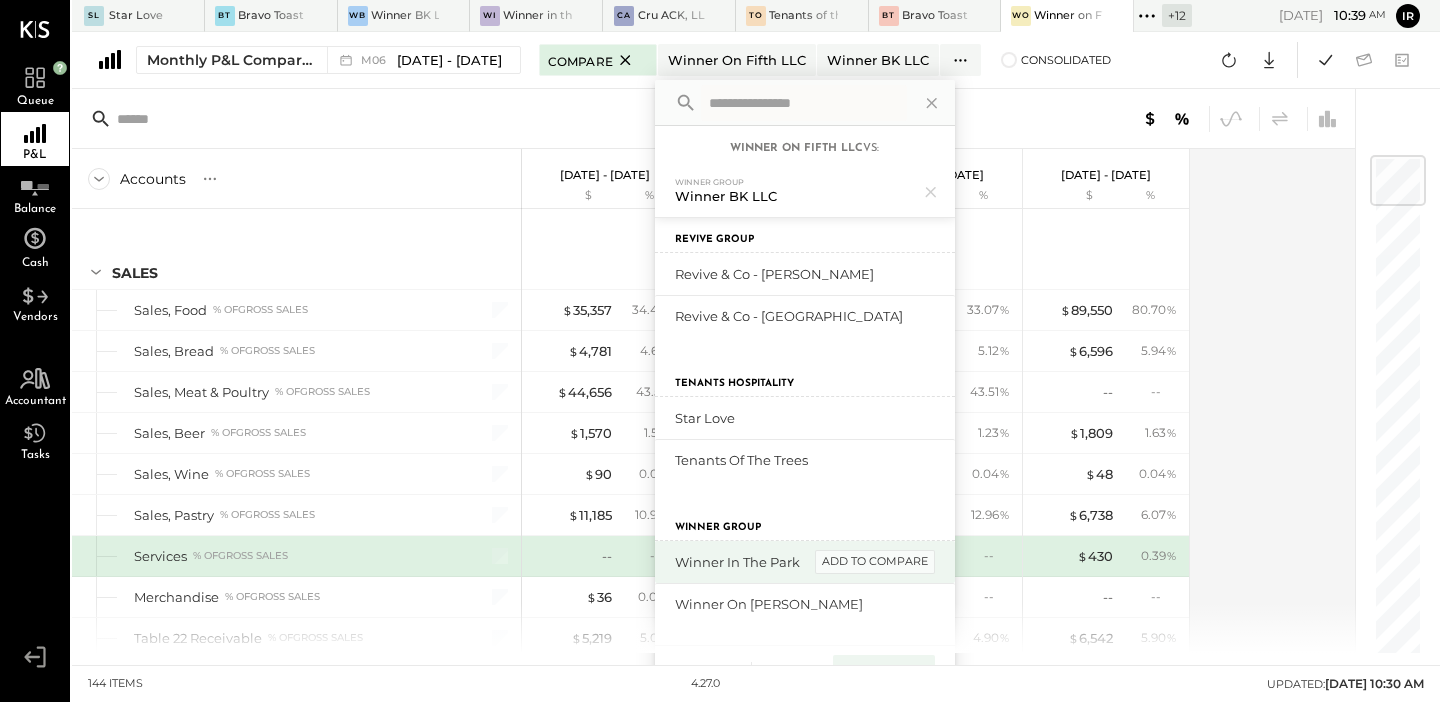 scroll, scrollTop: 889, scrollLeft: 0, axis: vertical 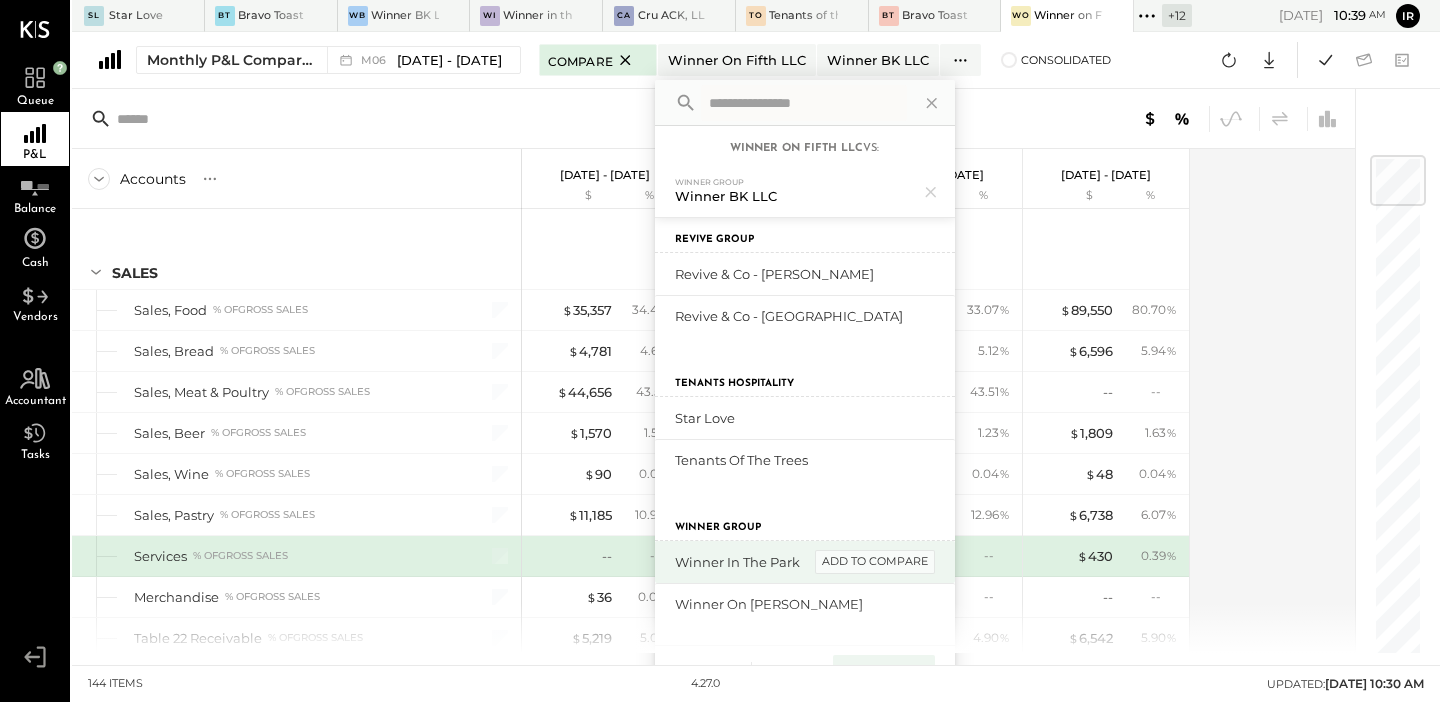 click on "add to compare" at bounding box center (875, 562) 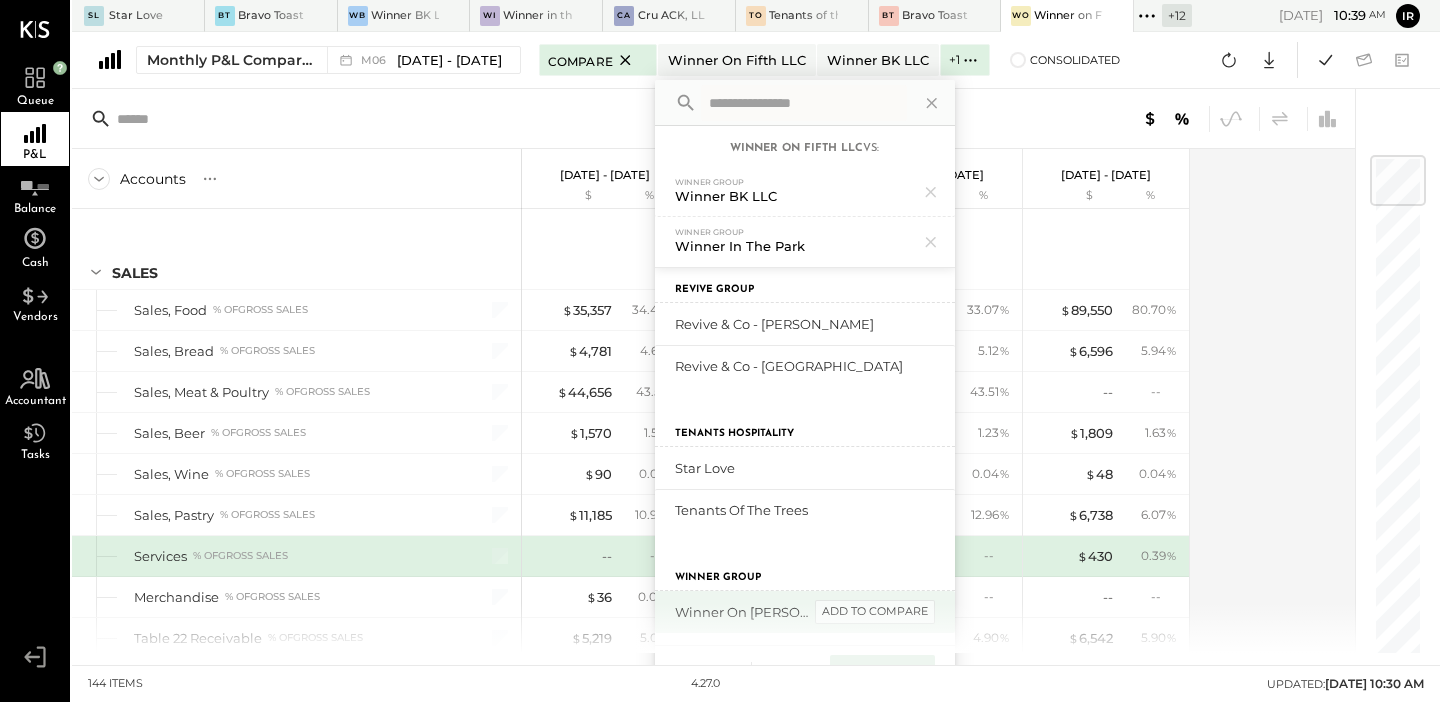 scroll, scrollTop: 30, scrollLeft: 0, axis: vertical 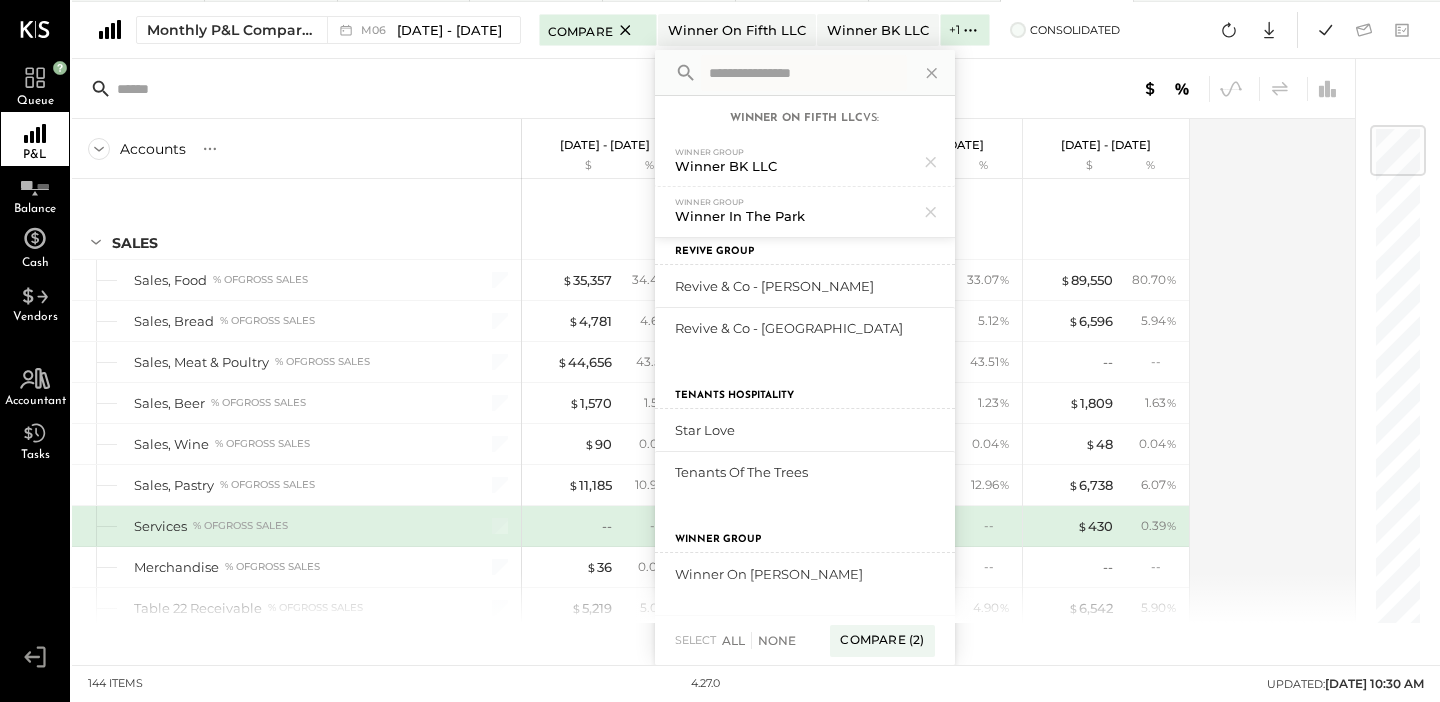 click at bounding box center (1018, 30) 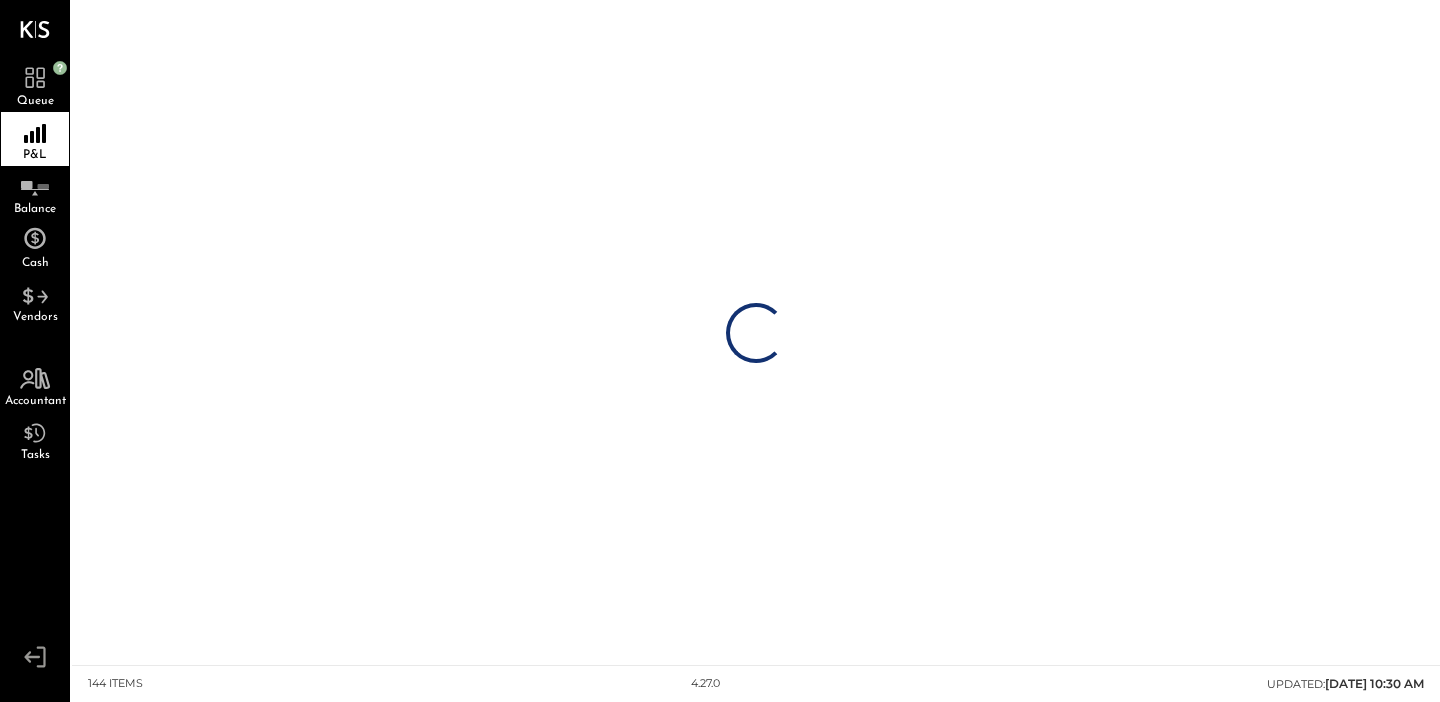 scroll, scrollTop: 0, scrollLeft: 0, axis: both 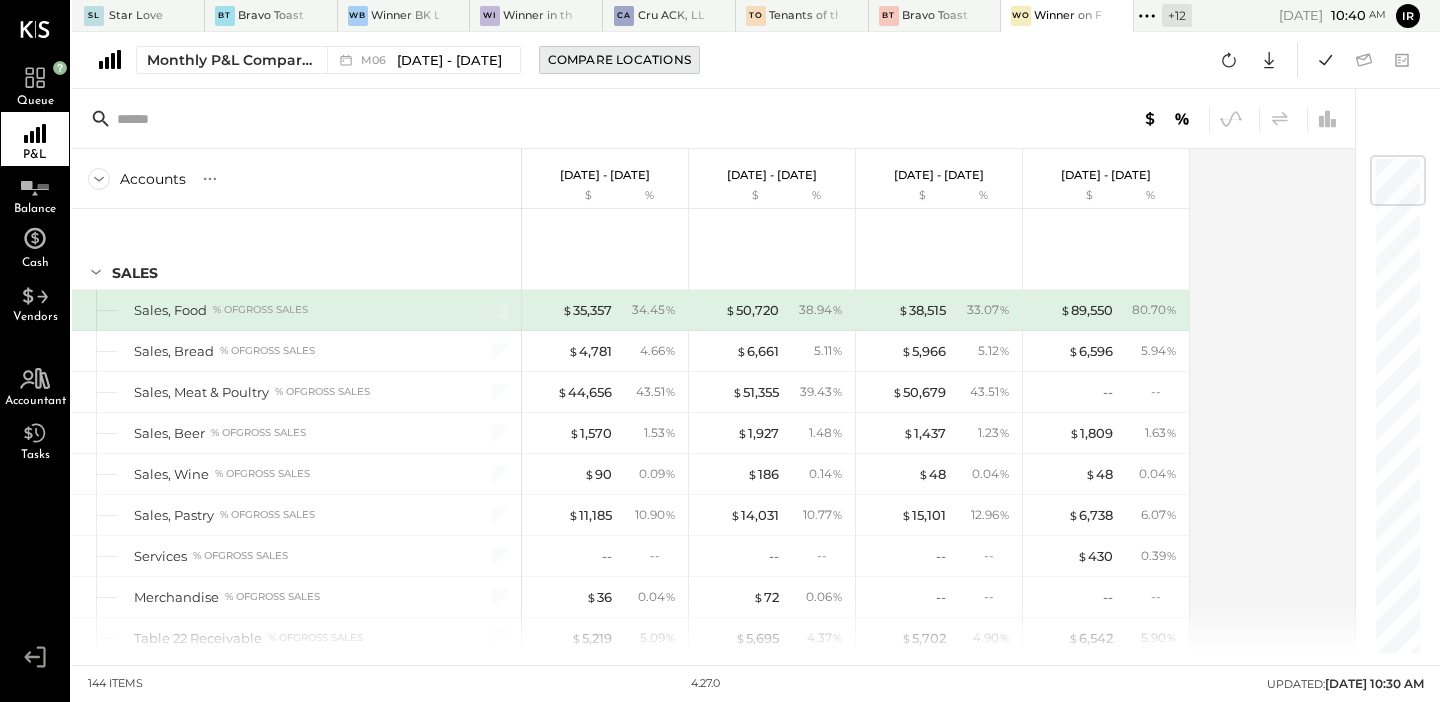 click on "Compare Locations" at bounding box center [619, 59] 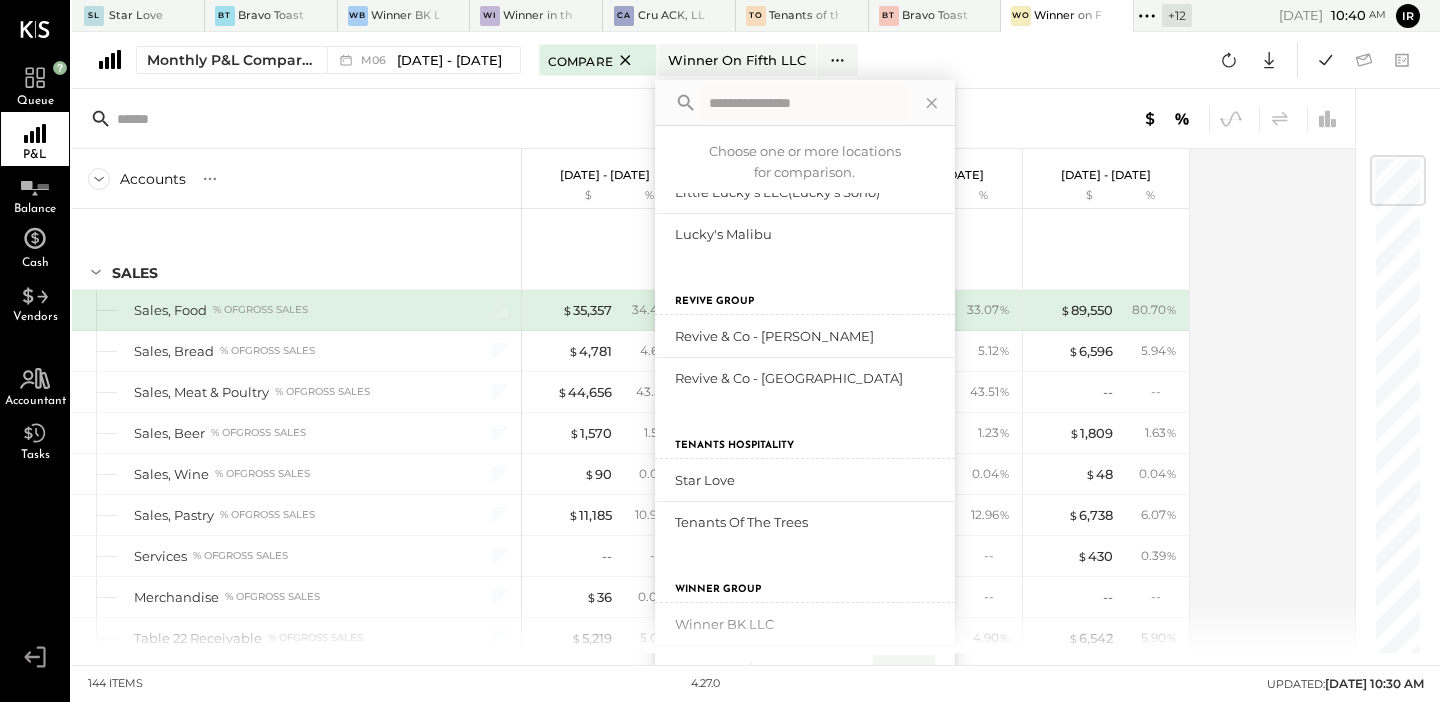 scroll, scrollTop: 906, scrollLeft: 0, axis: vertical 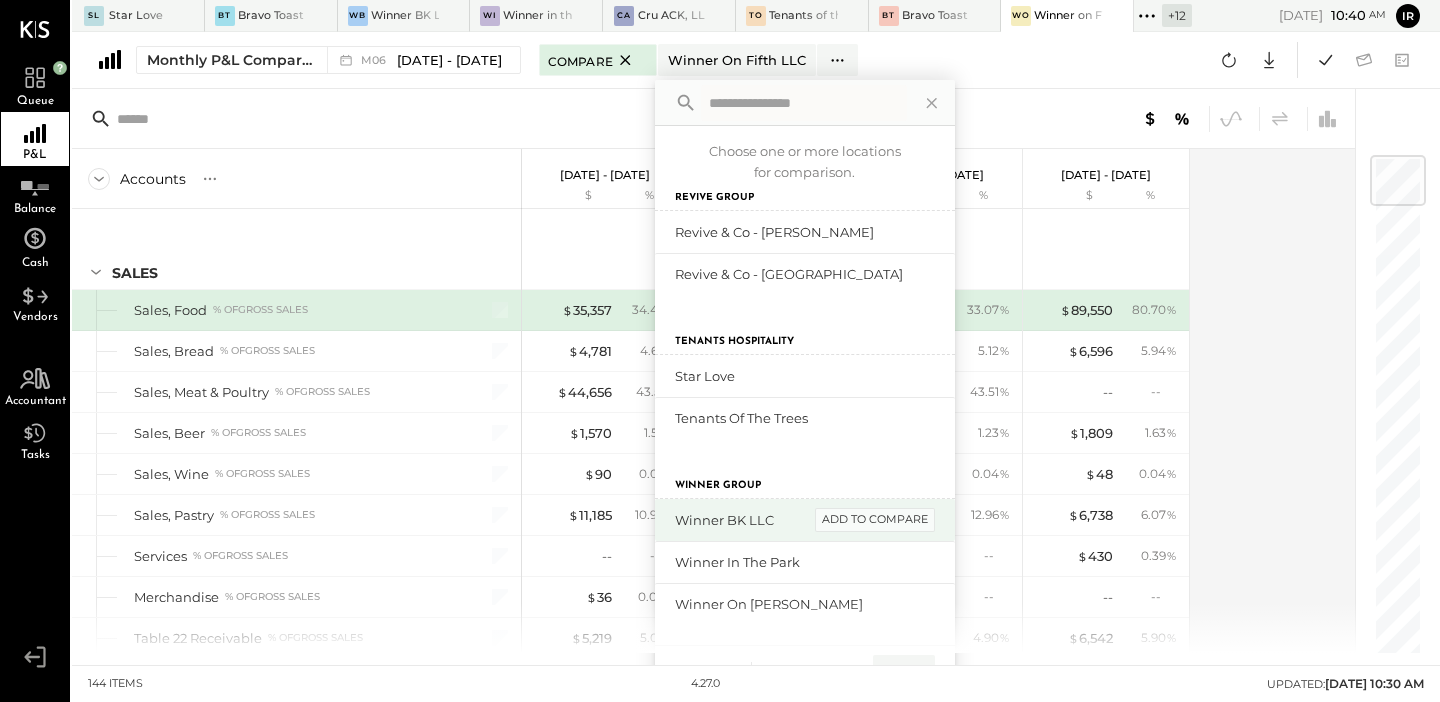 click on "add to compare" at bounding box center (875, 520) 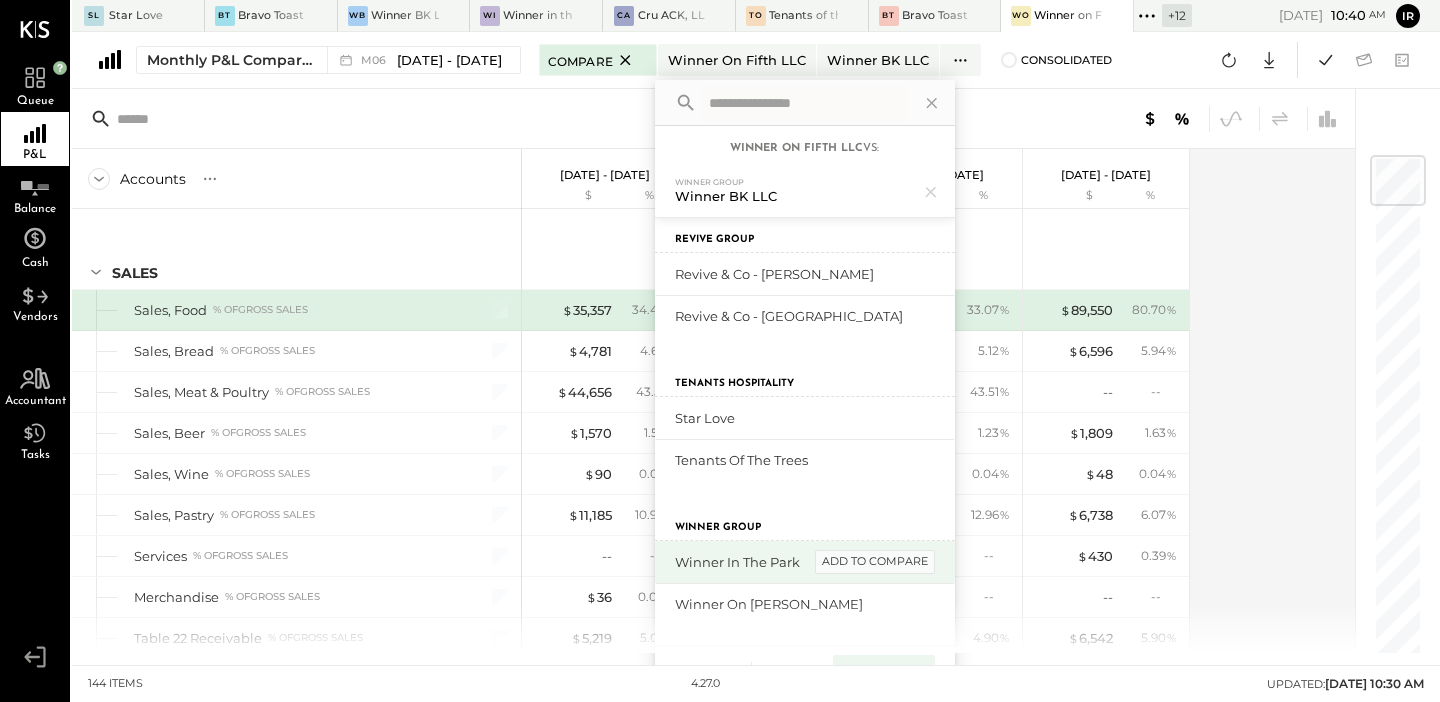 click on "add to compare" at bounding box center [875, 562] 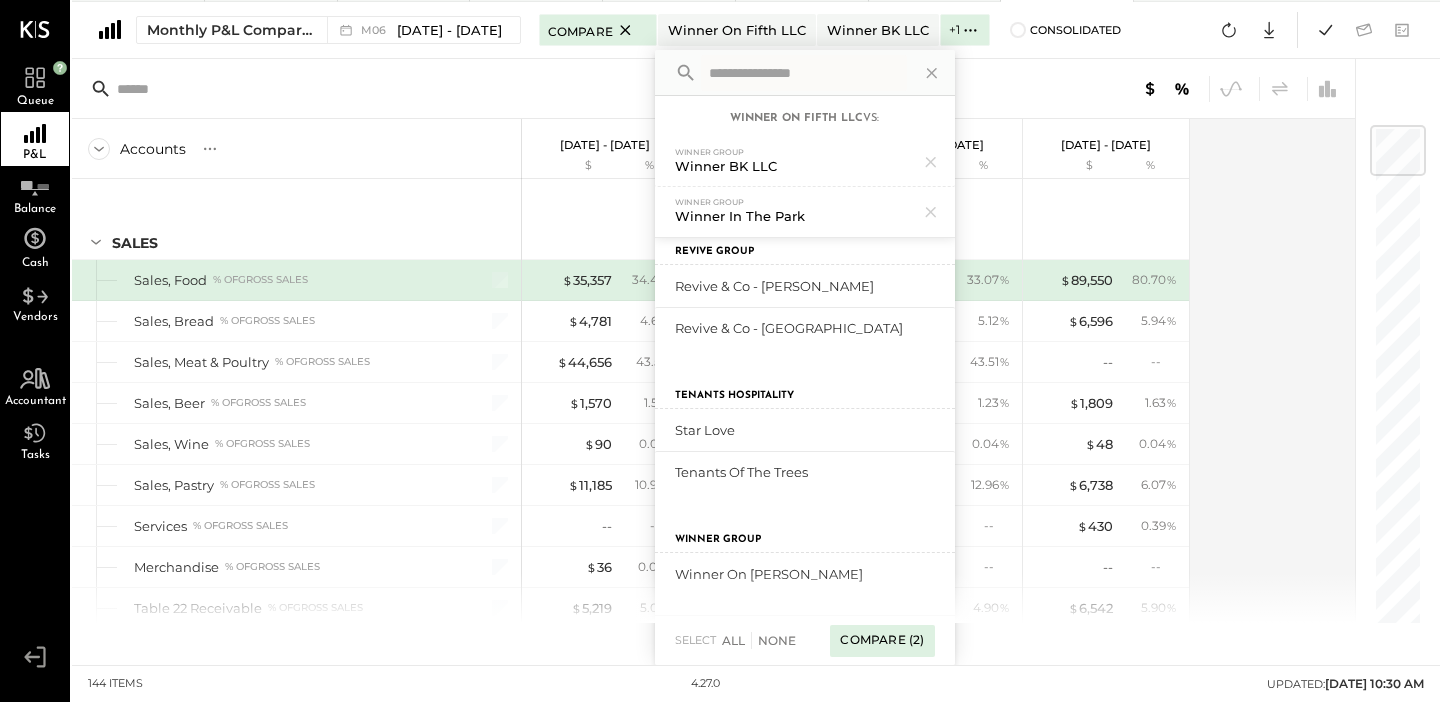 click on "Compare (2)" at bounding box center [882, 641] 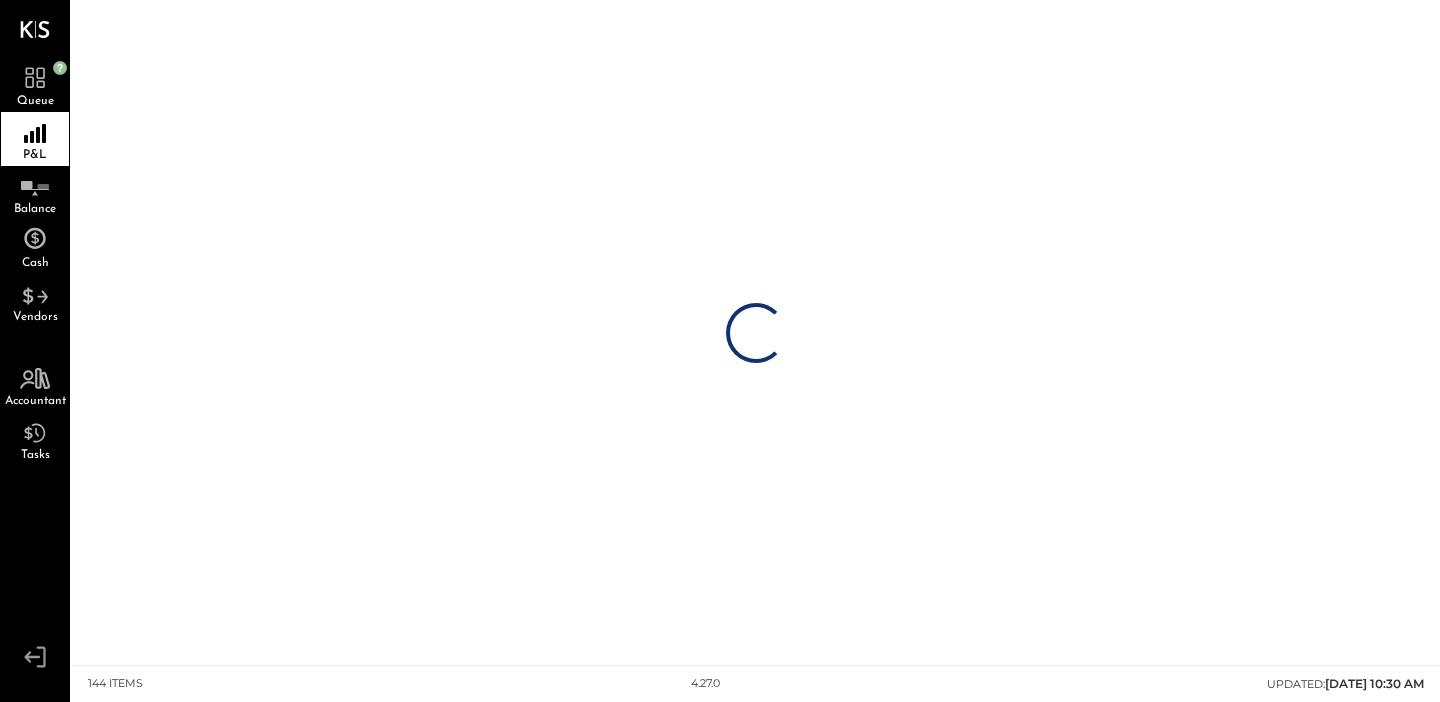 scroll, scrollTop: 0, scrollLeft: 0, axis: both 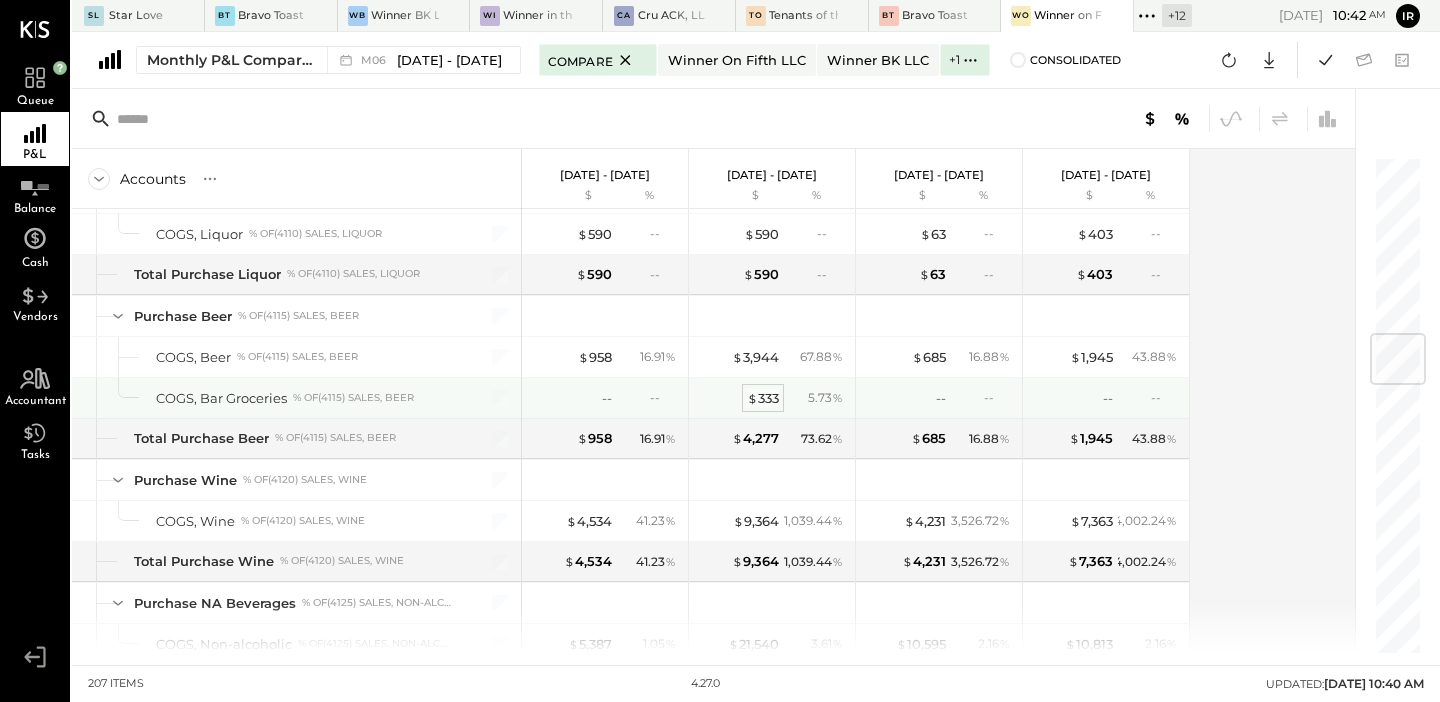 click on "$ 333" at bounding box center [763, 398] 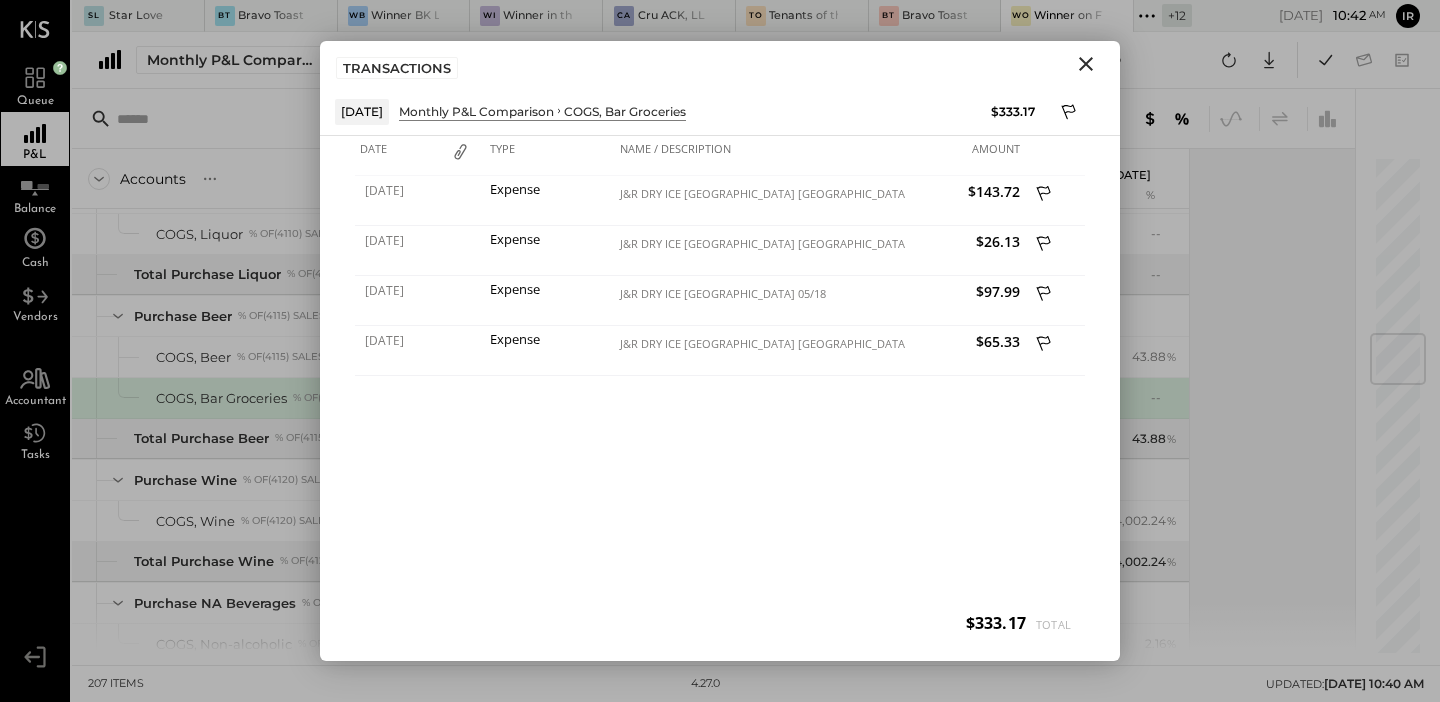 click 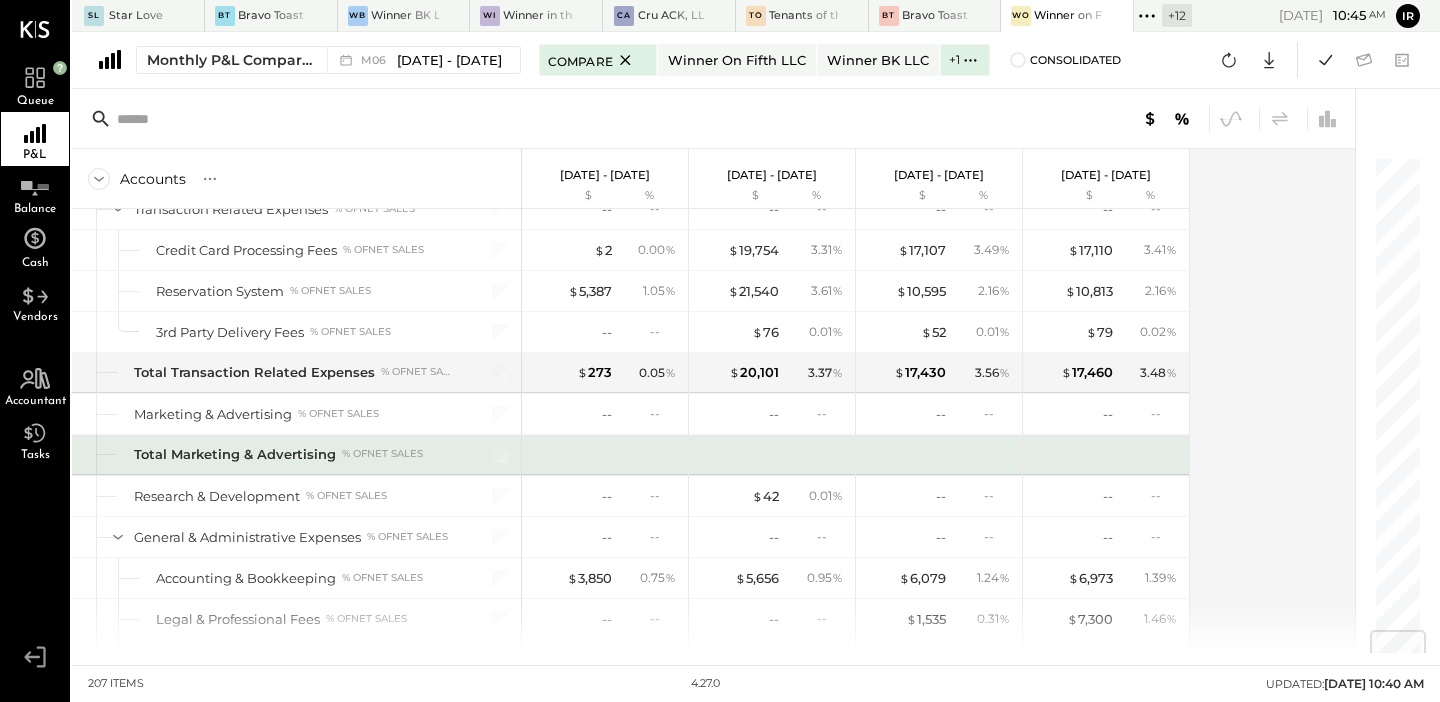 scroll, scrollTop: 4028, scrollLeft: 0, axis: vertical 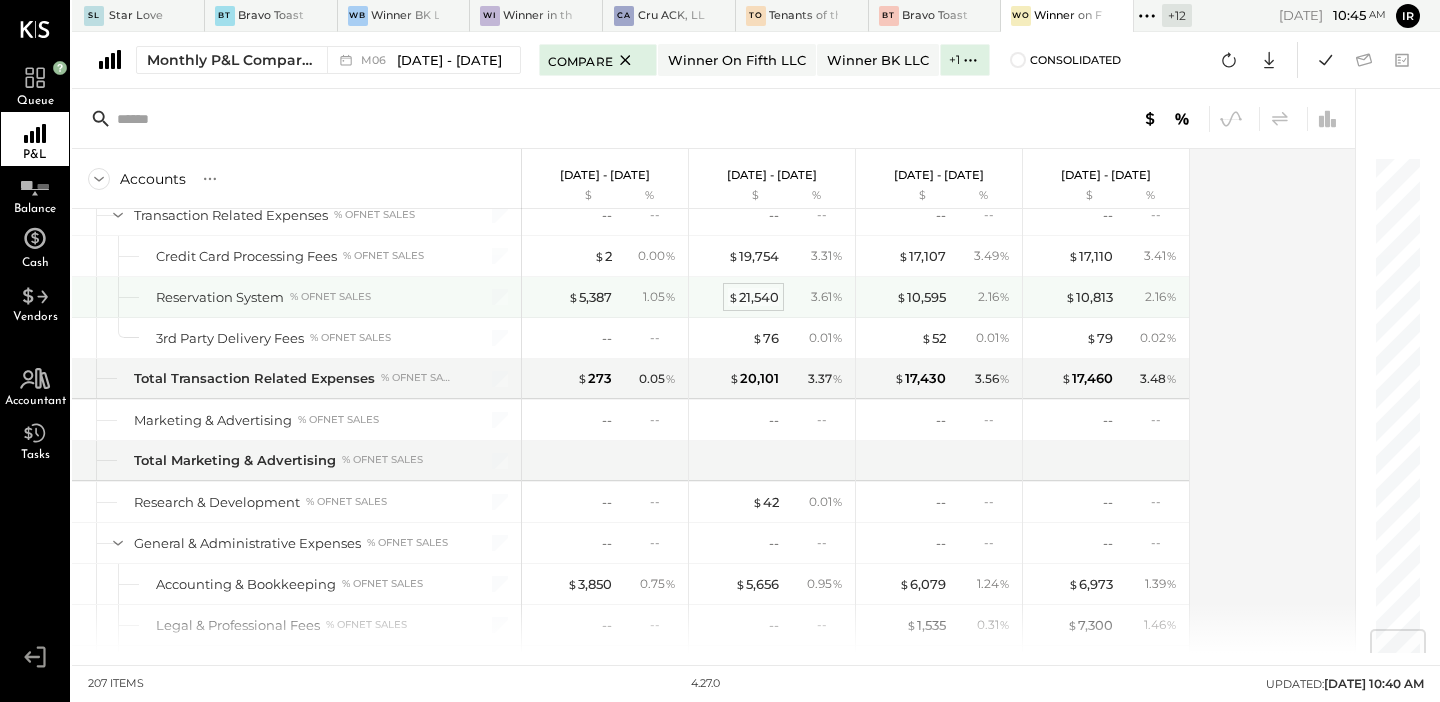 click on "$ 21,540" at bounding box center [753, 297] 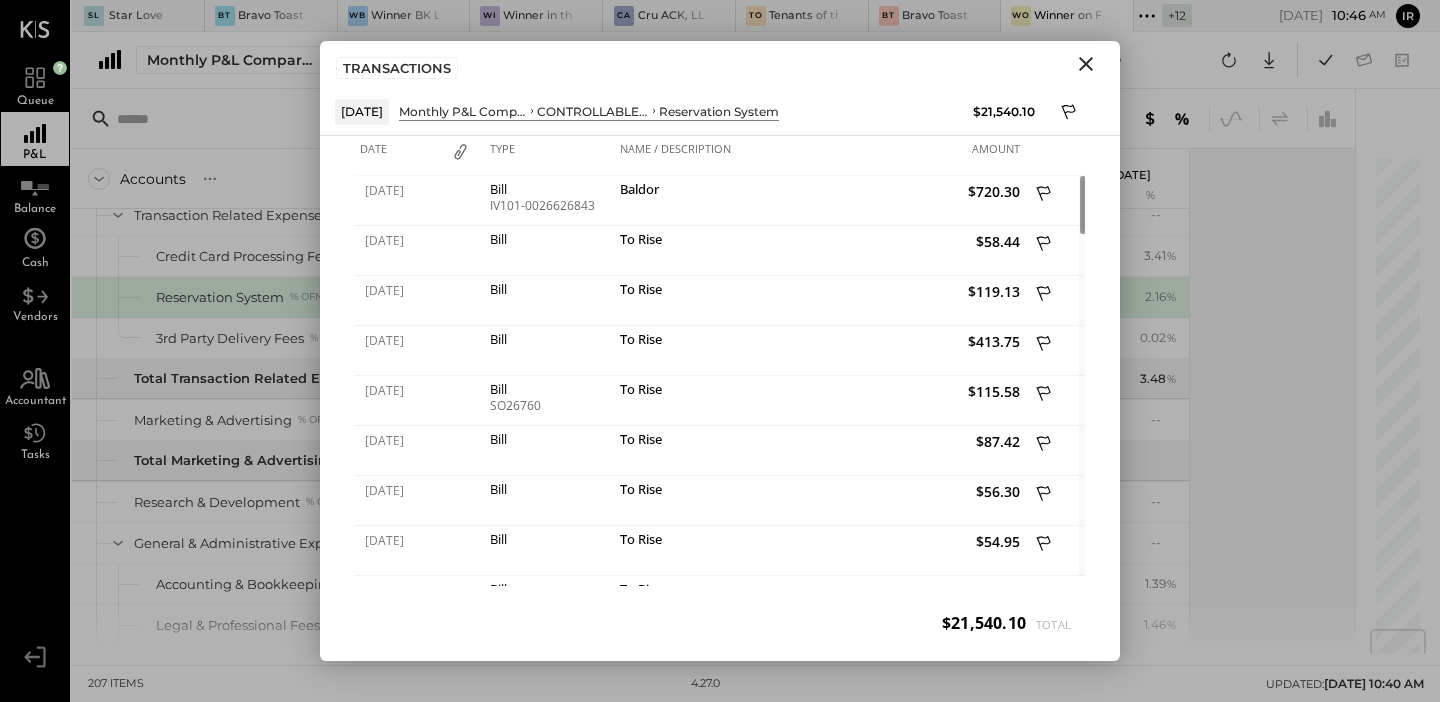 click 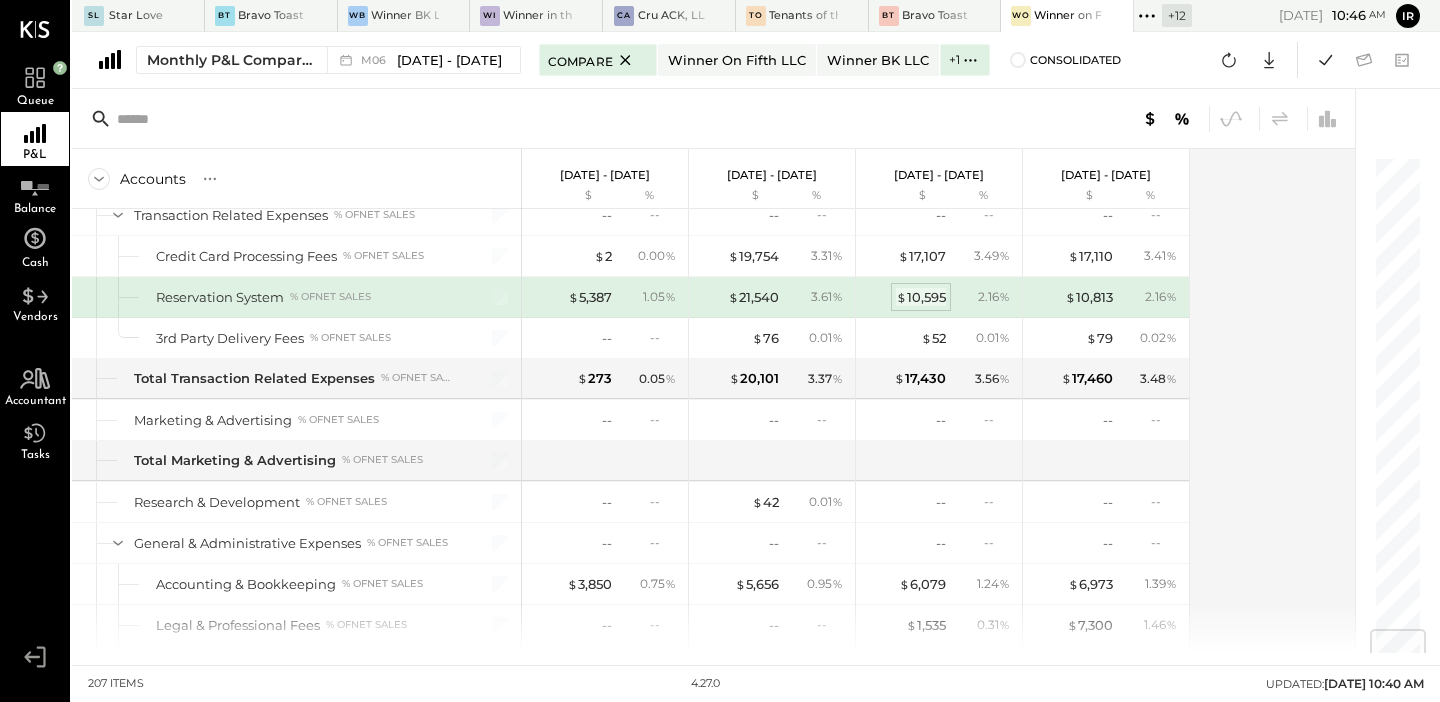 click on "$ 10,595" at bounding box center [921, 297] 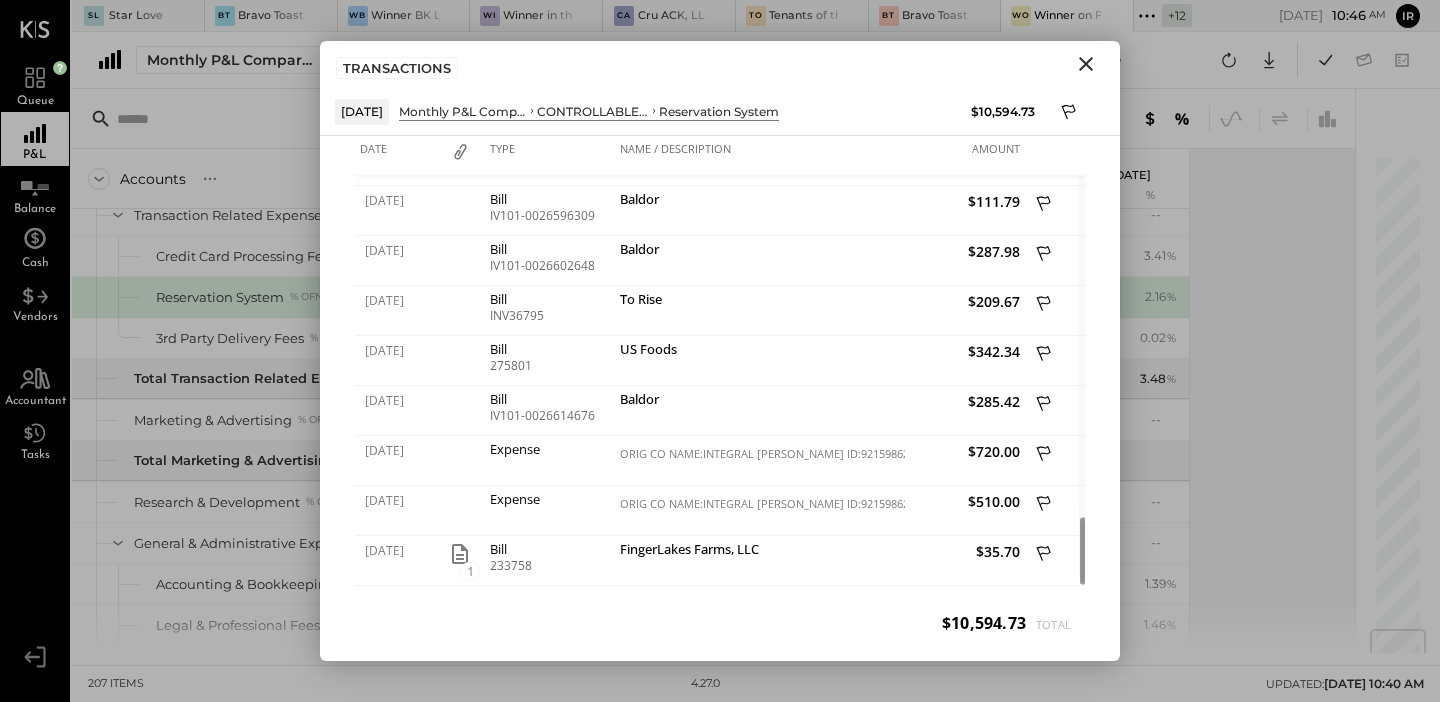 click 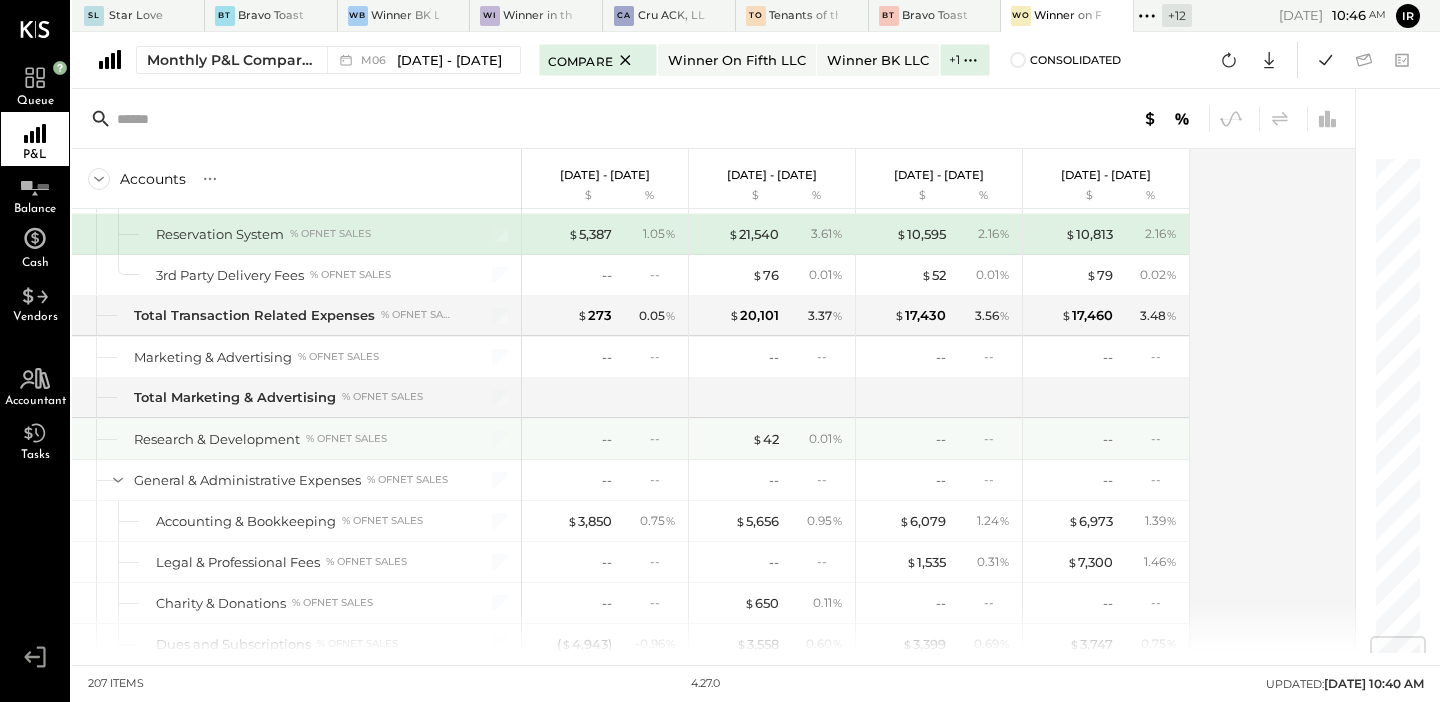 scroll, scrollTop: 4093, scrollLeft: 0, axis: vertical 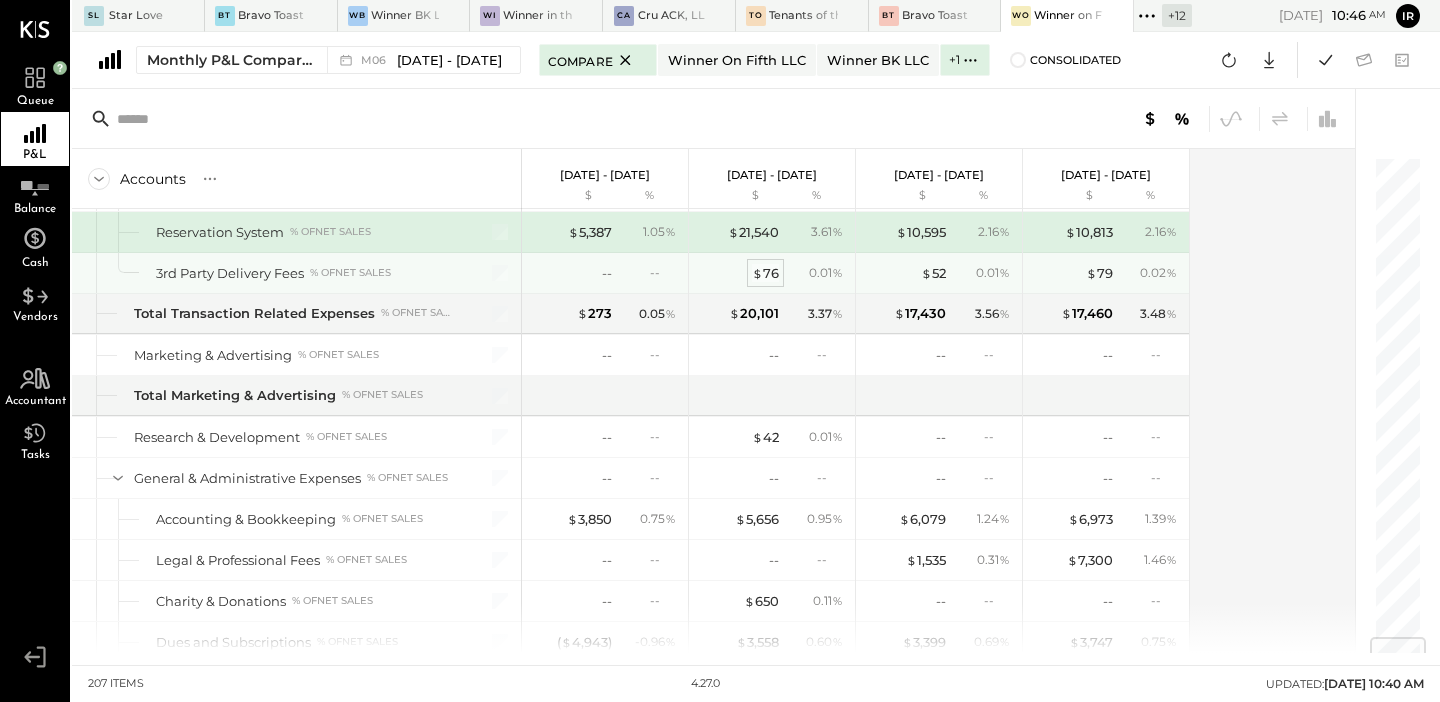 click on "$" at bounding box center (757, 273) 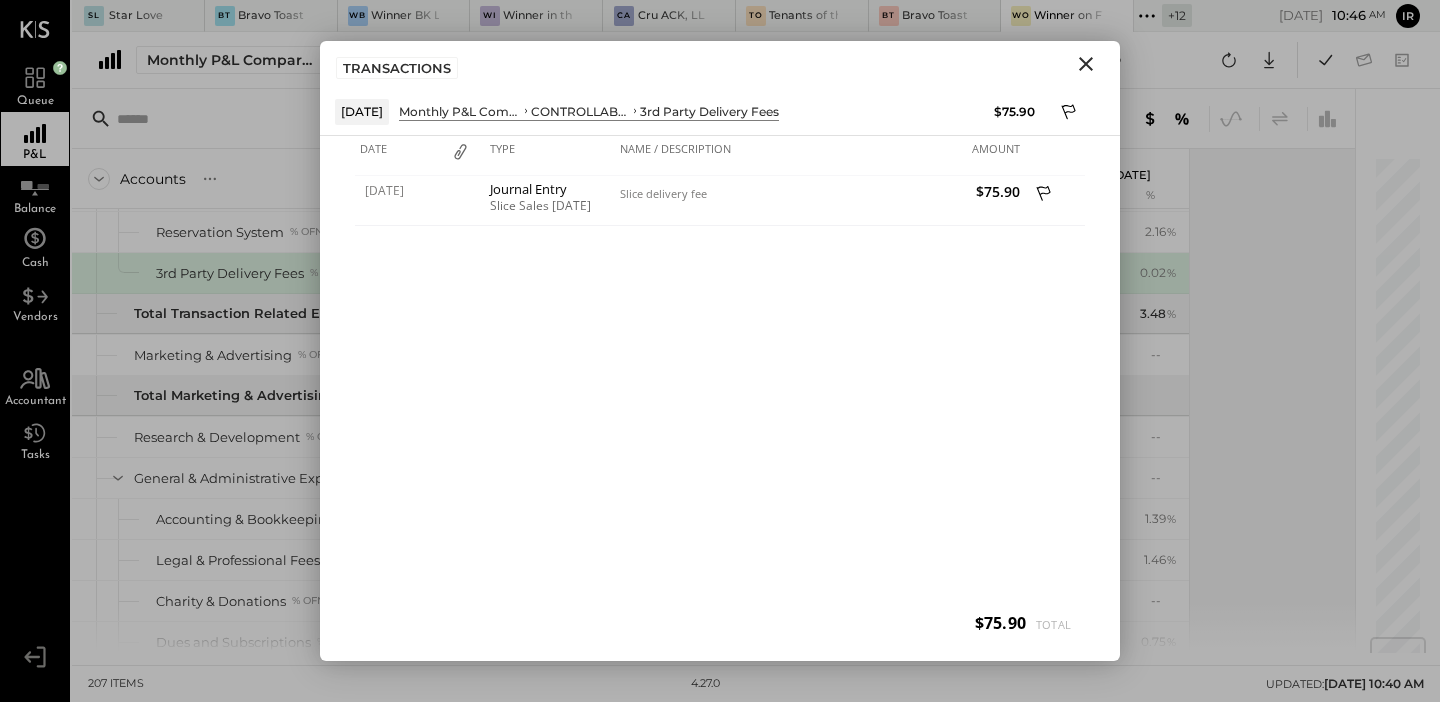 click 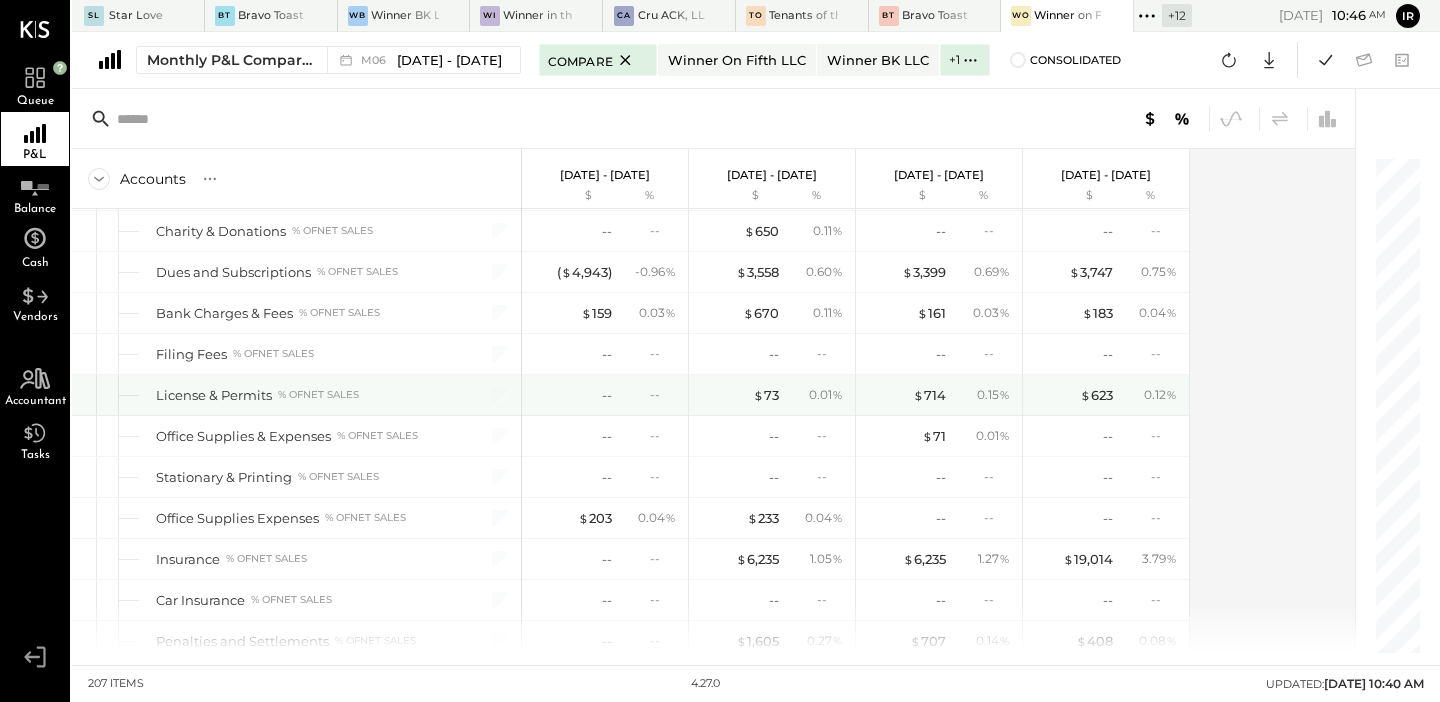 scroll, scrollTop: 4462, scrollLeft: 0, axis: vertical 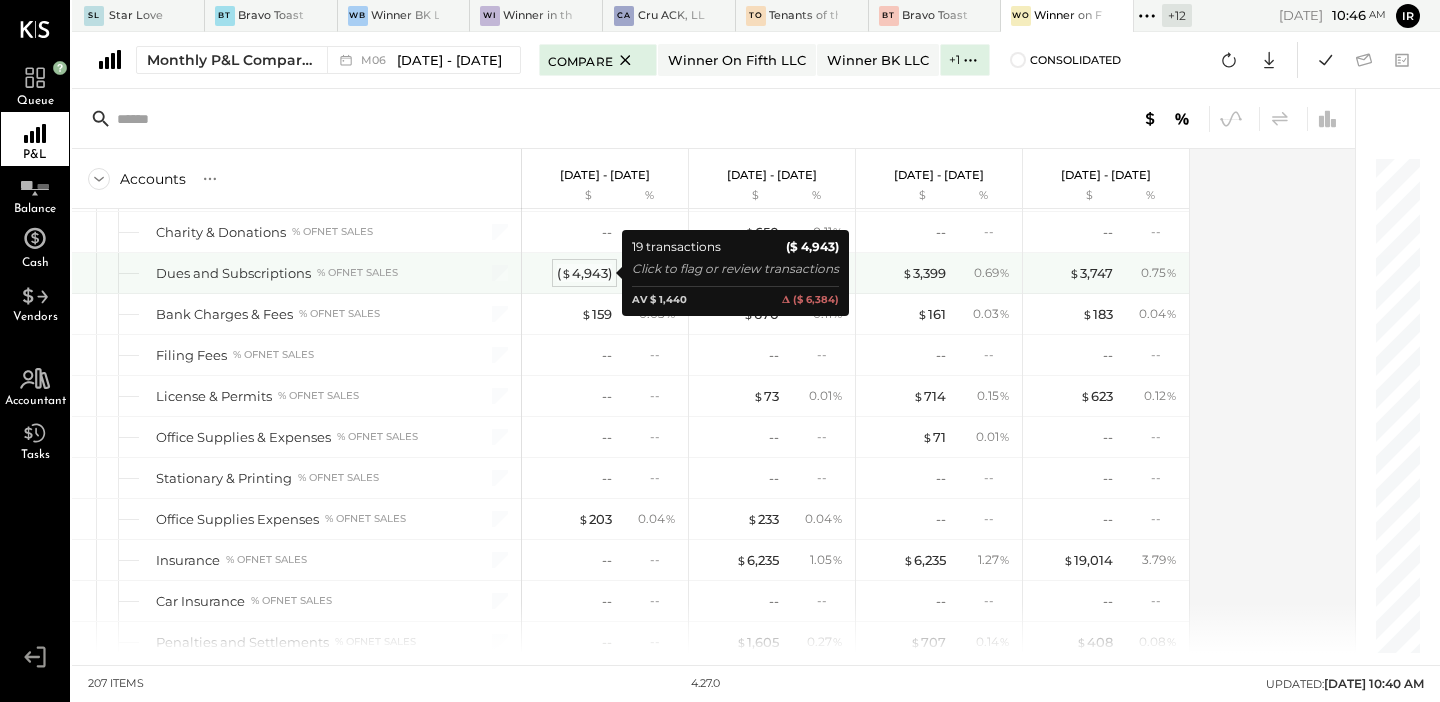click on "( $ 4,943 )" at bounding box center [584, 273] 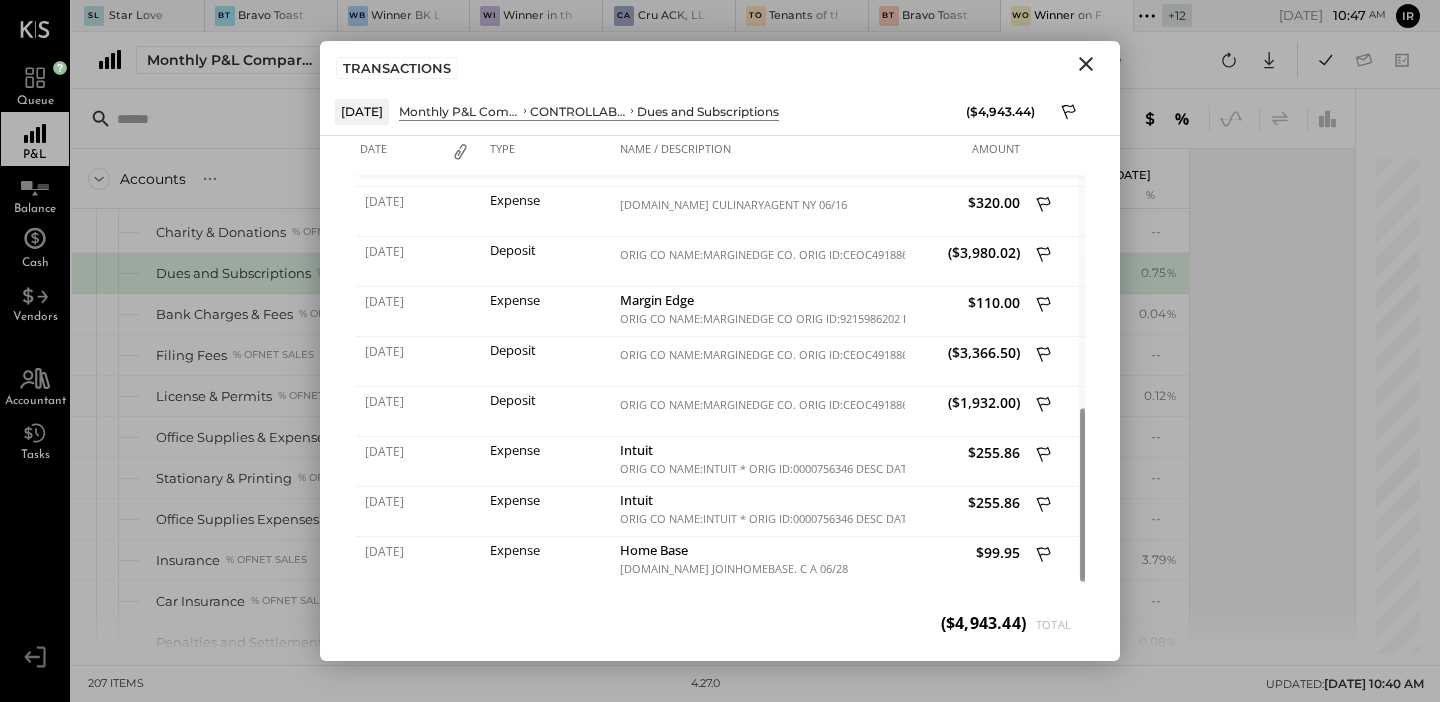click 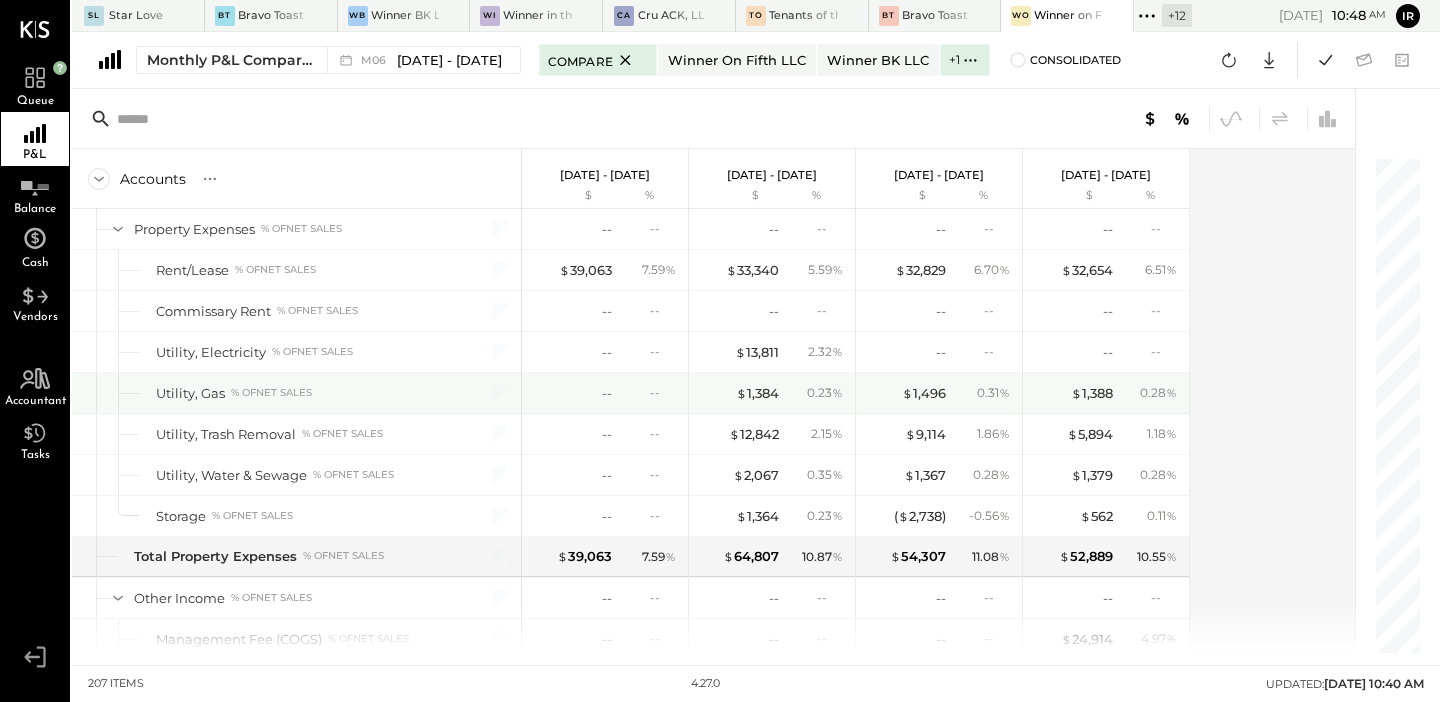 scroll, scrollTop: 5773, scrollLeft: 0, axis: vertical 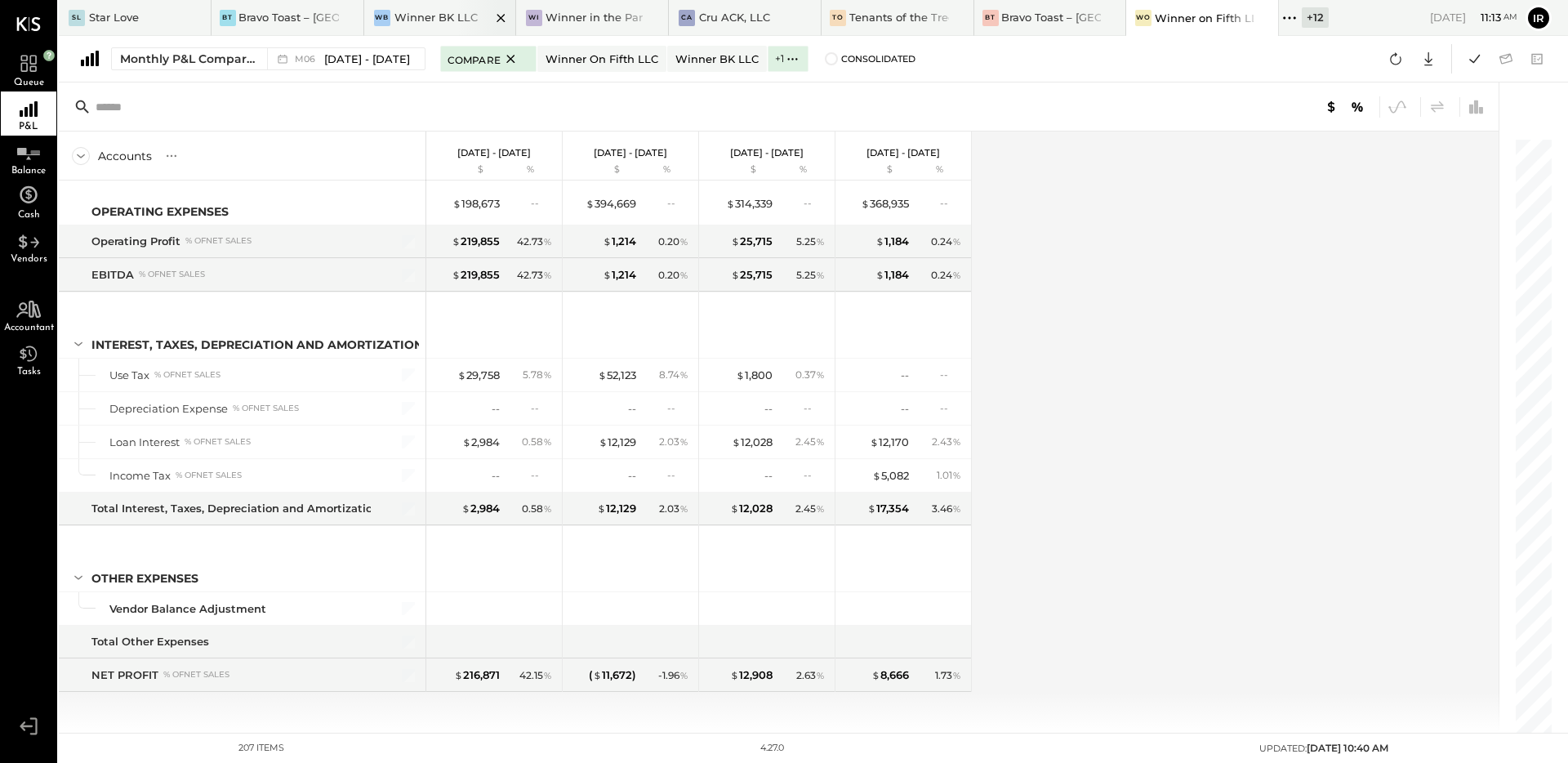 click on "WB Winner BK LLC" at bounding box center (428, 18) 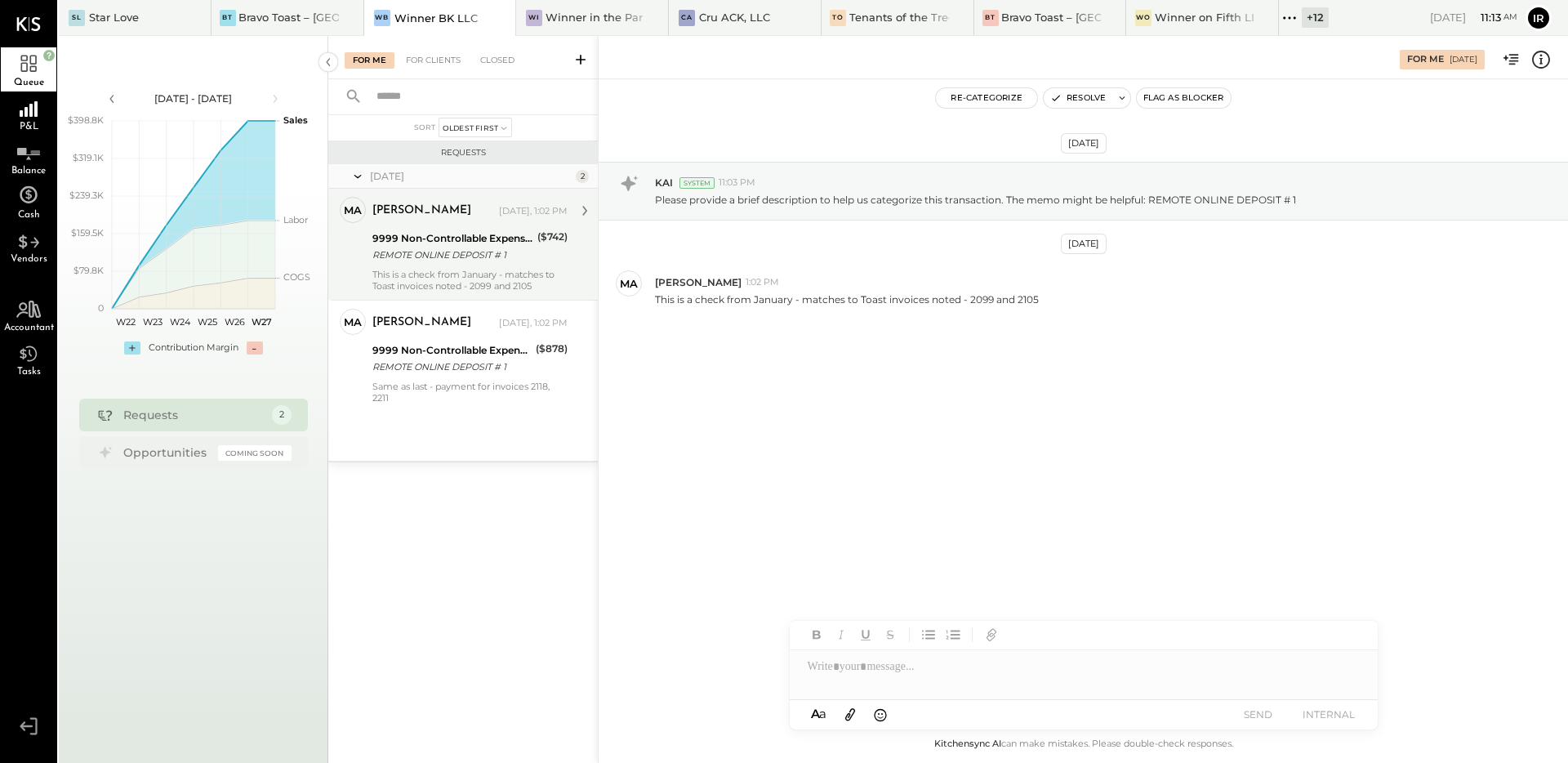 click on "REMOTE ONLINE DEPOSIT # 1" at bounding box center (452, 255) 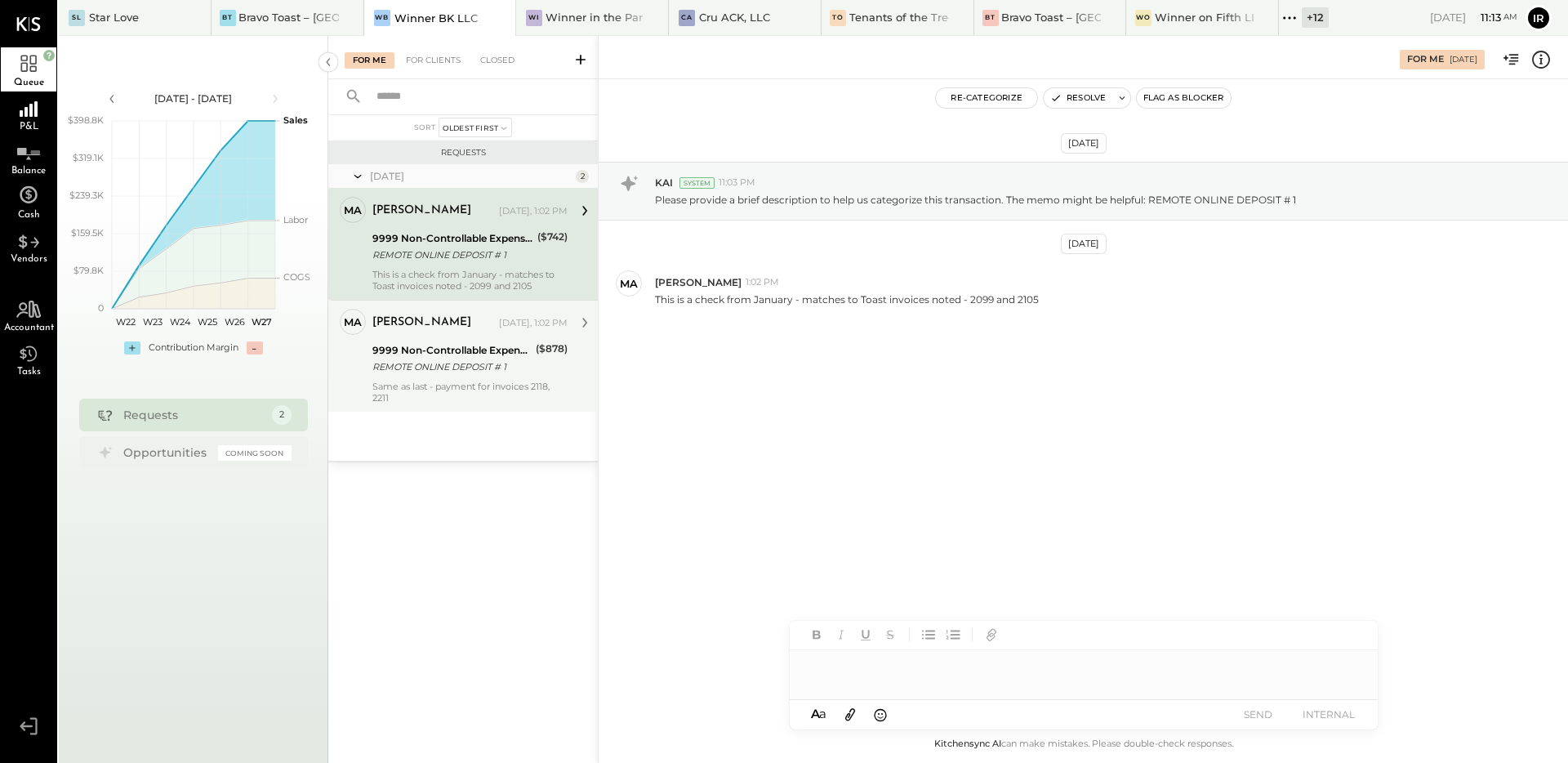 click on "Same as last - payment for invoices 2118, 2211" at bounding box center [470, 392] 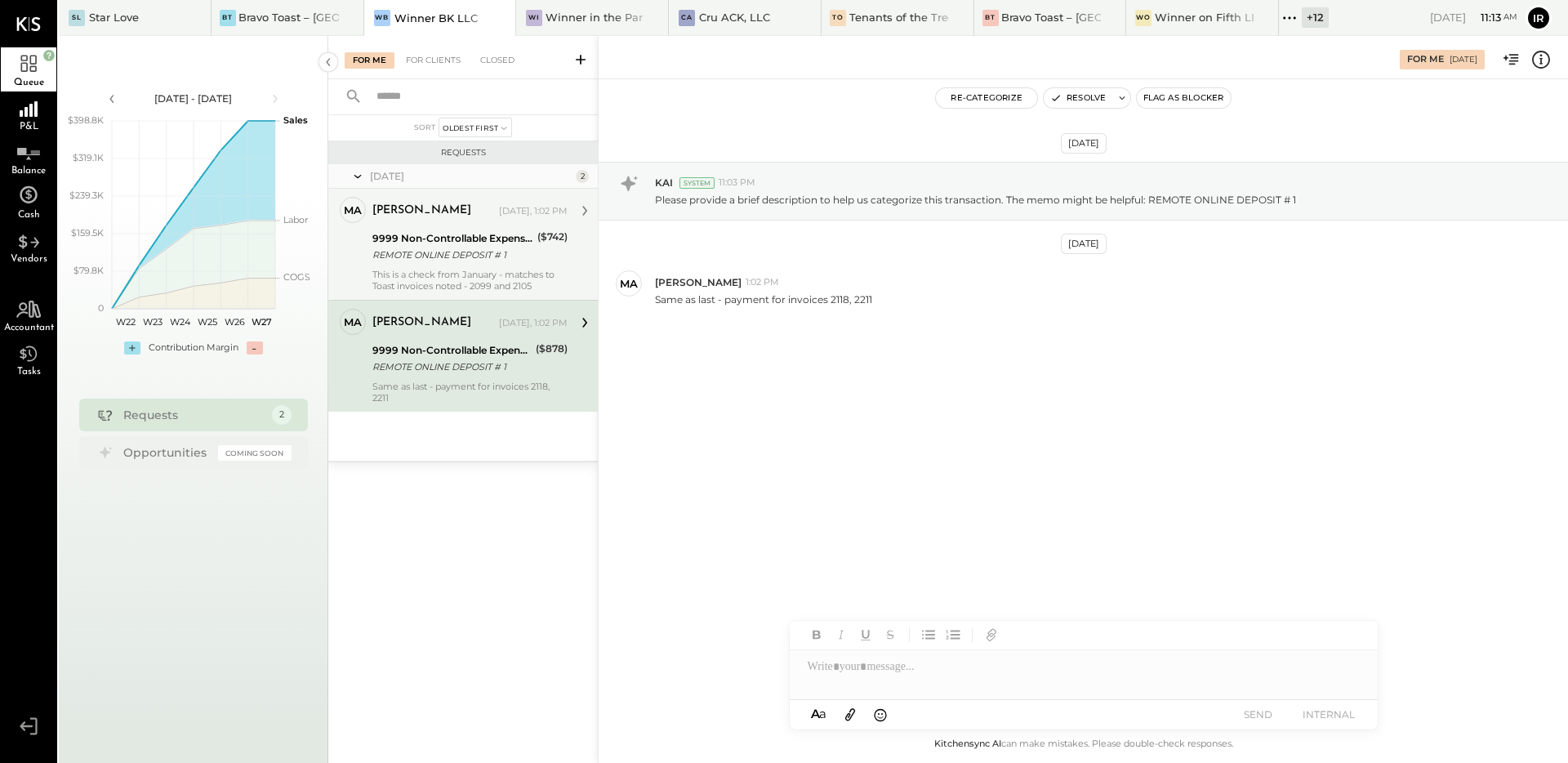 click on "[PERSON_NAME] [DATE], 1:02 PM 9999 Non-Controllable Expenses:Other Income and Expenses:To Be Classified REMOTE ONLINE DEPOSIT # 1 ($742) This is a check from January - matches to Toast invoices noted - 2099 and 2105" at bounding box center [470, 244] 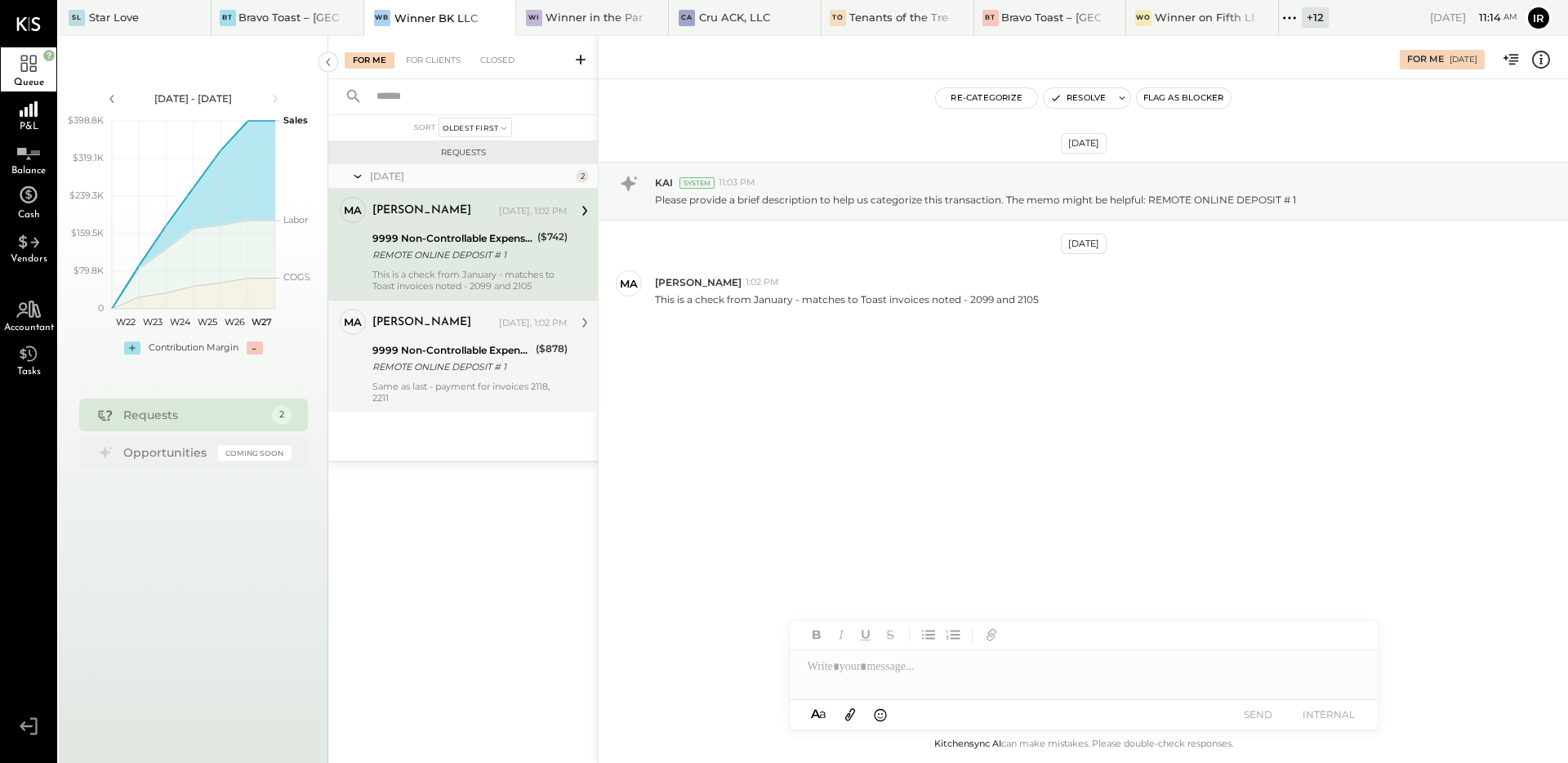 click on "For Me For Clients Closed" at bounding box center [463, 57] 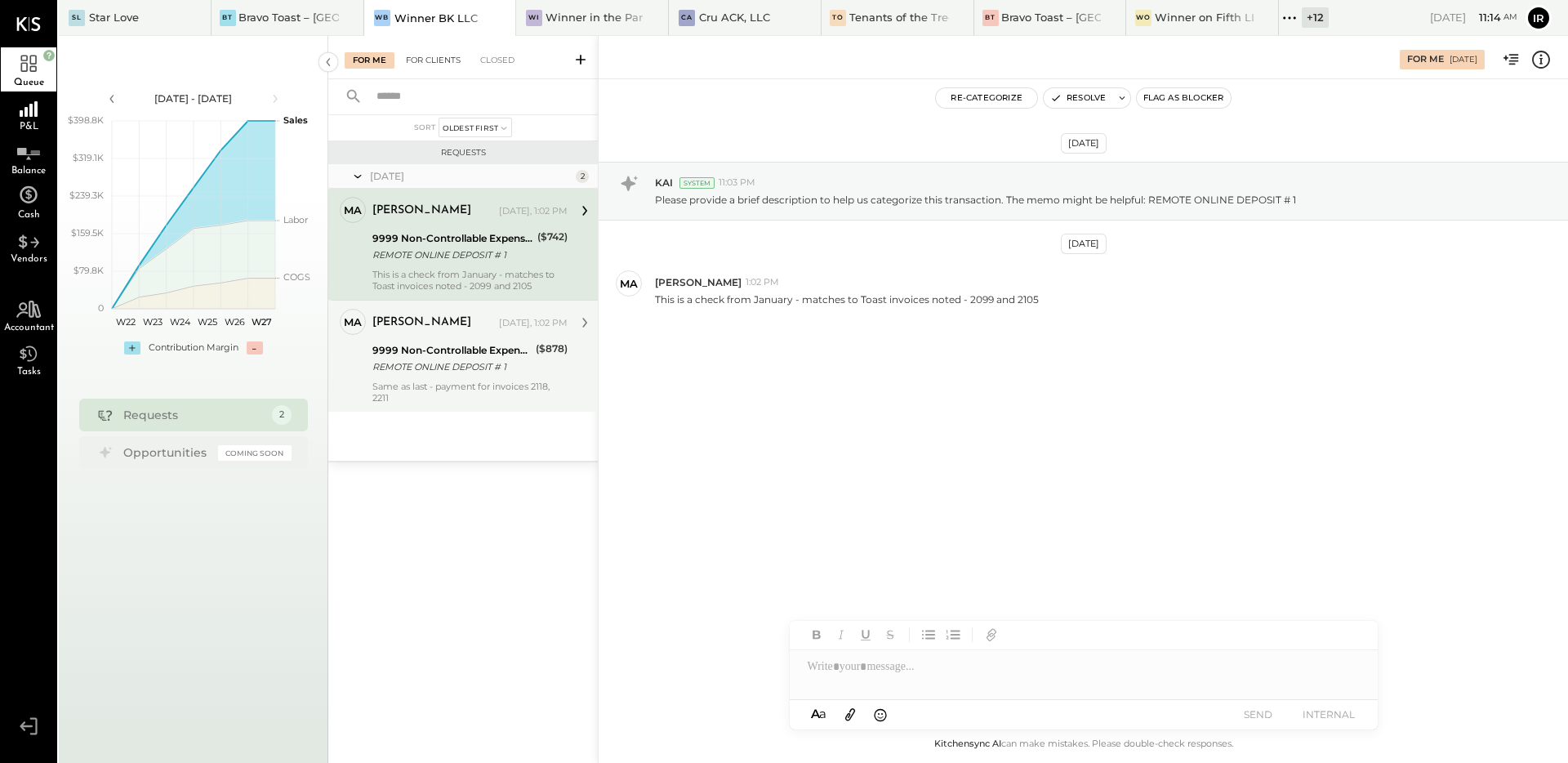 click on "For Clients" at bounding box center (433, 60) 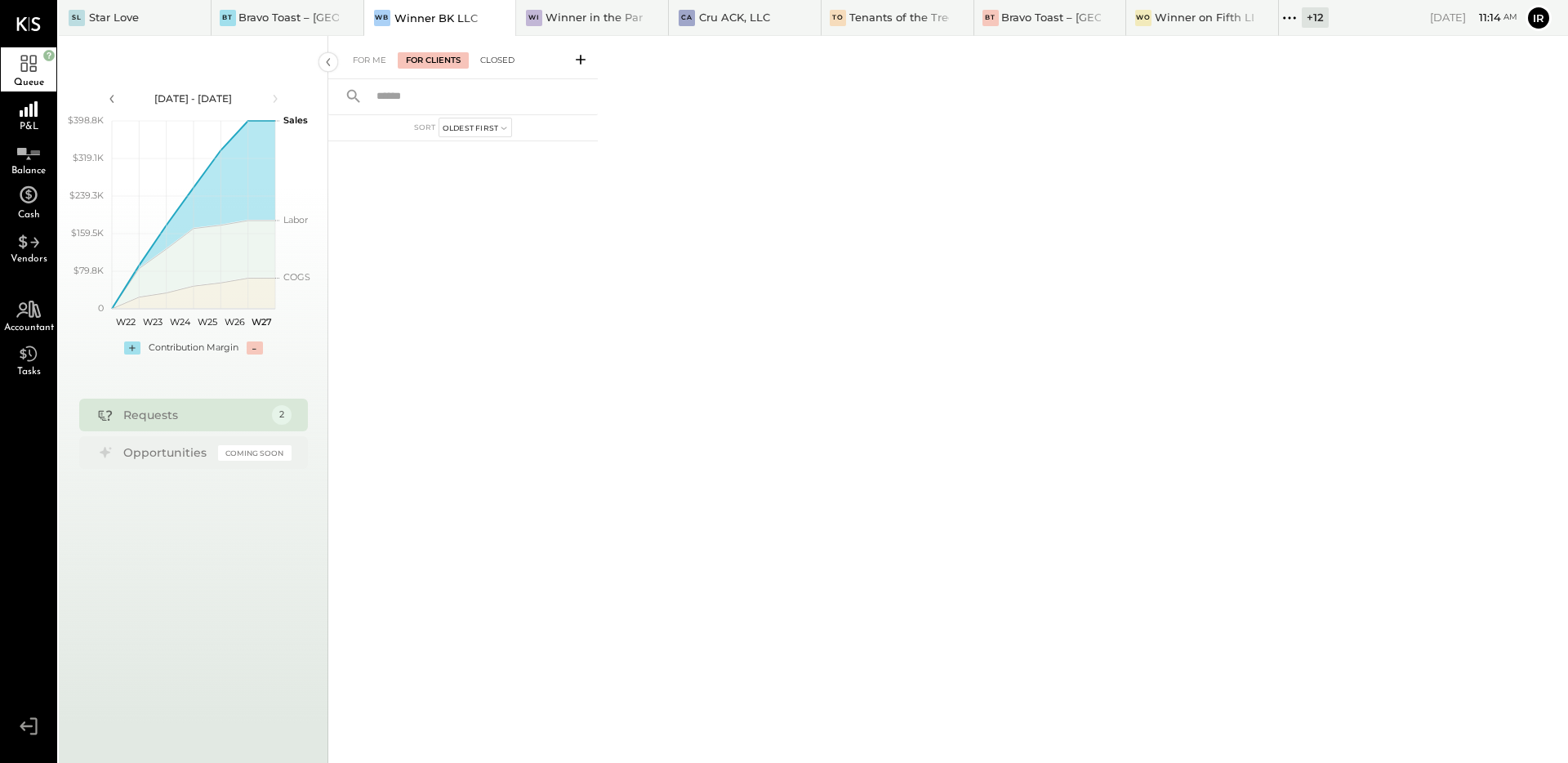 click on "Closed" at bounding box center (497, 60) 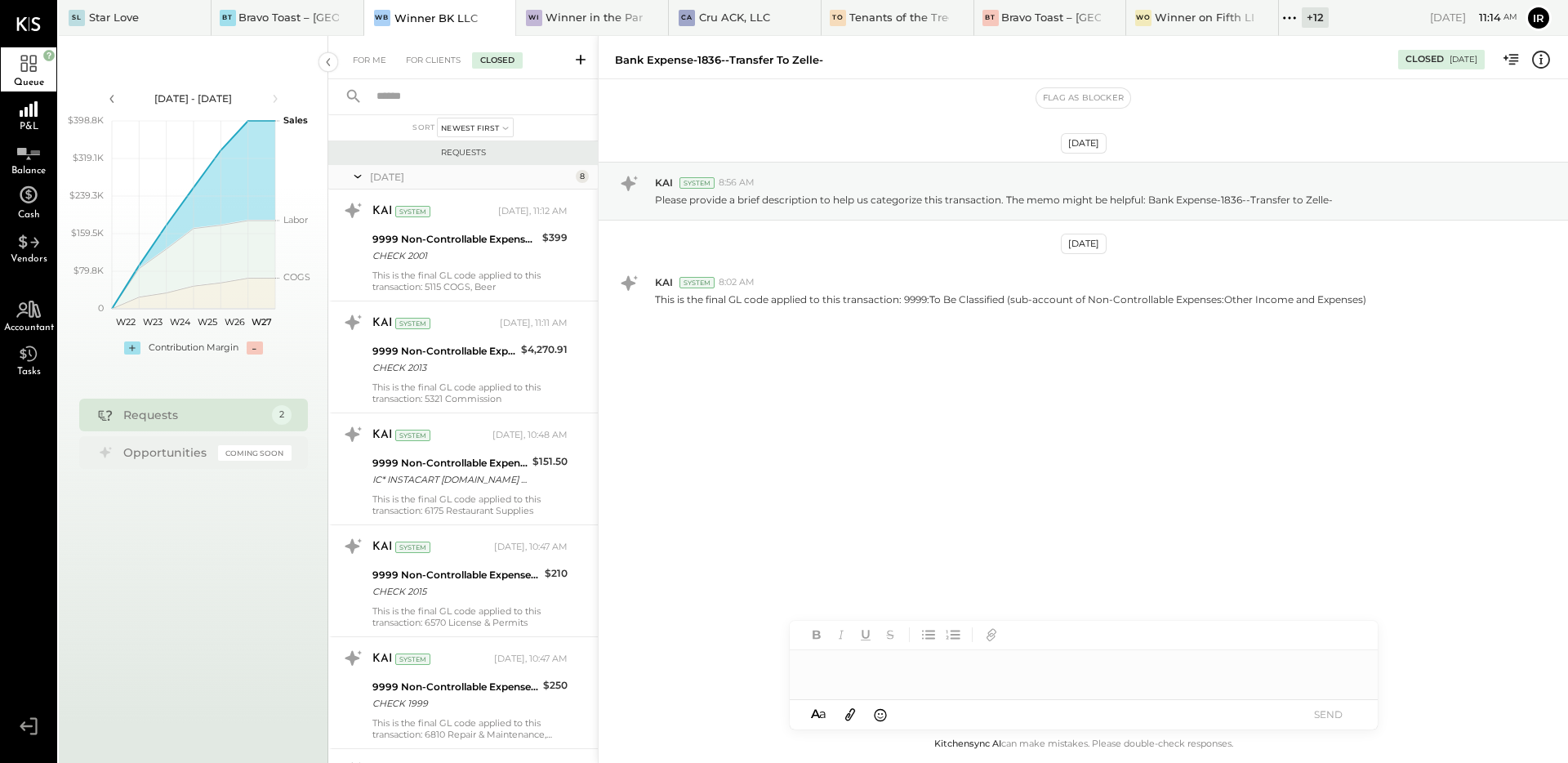 scroll, scrollTop: 484, scrollLeft: 0, axis: vertical 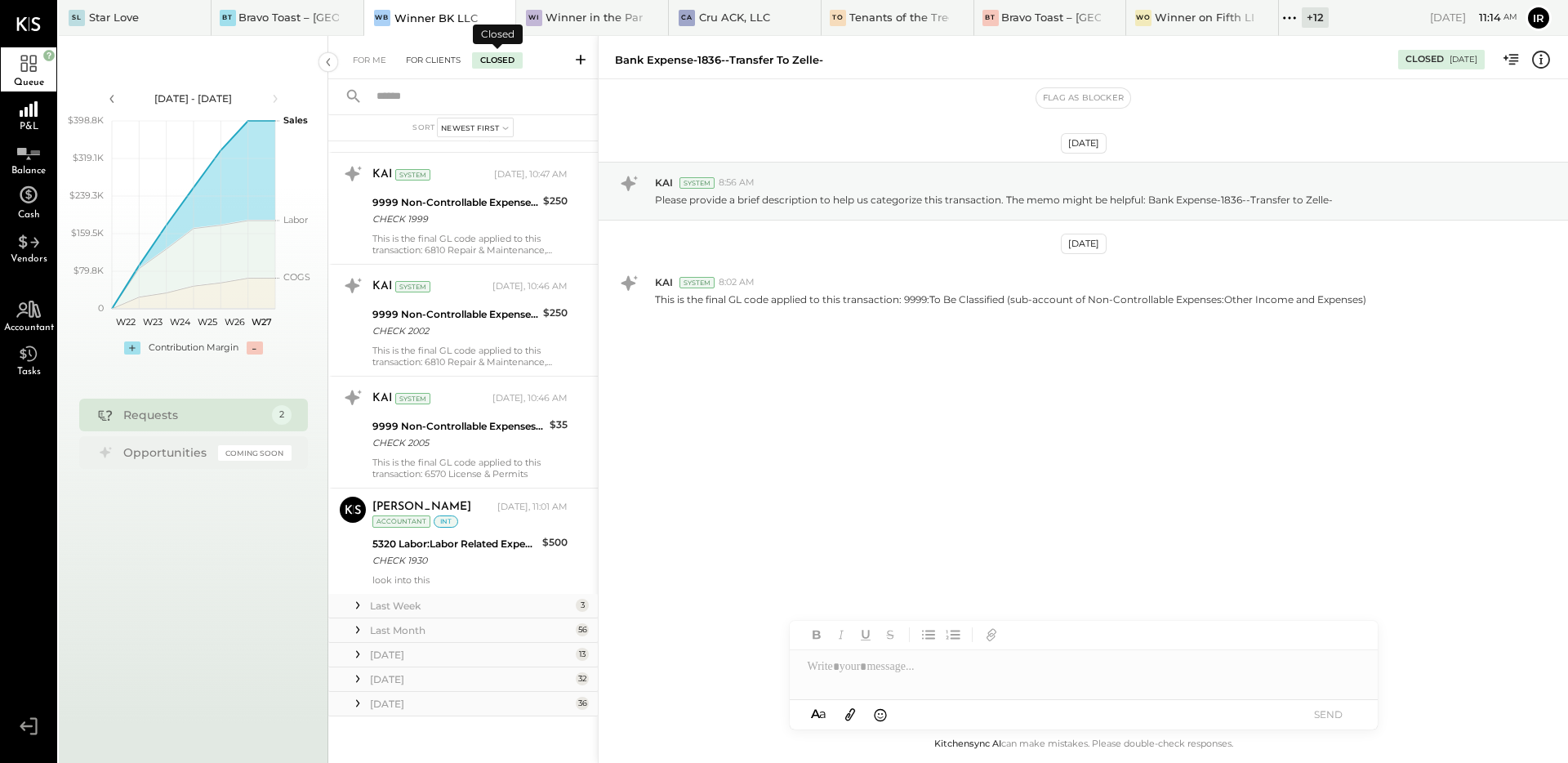 click on "For Clients" at bounding box center [433, 60] 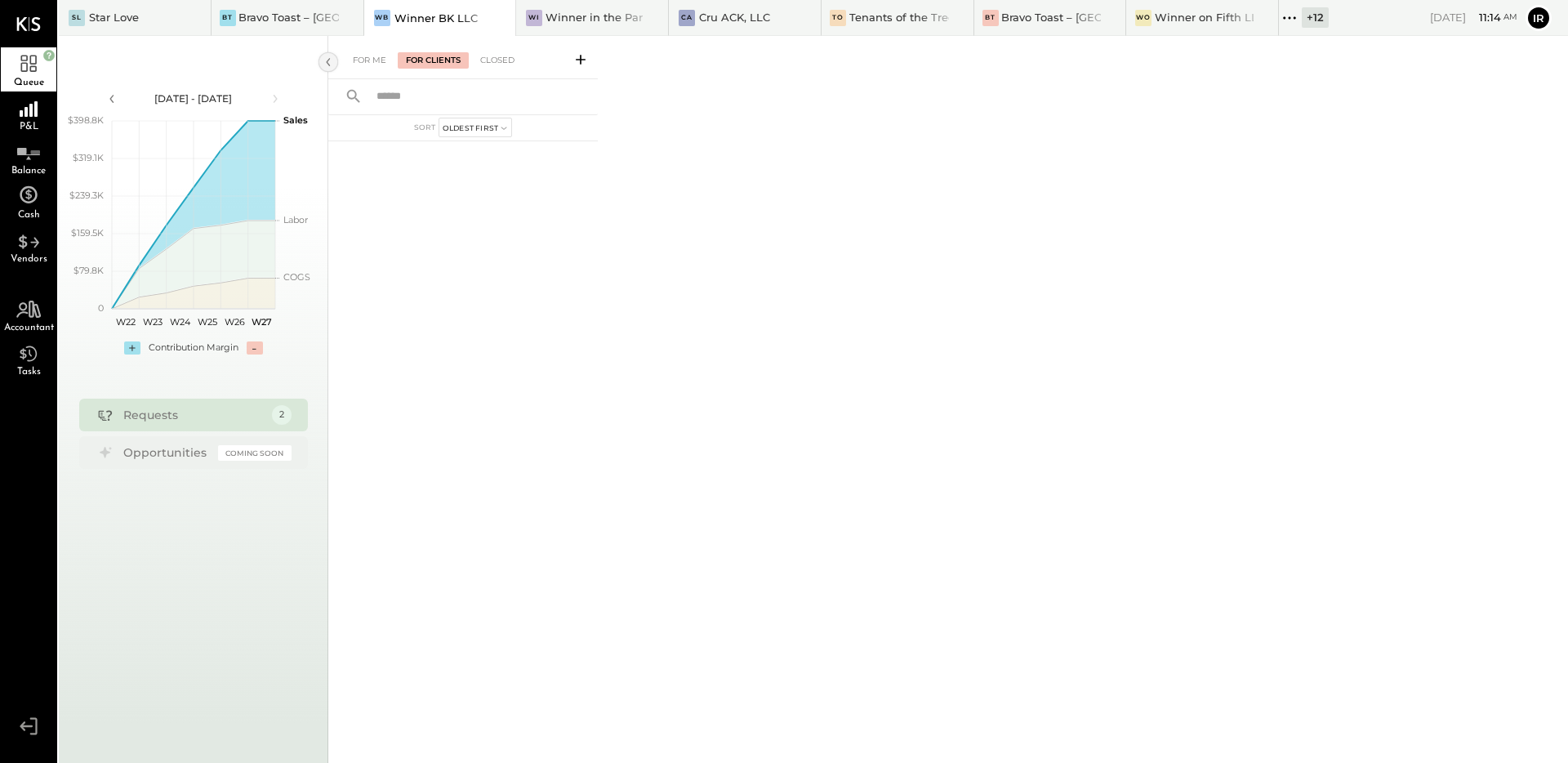 click 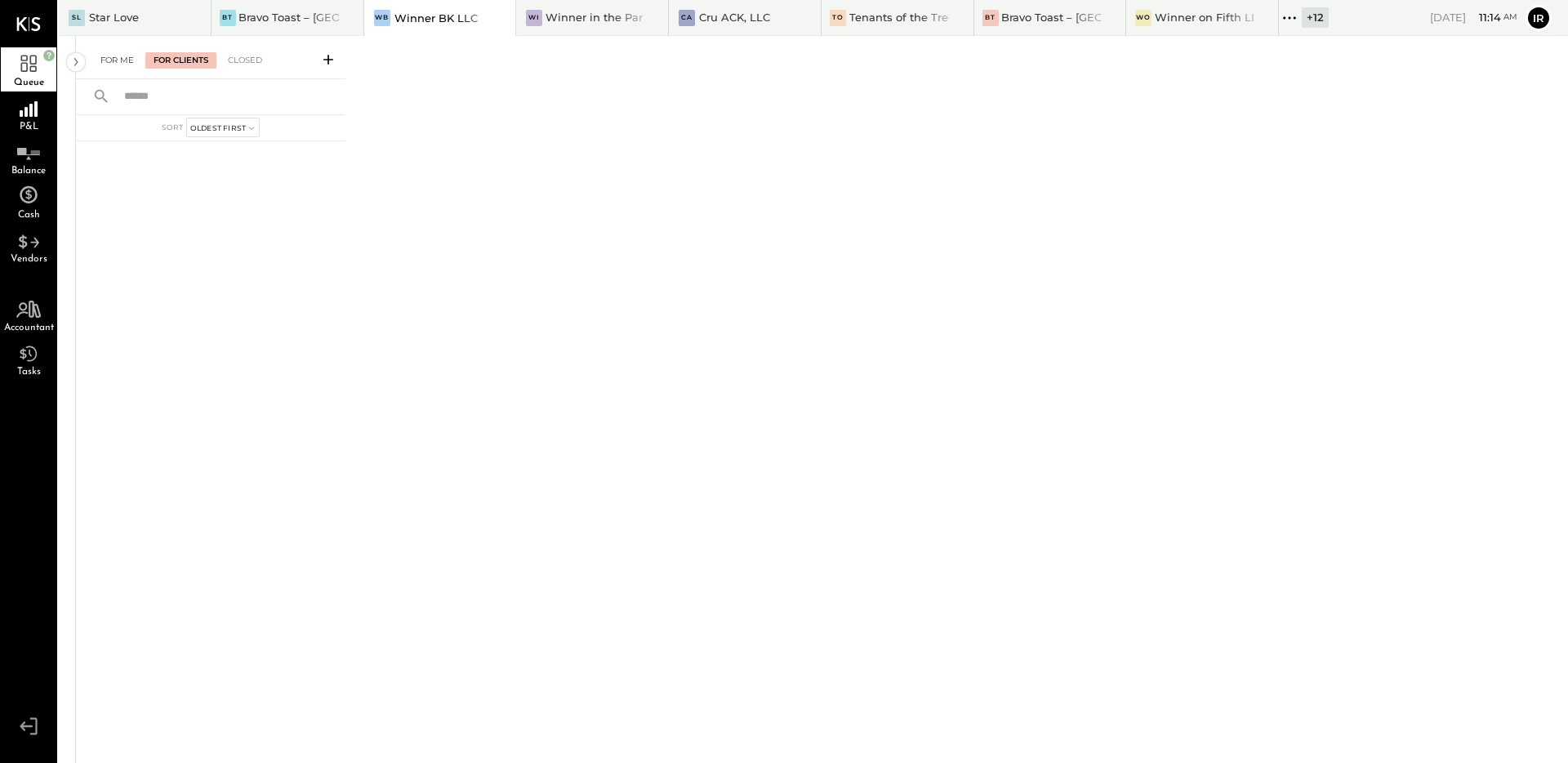 click on "For Me" at bounding box center (117, 60) 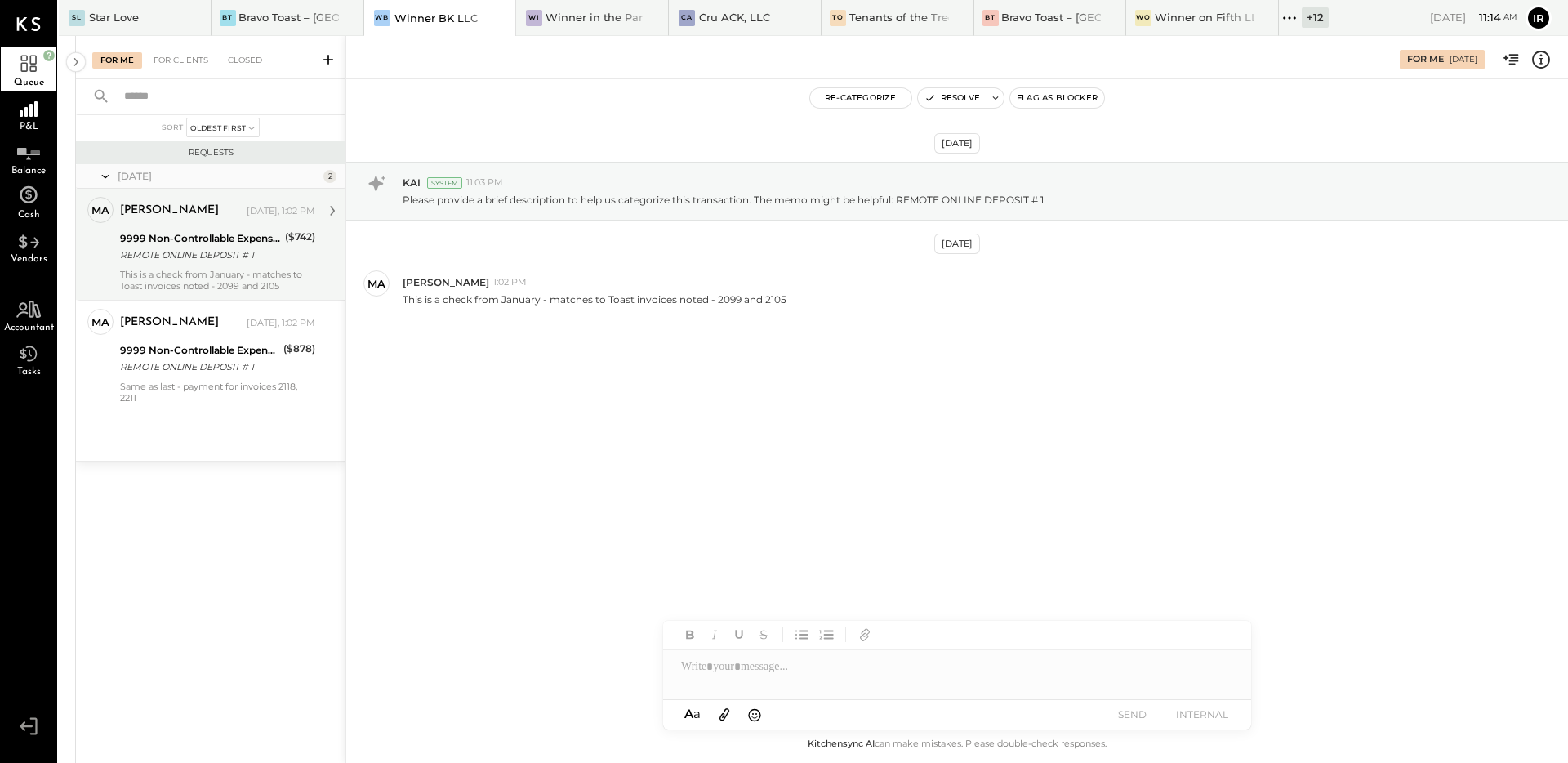 click on "[PERSON_NAME] [DATE], 1:02 PM" at bounding box center [217, 211] 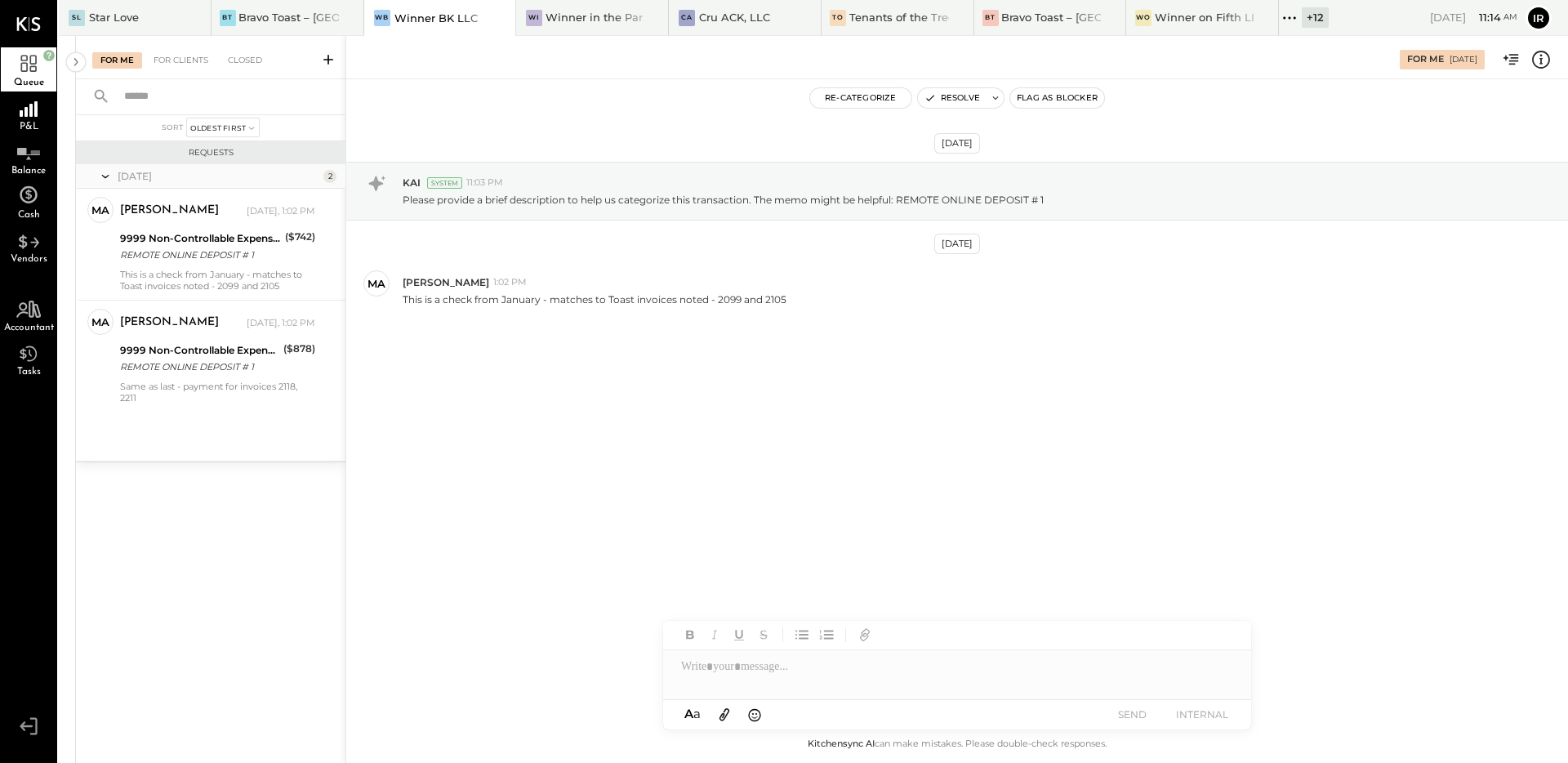 click on "For Me For Clients Closed" at bounding box center [211, 57] 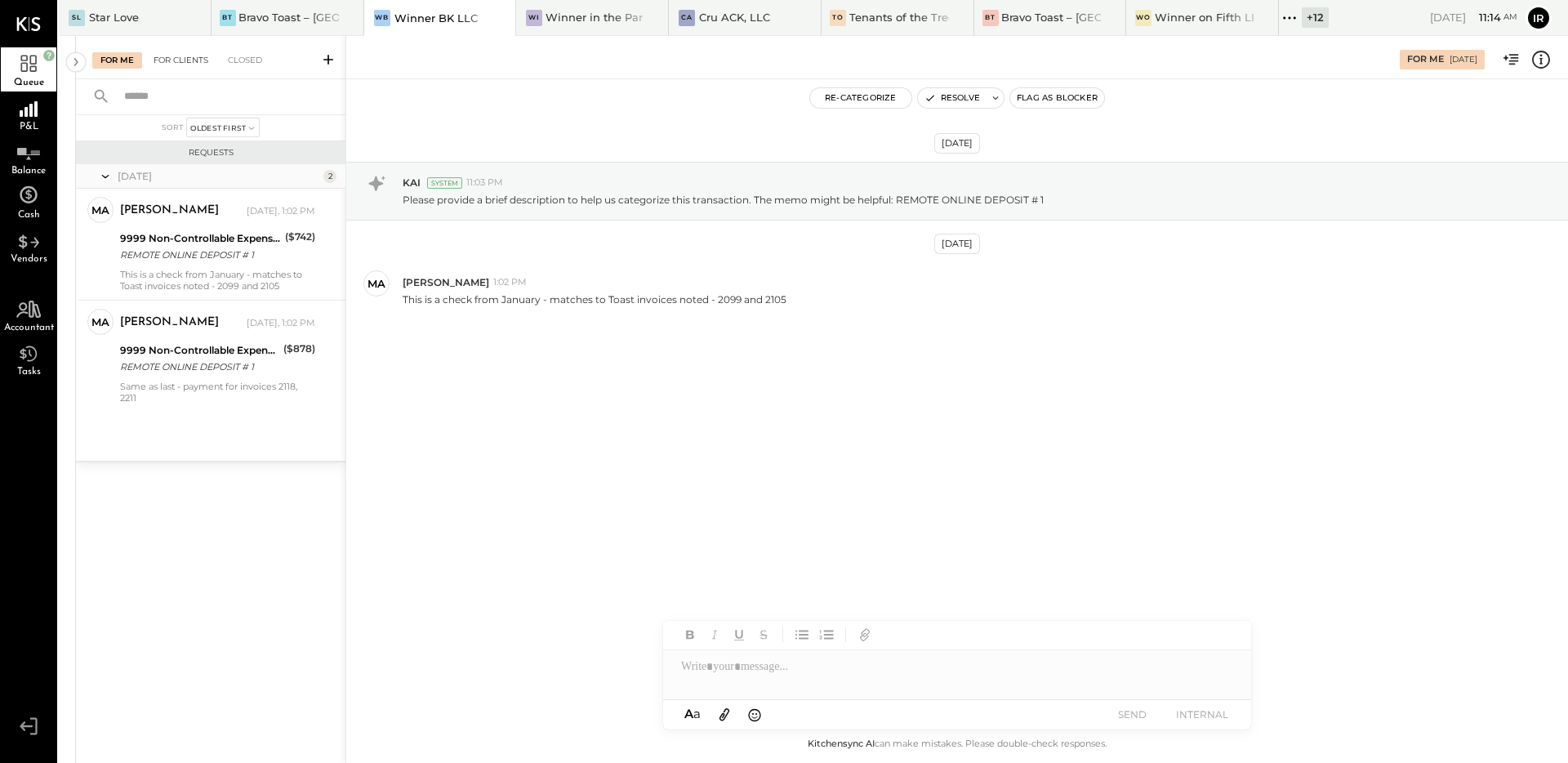 click on "For Clients" at bounding box center (180, 60) 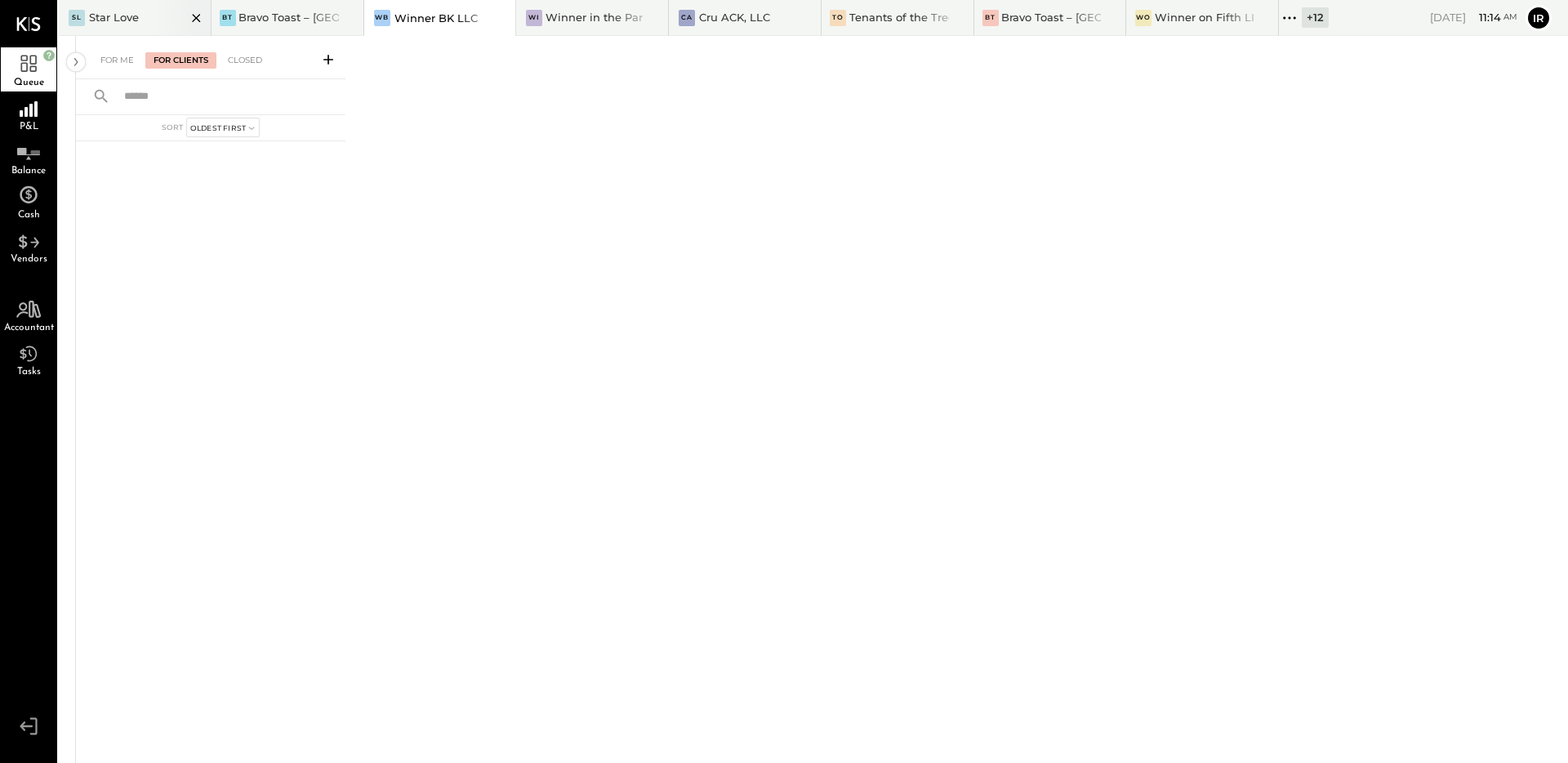 click 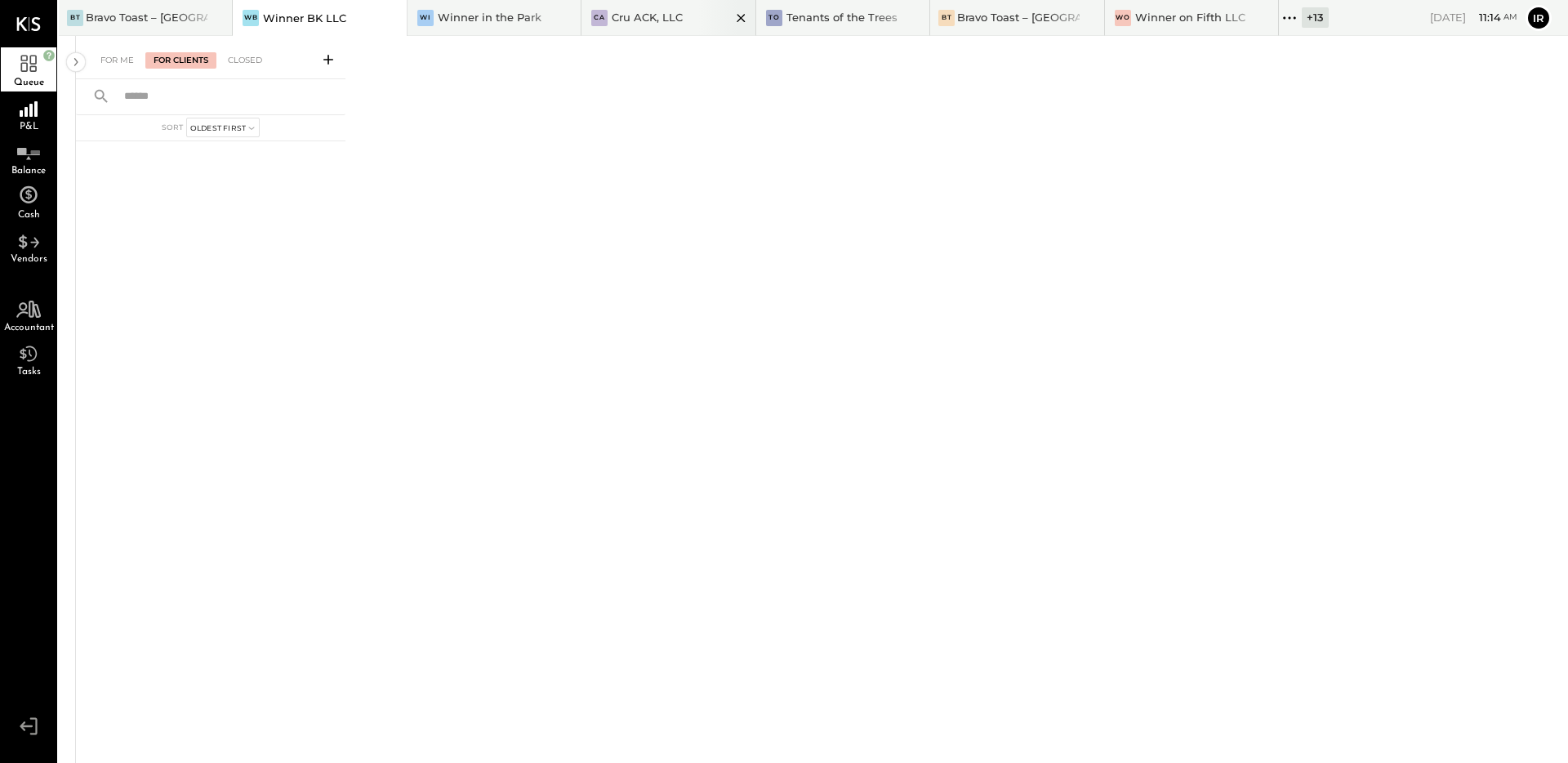 click at bounding box center (727, 17) 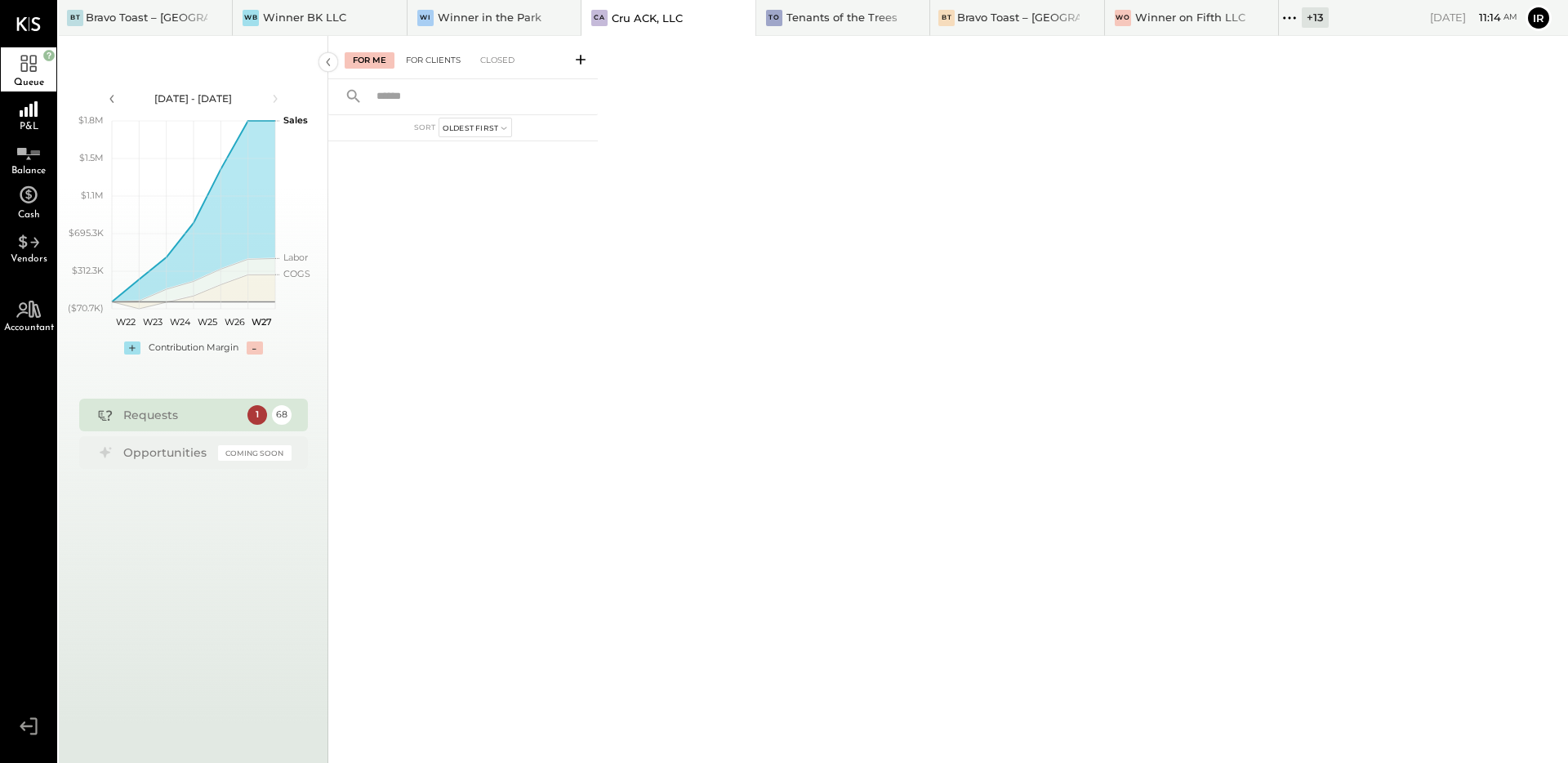 click on "For Clients" at bounding box center [433, 60] 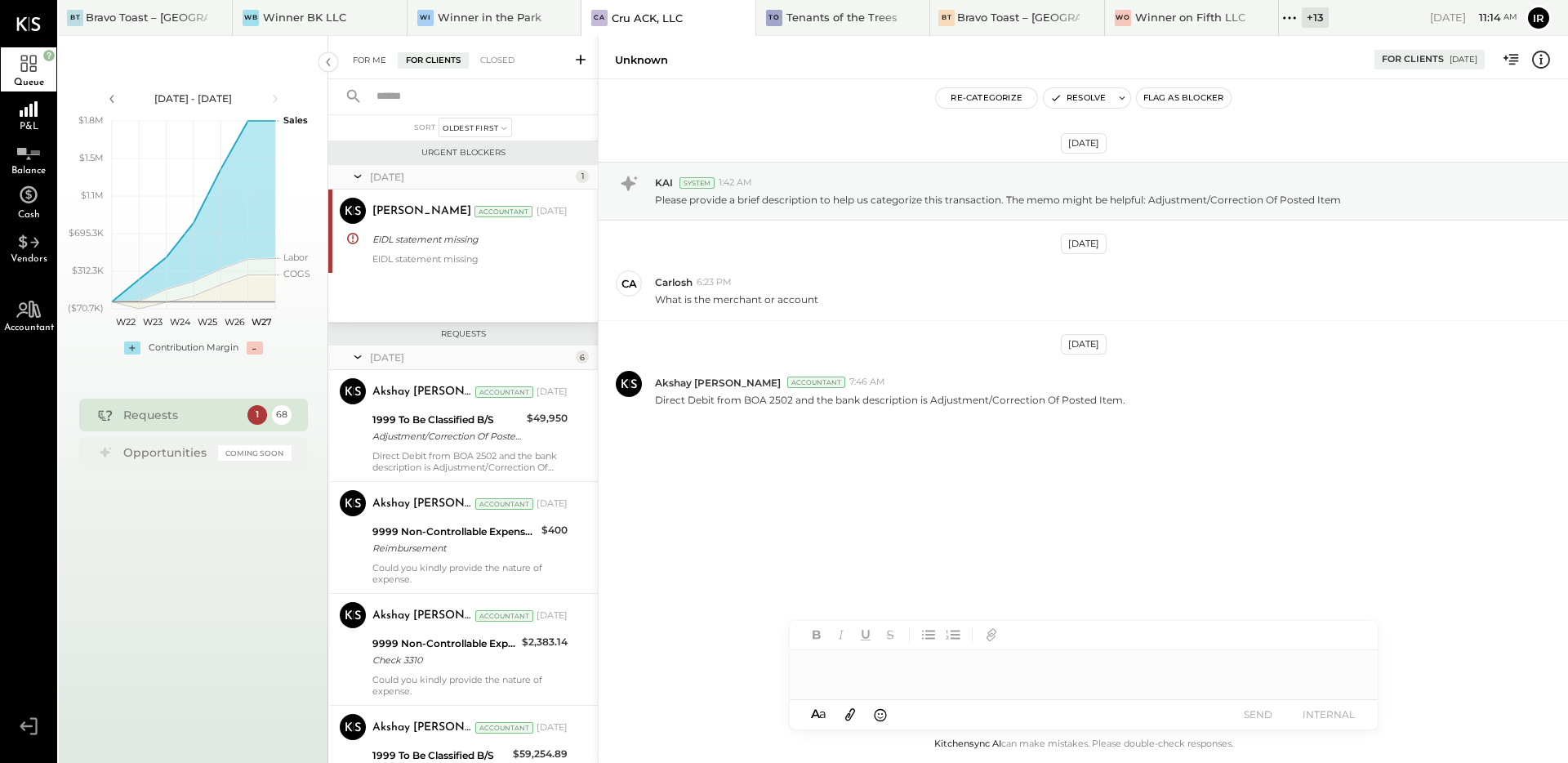 click on "For Me" at bounding box center (369, 60) 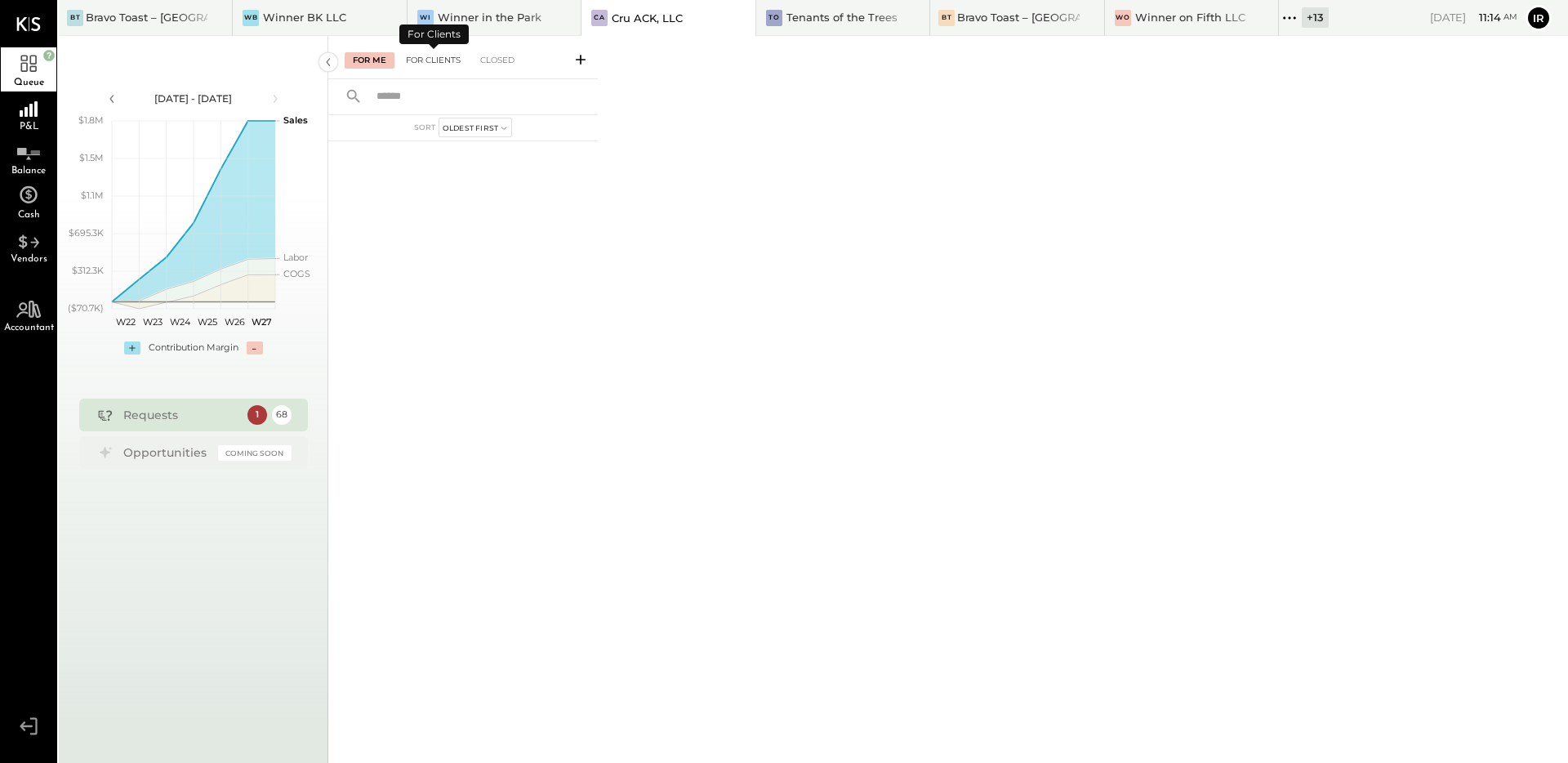 click on "For Clients" at bounding box center (433, 60) 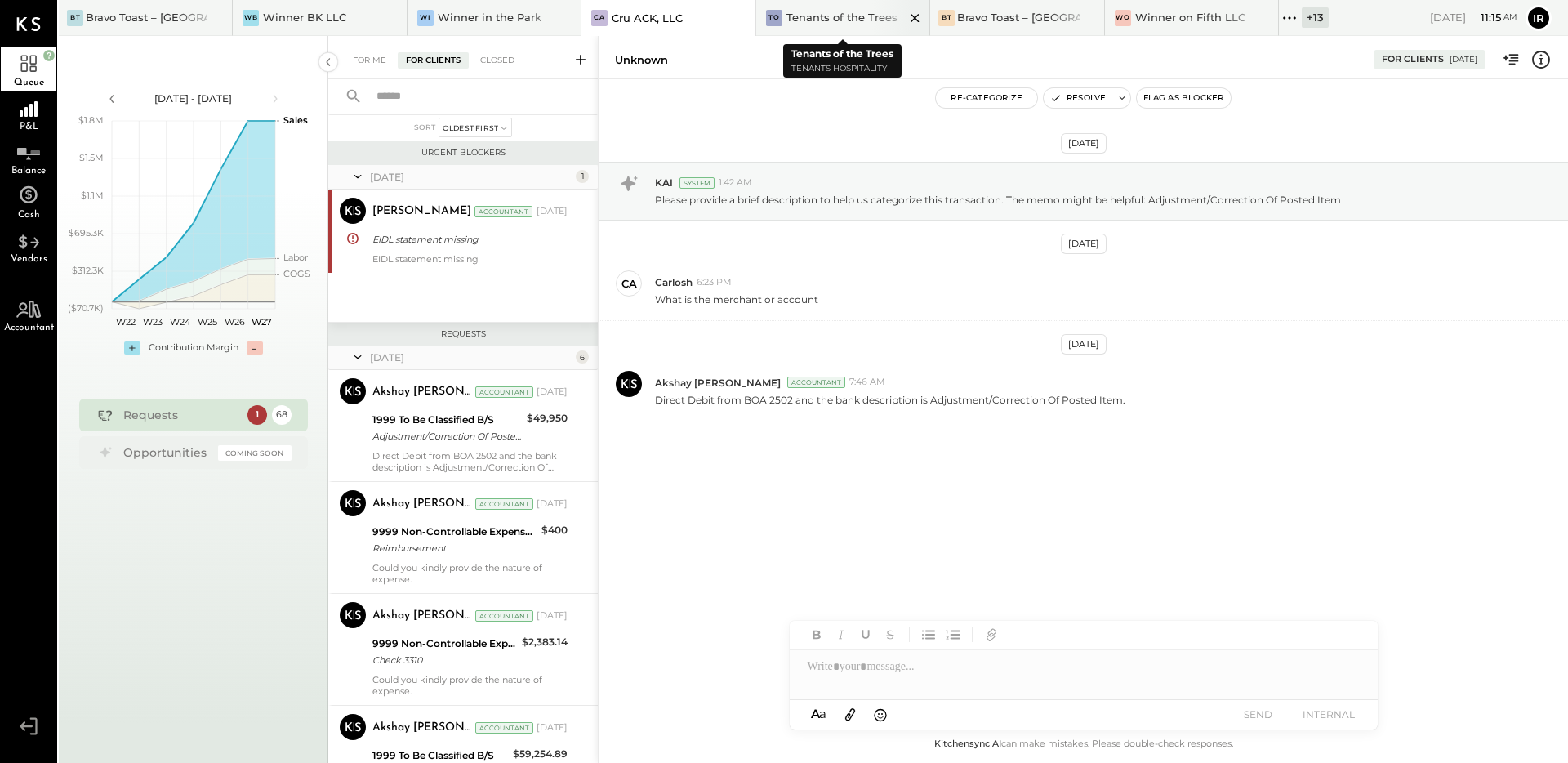 click 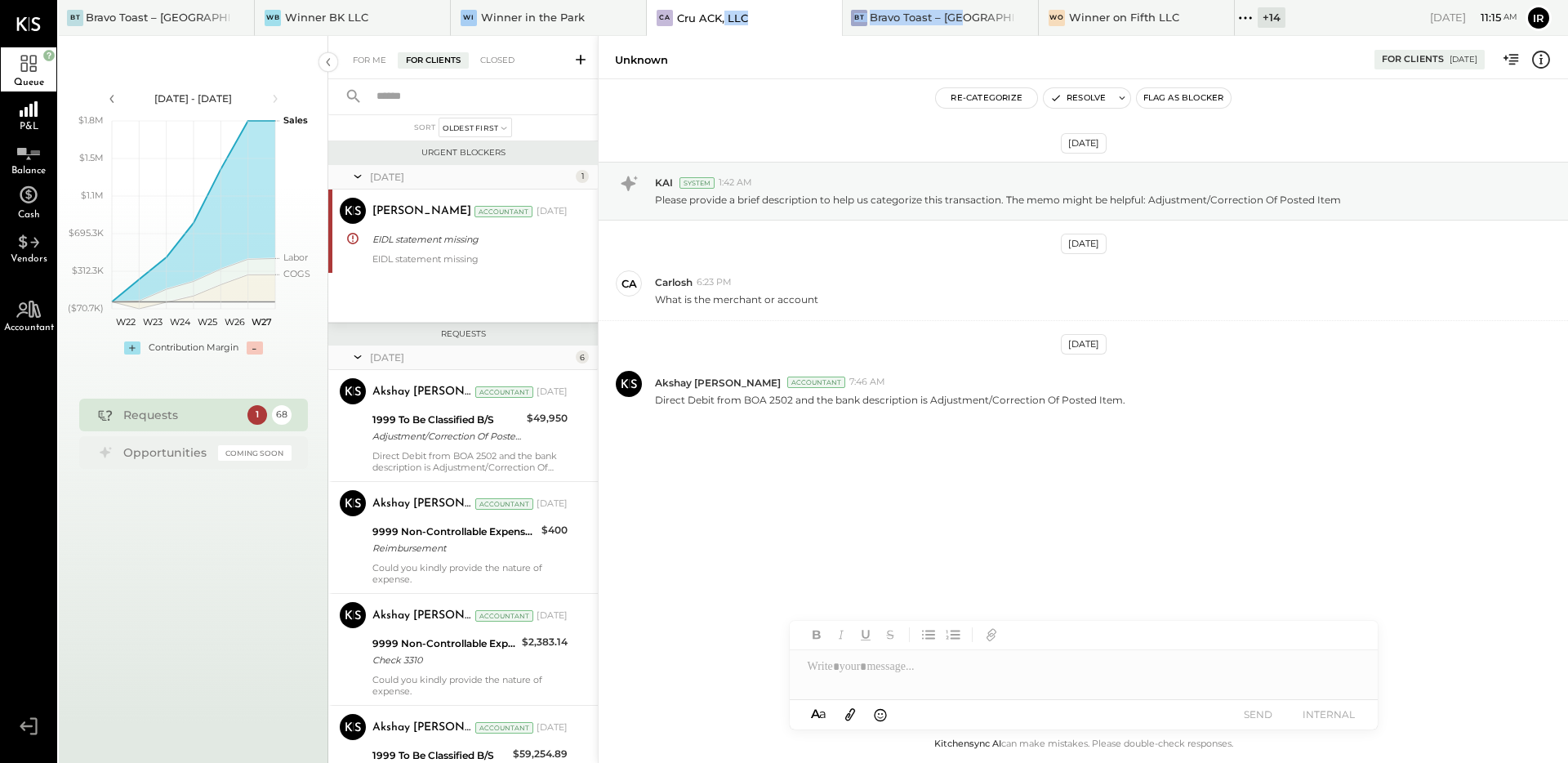 drag, startPoint x: 944, startPoint y: 17, endPoint x: 708, endPoint y: 12, distance: 236.053 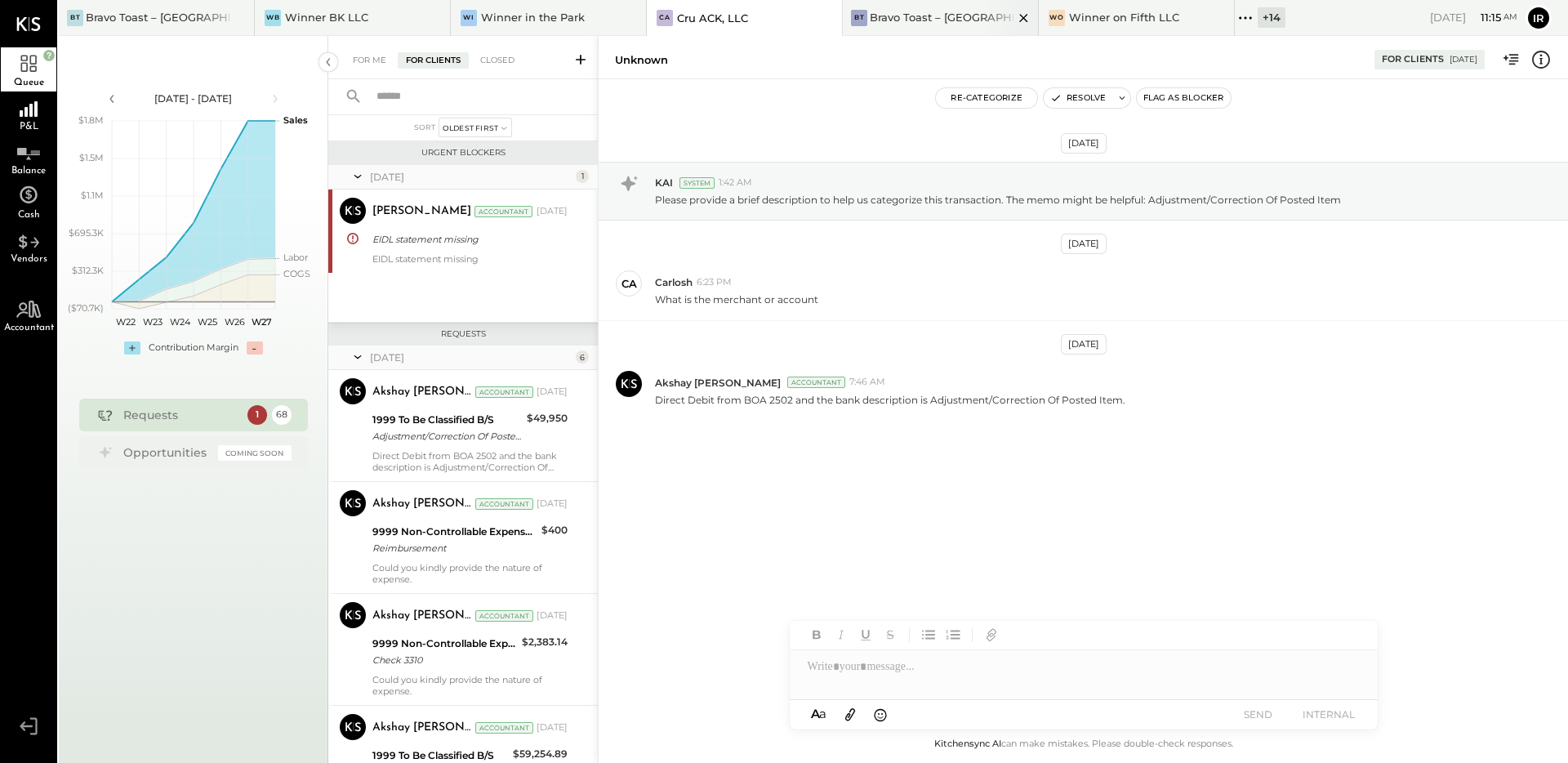 click on "Bravo Toast – [GEOGRAPHIC_DATA]" at bounding box center (942, 17) 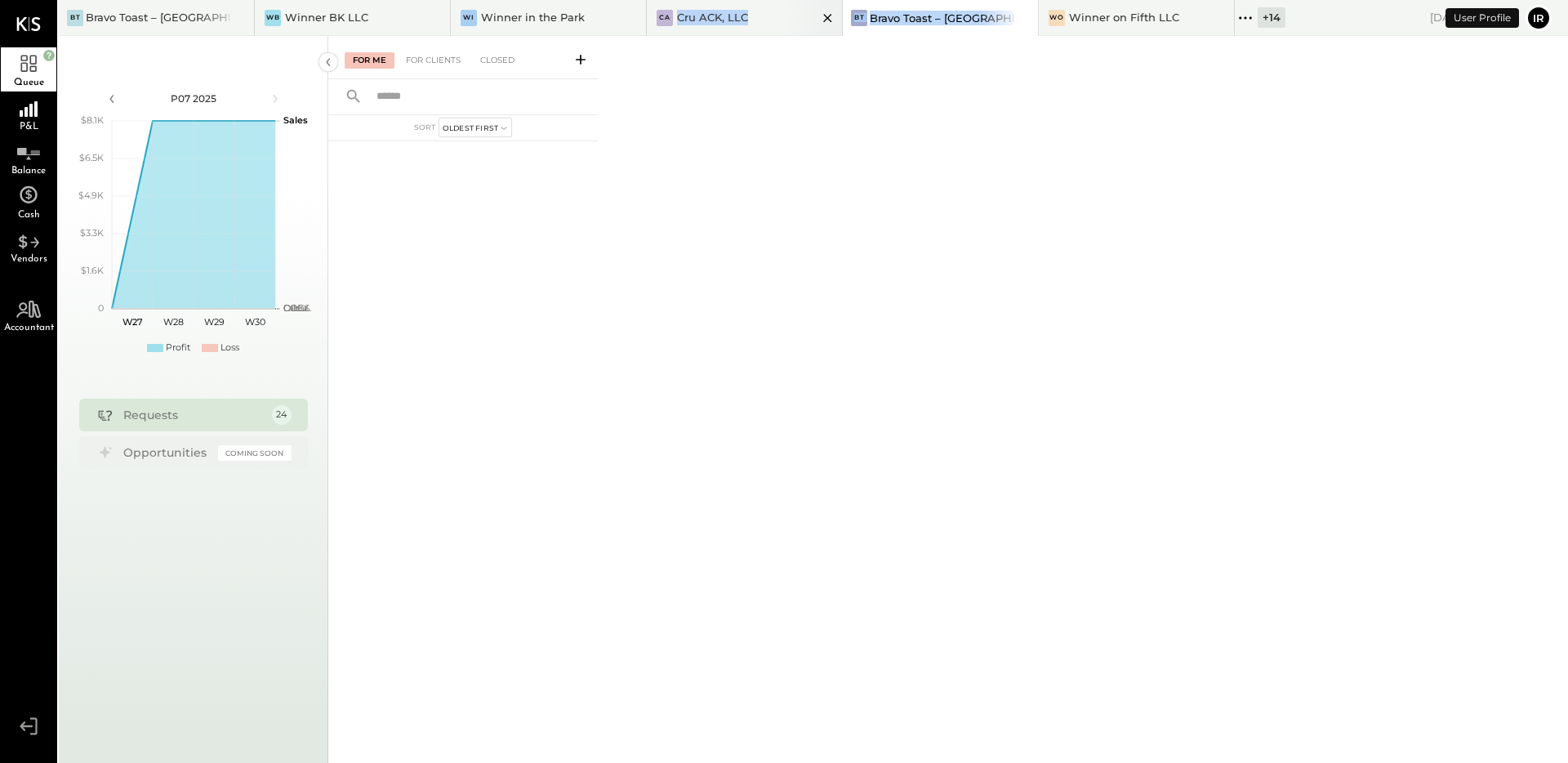 drag, startPoint x: 893, startPoint y: 26, endPoint x: 715, endPoint y: 11, distance: 178.6309 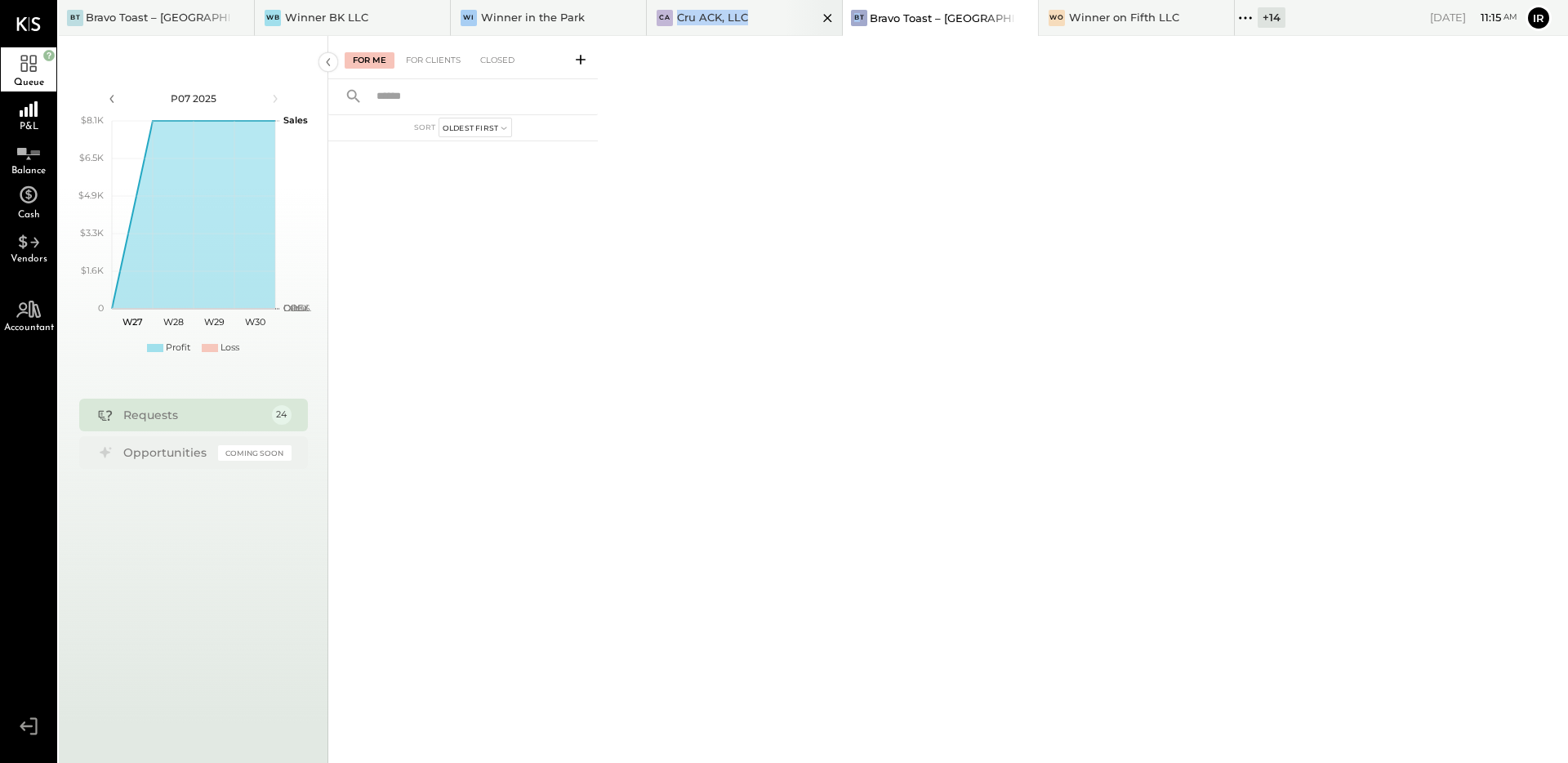 drag, startPoint x: 838, startPoint y: 16, endPoint x: 646, endPoint y: 25, distance: 192.21082 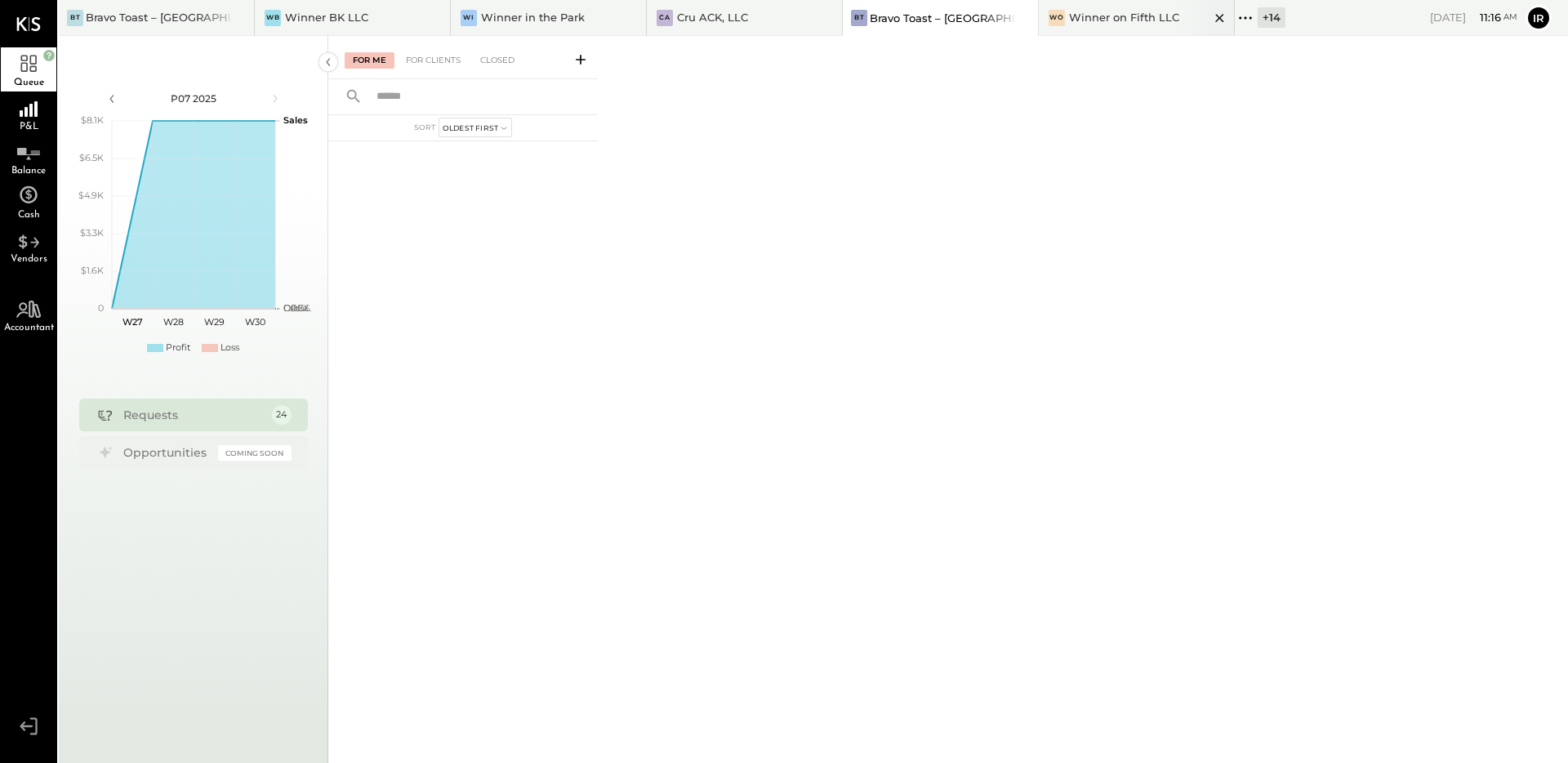 click on "Winner on Fifth LLC" at bounding box center [1124, 17] 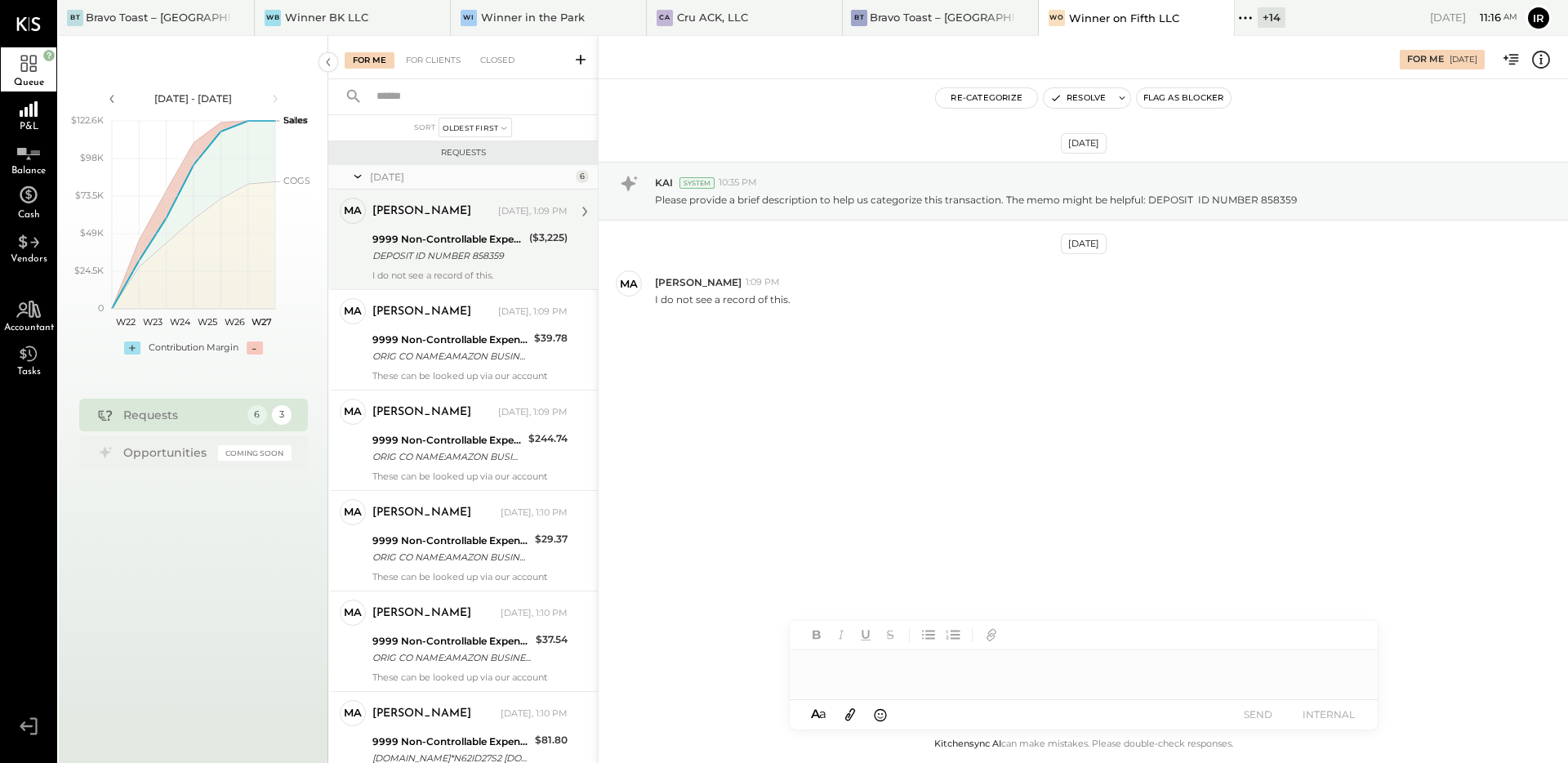 click on "I do not see a record of this." at bounding box center (470, 275) 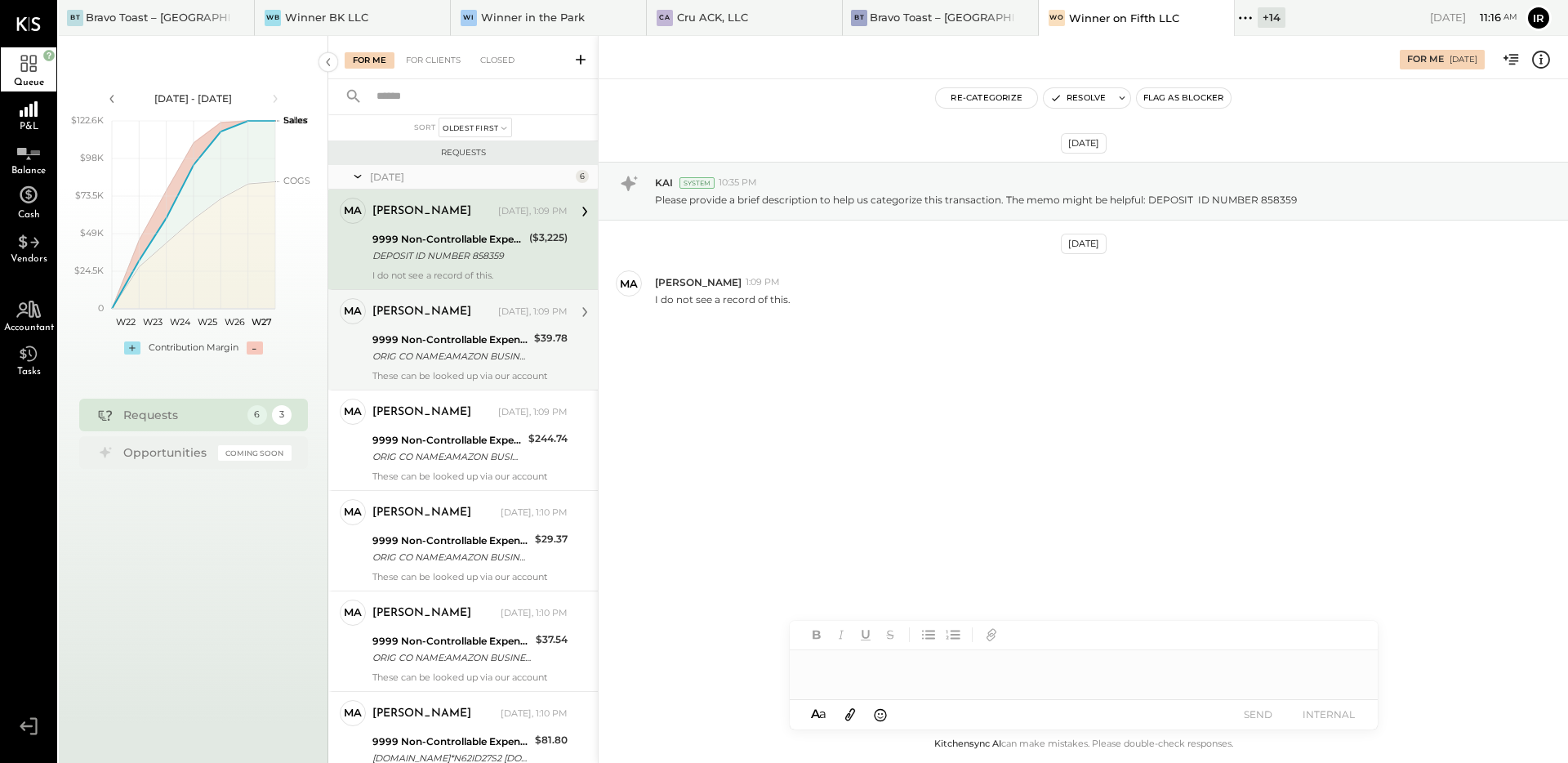click on "ORIG CO NAME:AMAZON BUSINESS ORIG ID:9049016352 DESC DATE:250" at bounding box center (451, 356) 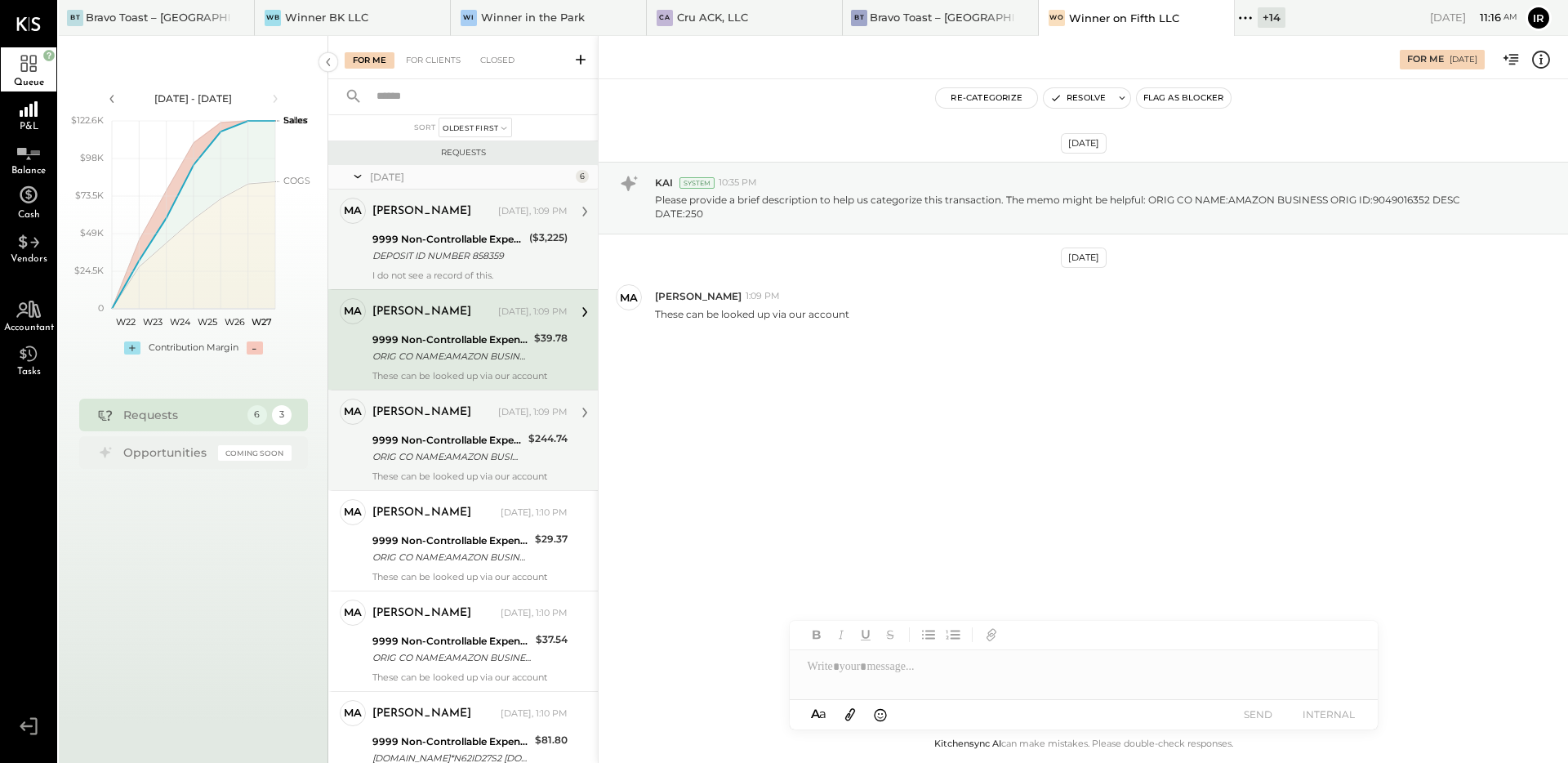 click on "ORIG CO NAME:AMAZON BUSINESS ORIG ID:9049016352 DESC DATE:250" at bounding box center [448, 457] 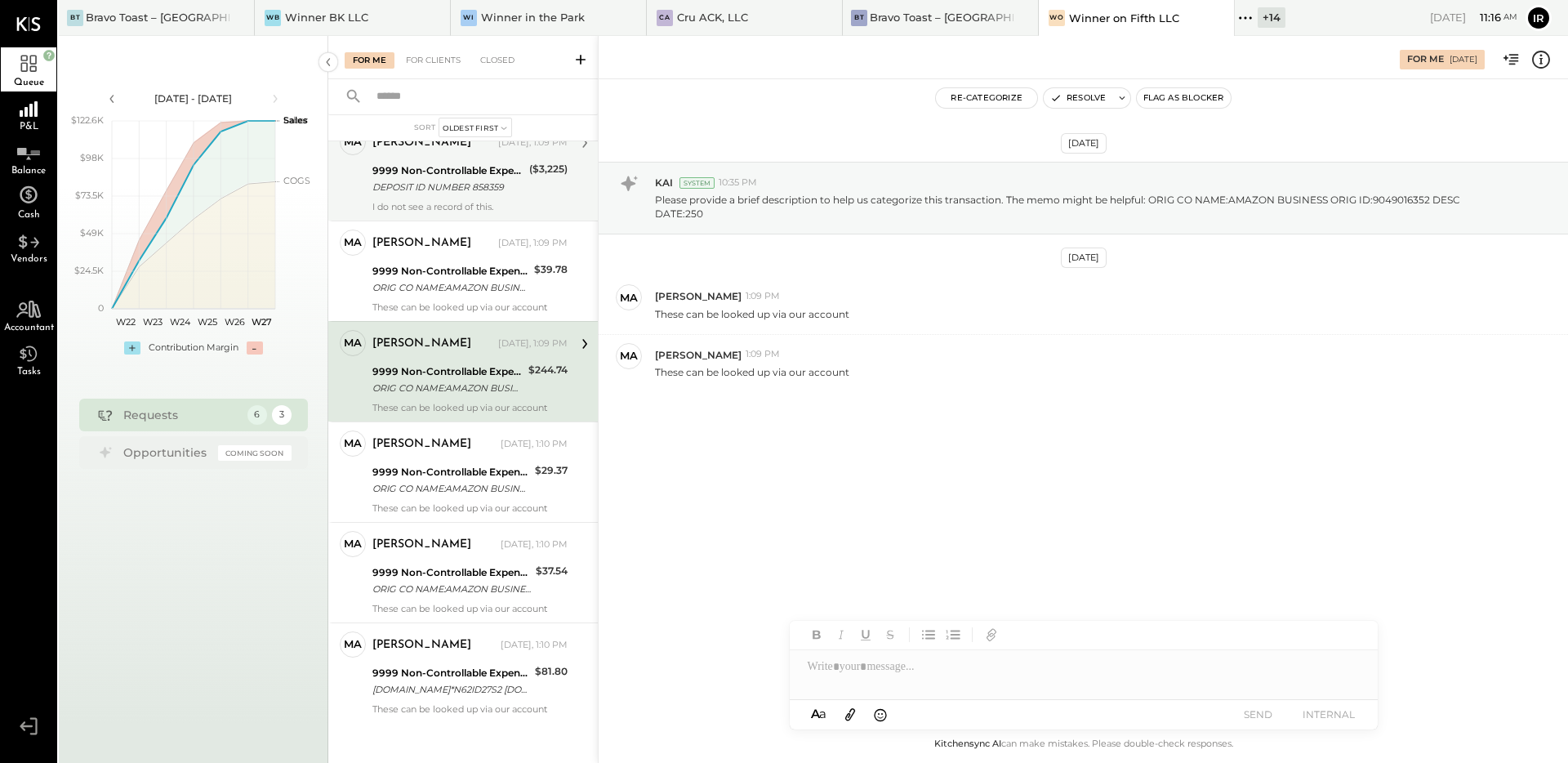 scroll, scrollTop: 75, scrollLeft: 0, axis: vertical 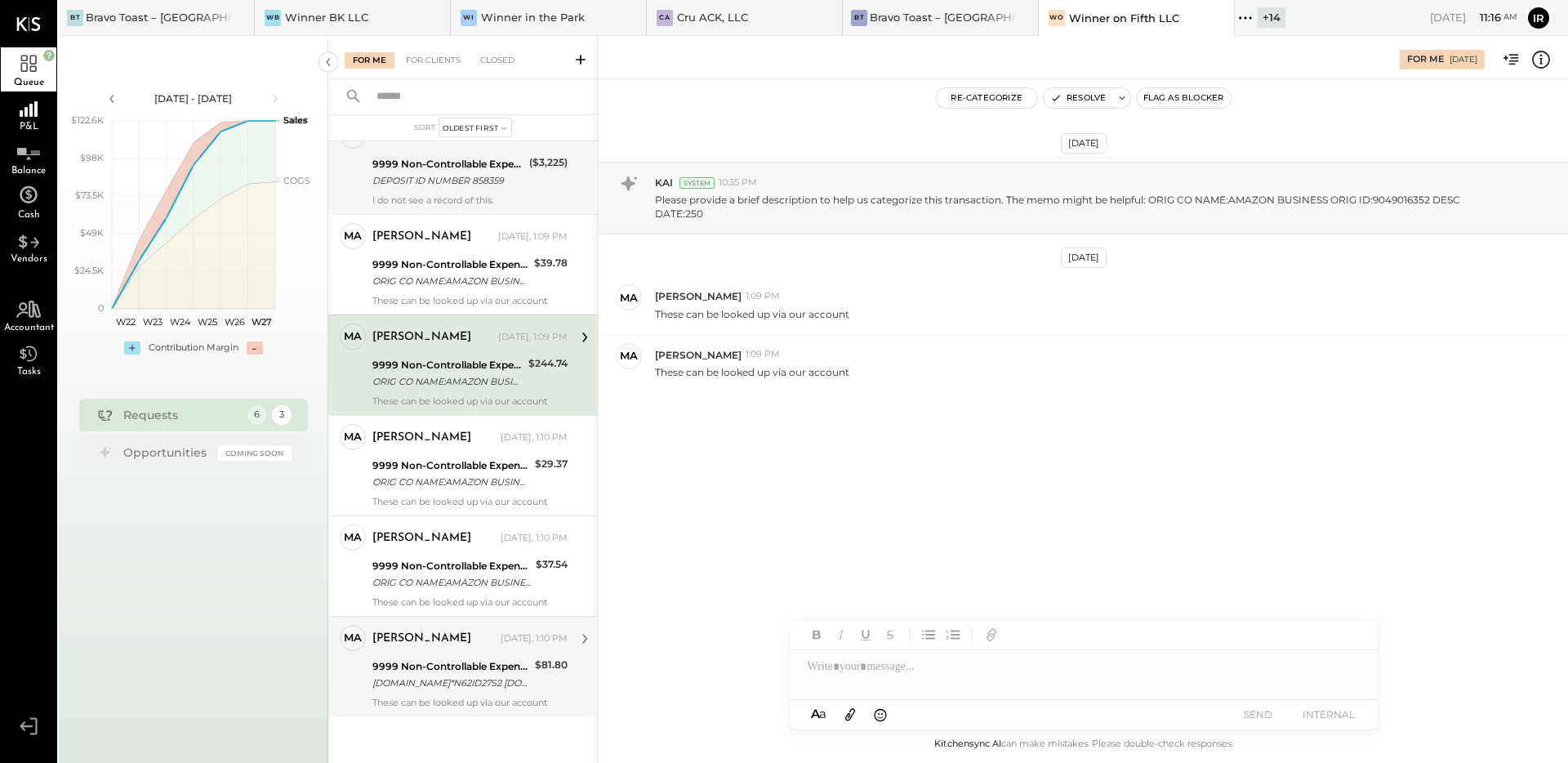click on "[DOMAIN_NAME]*N62ID27S2 [DOMAIN_NAME][URL] ll WA        06/02" at bounding box center [451, 683] 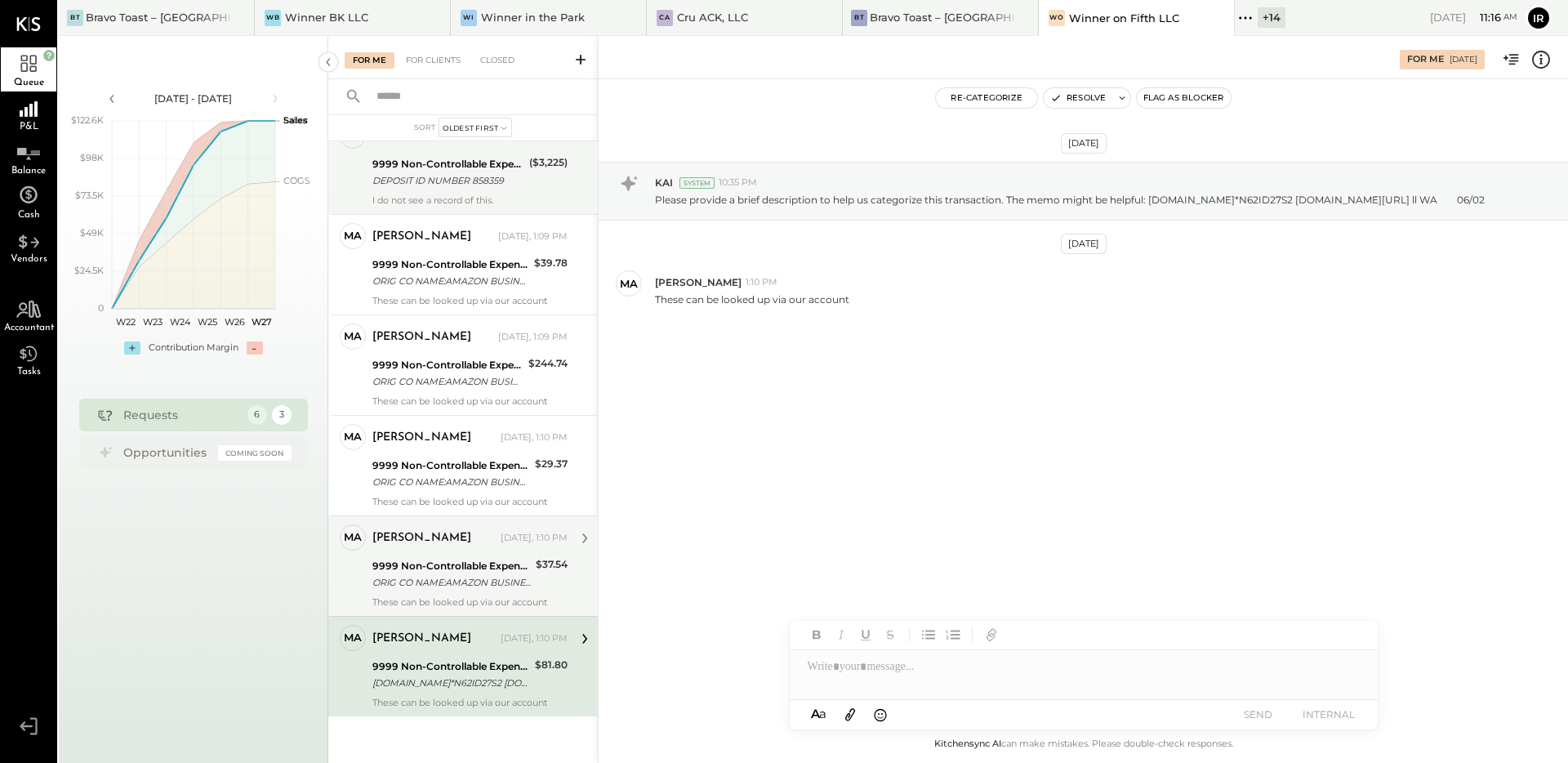 click on "ORIG CO NAME:AMAZON BUSINESS ORIG ID:9049016352 DESC DATE:250" at bounding box center [452, 582] 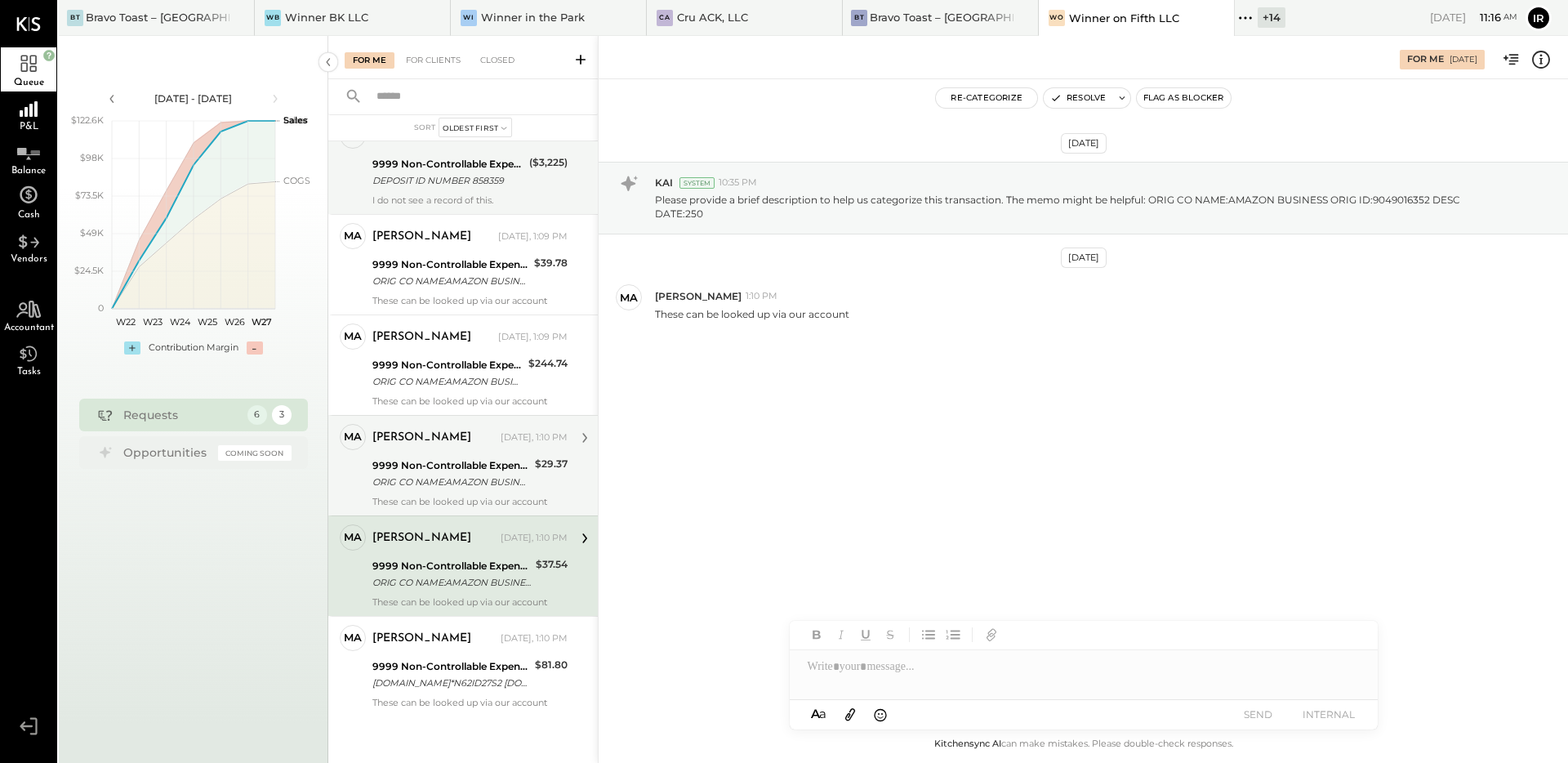 click on "9999 Non-Controllable Expenses:Other Income and Expenses:To be Classified" at bounding box center (451, 466) 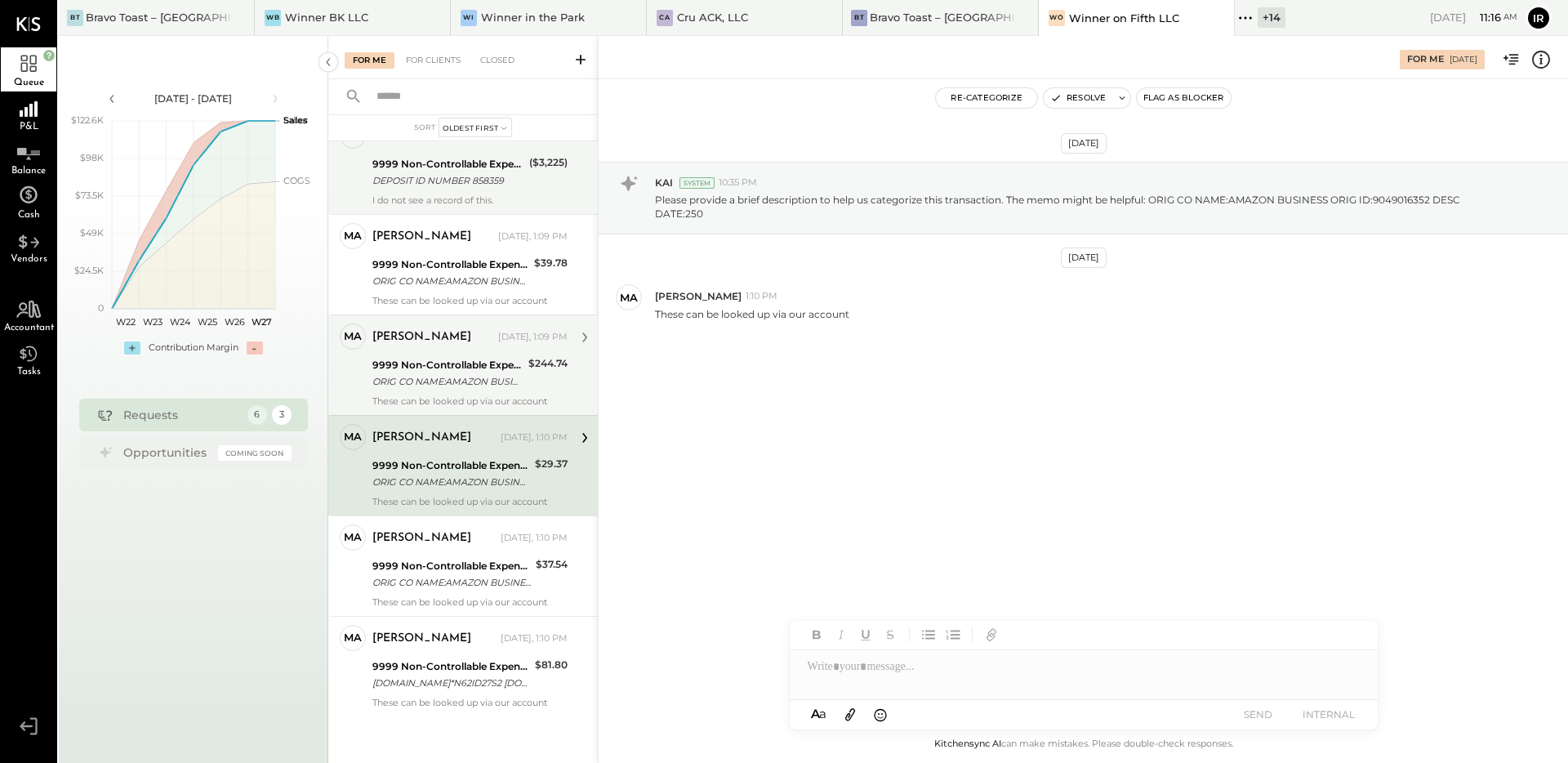 click on "ORIG CO NAME:AMAZON BUSINESS ORIG ID:9049016352 DESC DATE:250" at bounding box center [448, 382] 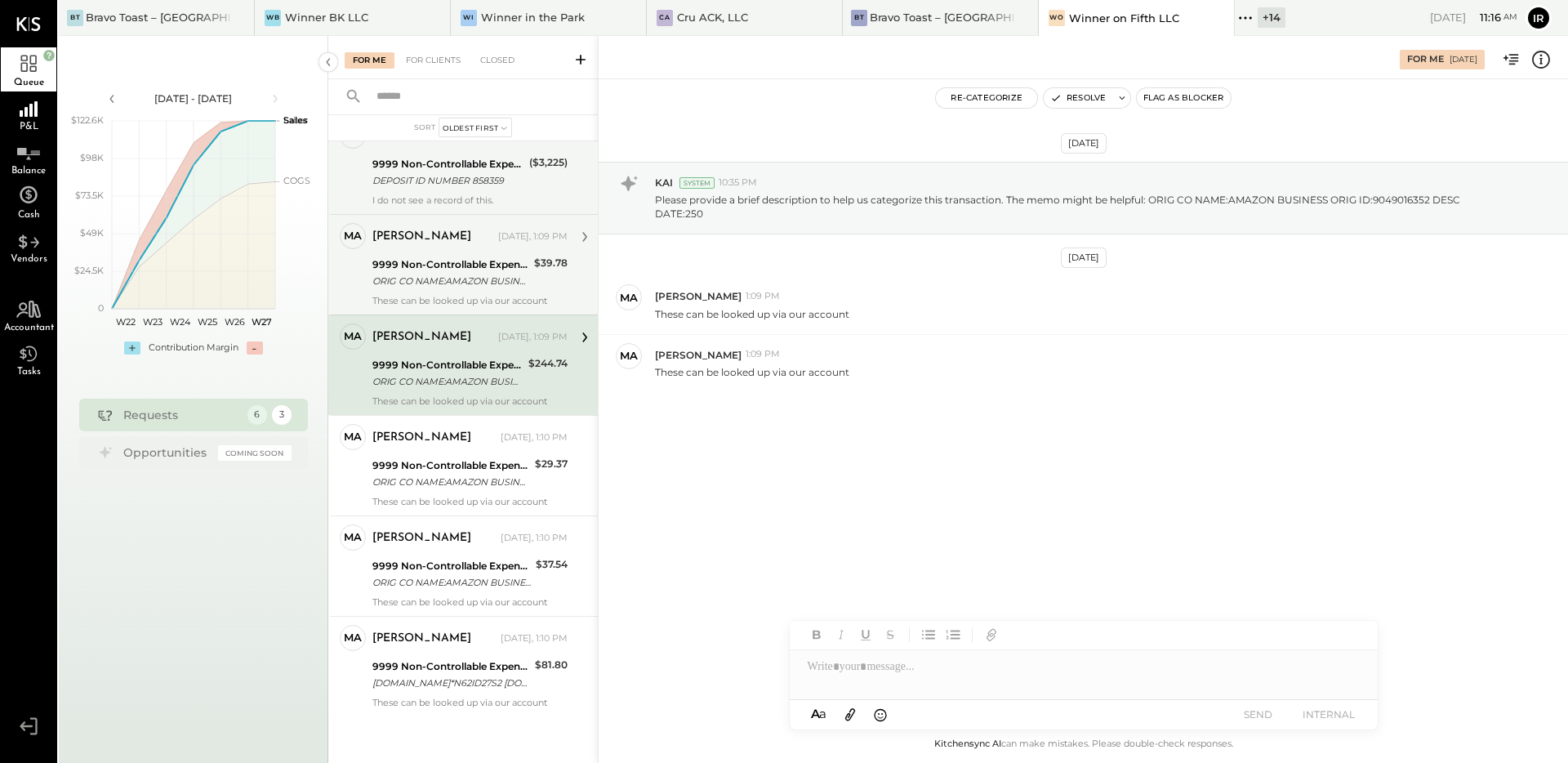 click on "[PERSON_NAME] [DATE], 1:09 PM 9999 Non-Controllable Expenses:Other Income and Expenses:To be Classified ORIG CO NAME:AMAZON BUSINESS ORIG ID:9049016352 DESC DATE:250 $39.78 These can be looked up via our account" at bounding box center [470, 265] 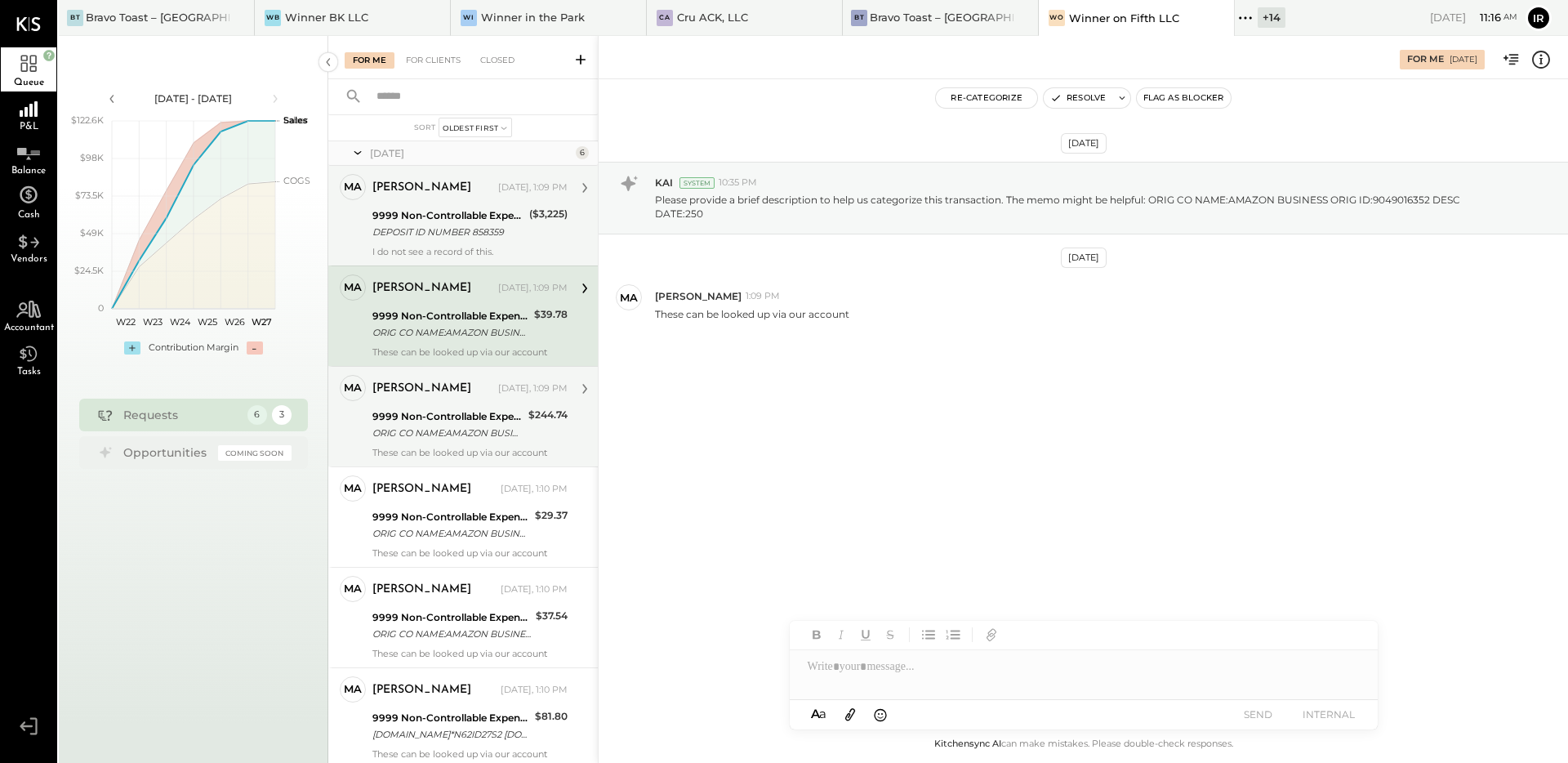 scroll, scrollTop: 0, scrollLeft: 0, axis: both 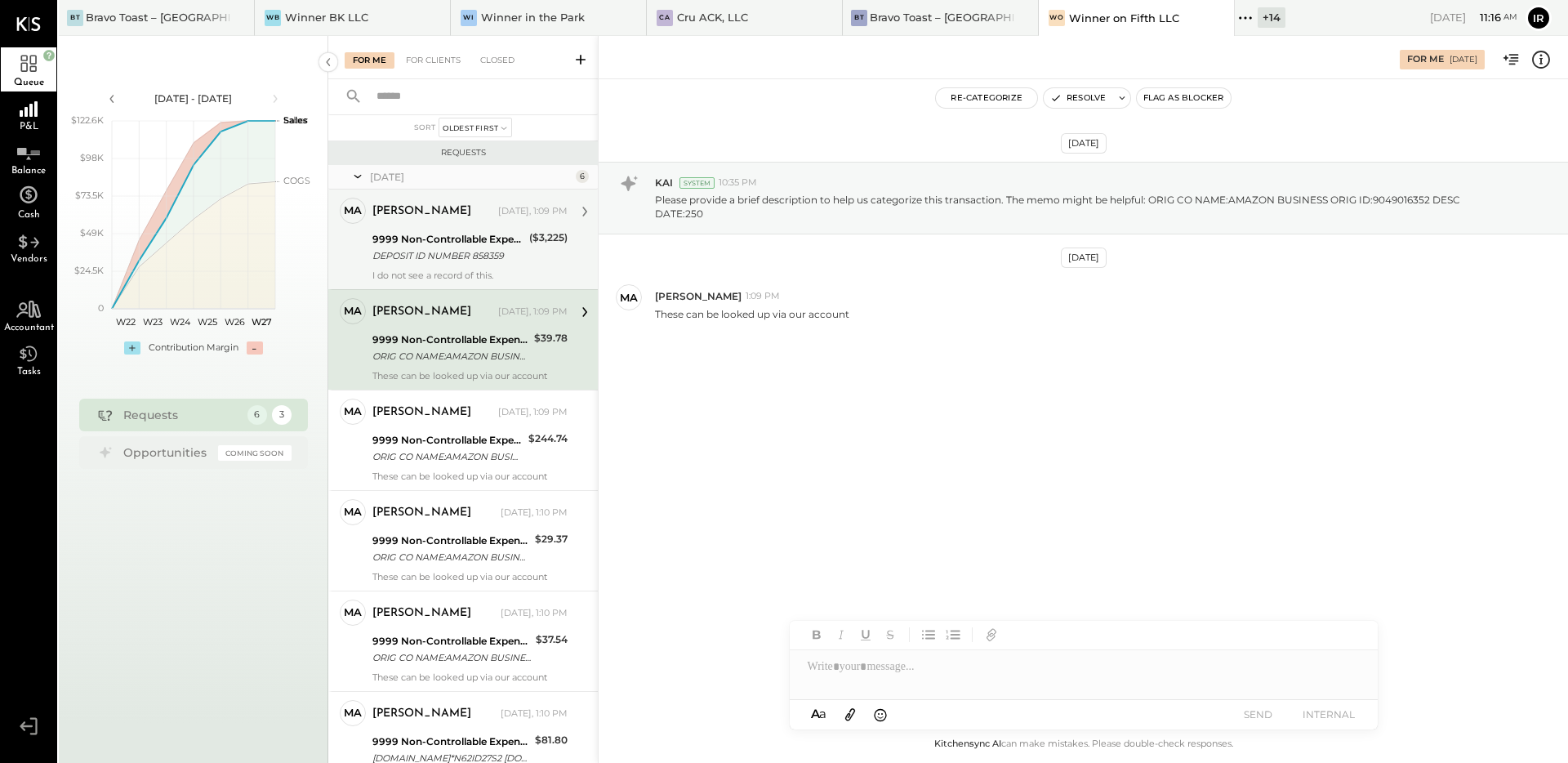 click on "DEPOSIT  ID NUMBER 858359" at bounding box center [448, 256] 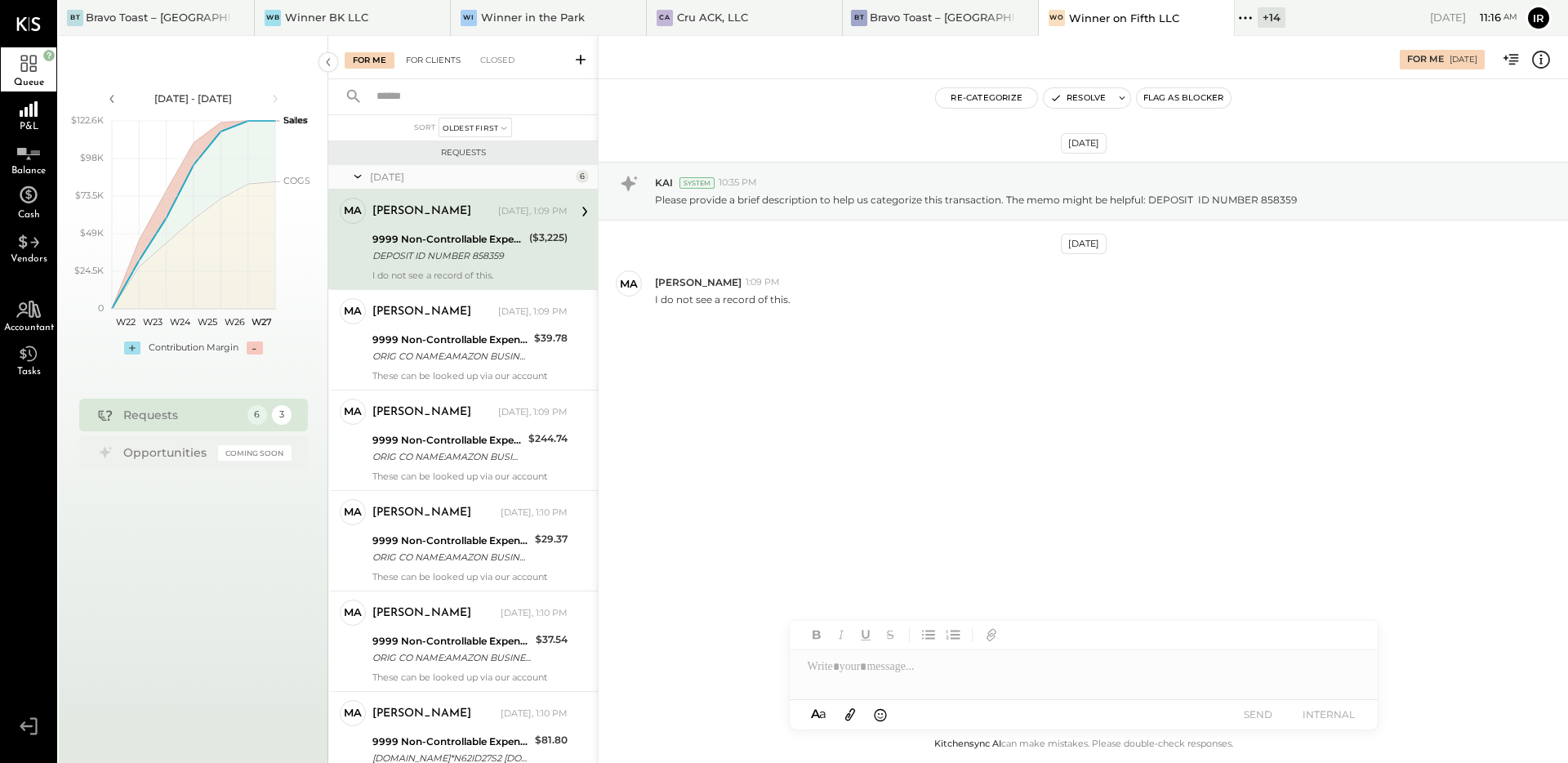 click on "For Clients" at bounding box center [433, 60] 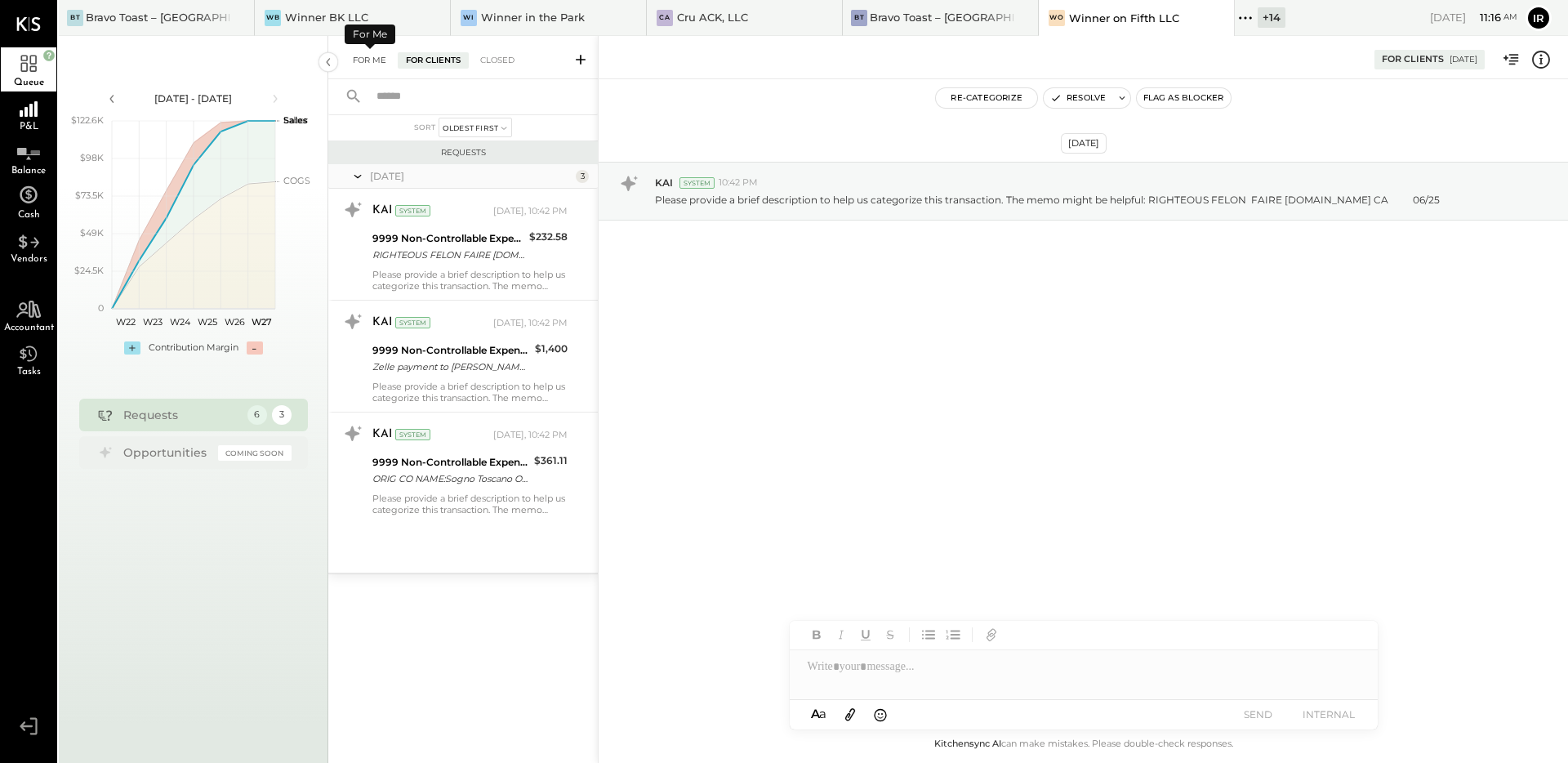 click on "For Me" at bounding box center [369, 60] 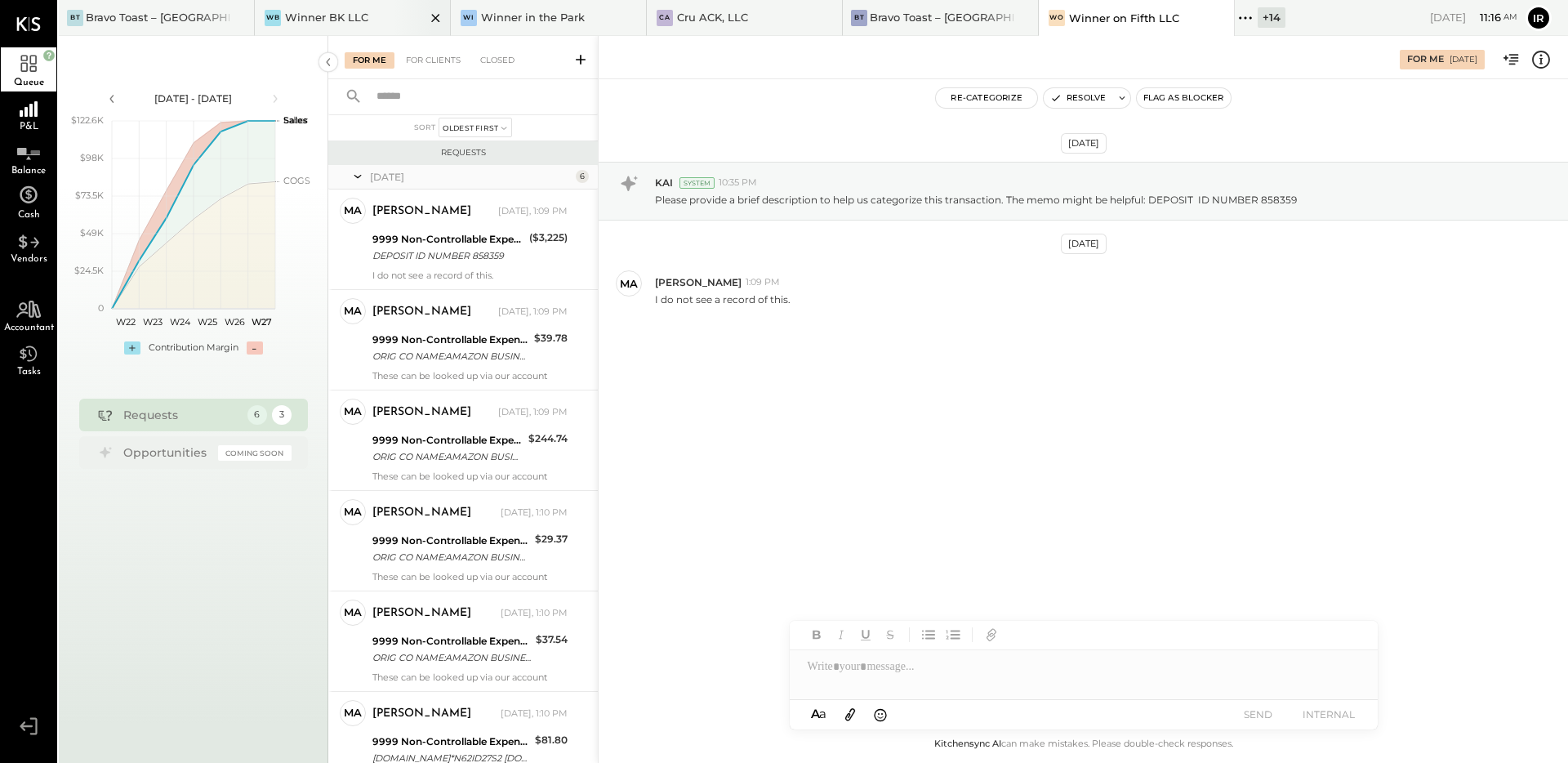 click on "WB Winner BK LLC" at bounding box center (353, 18) 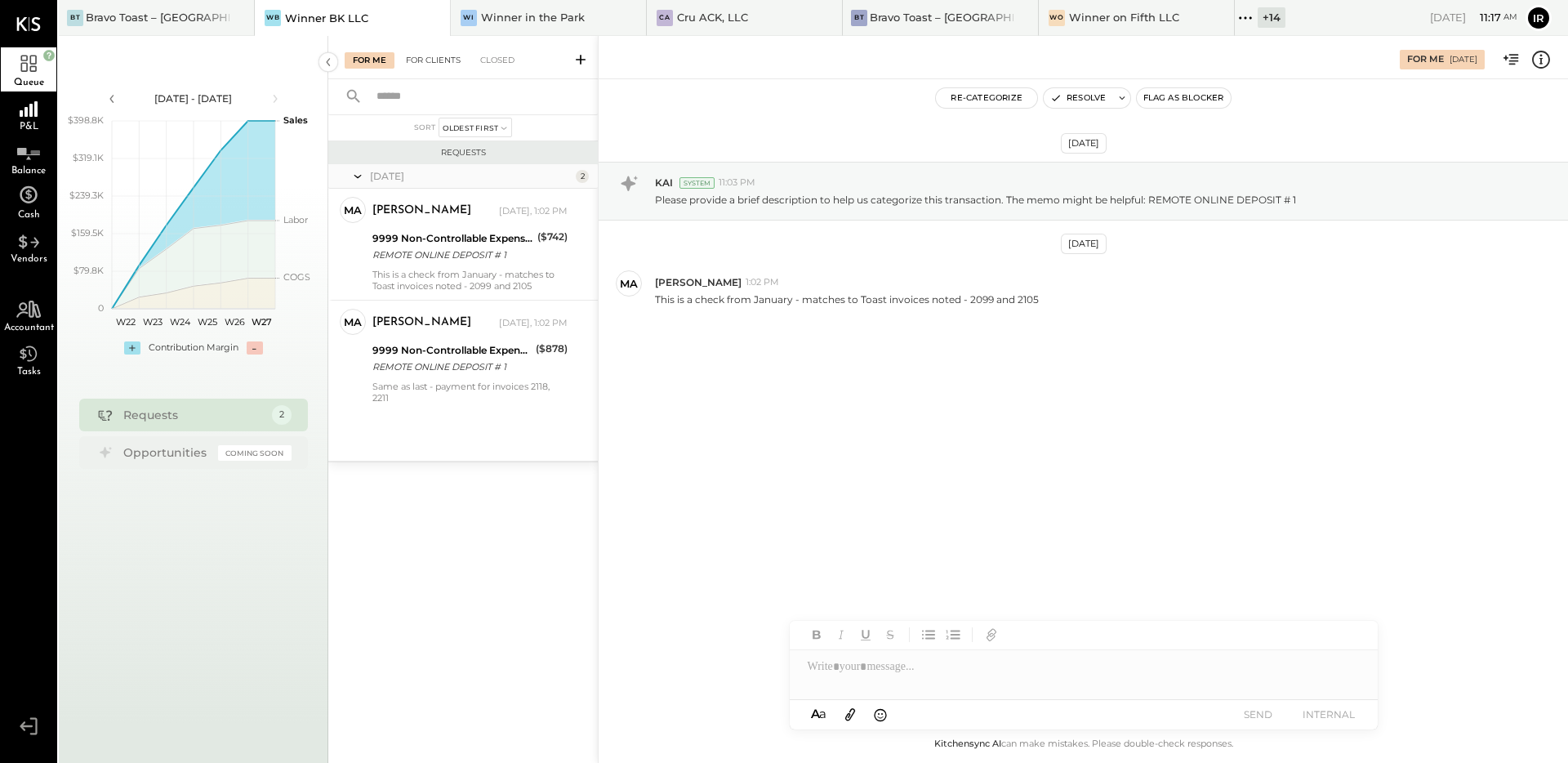 click on "For Clients" at bounding box center (433, 60) 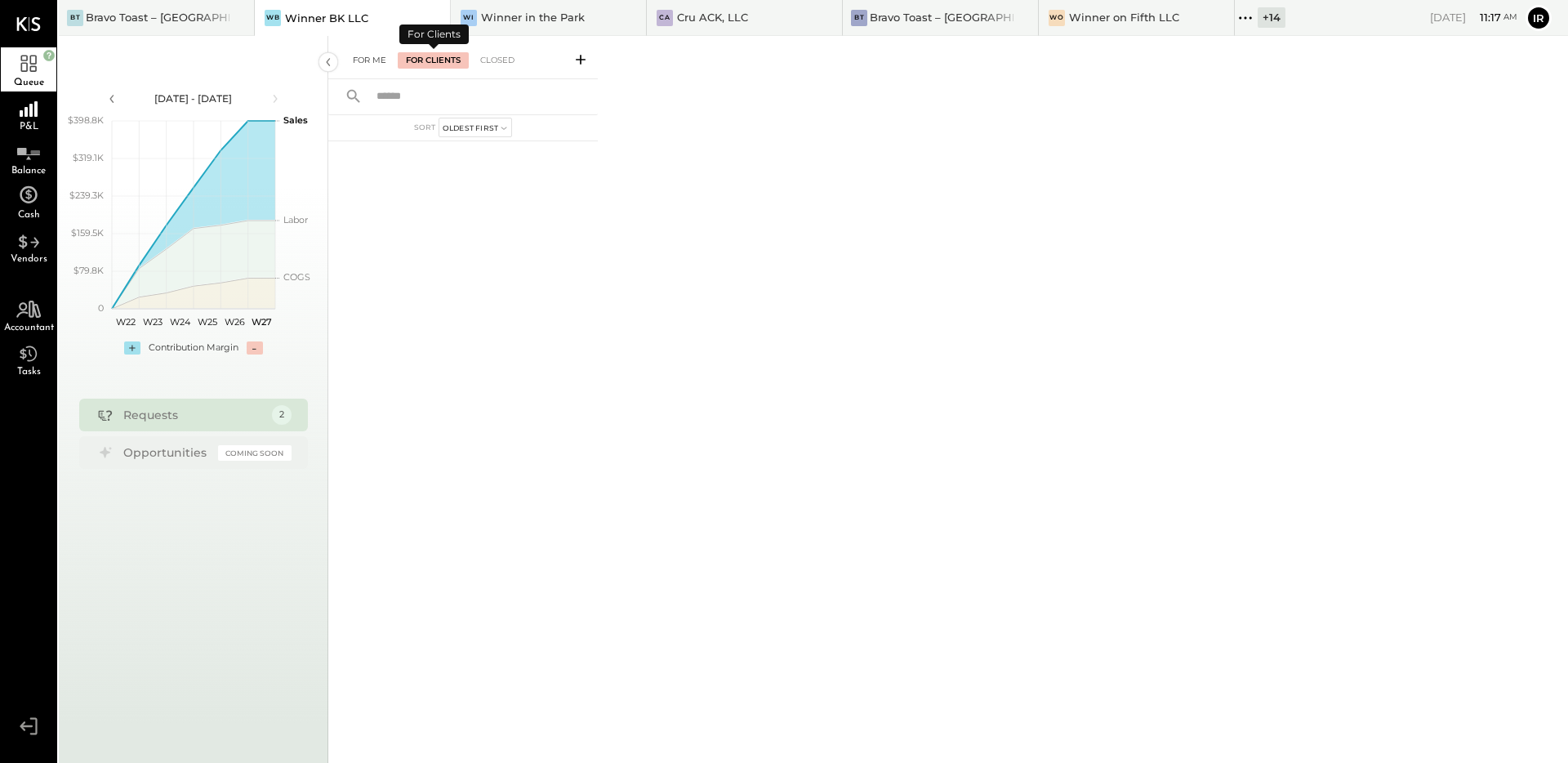click on "For Me" at bounding box center (369, 60) 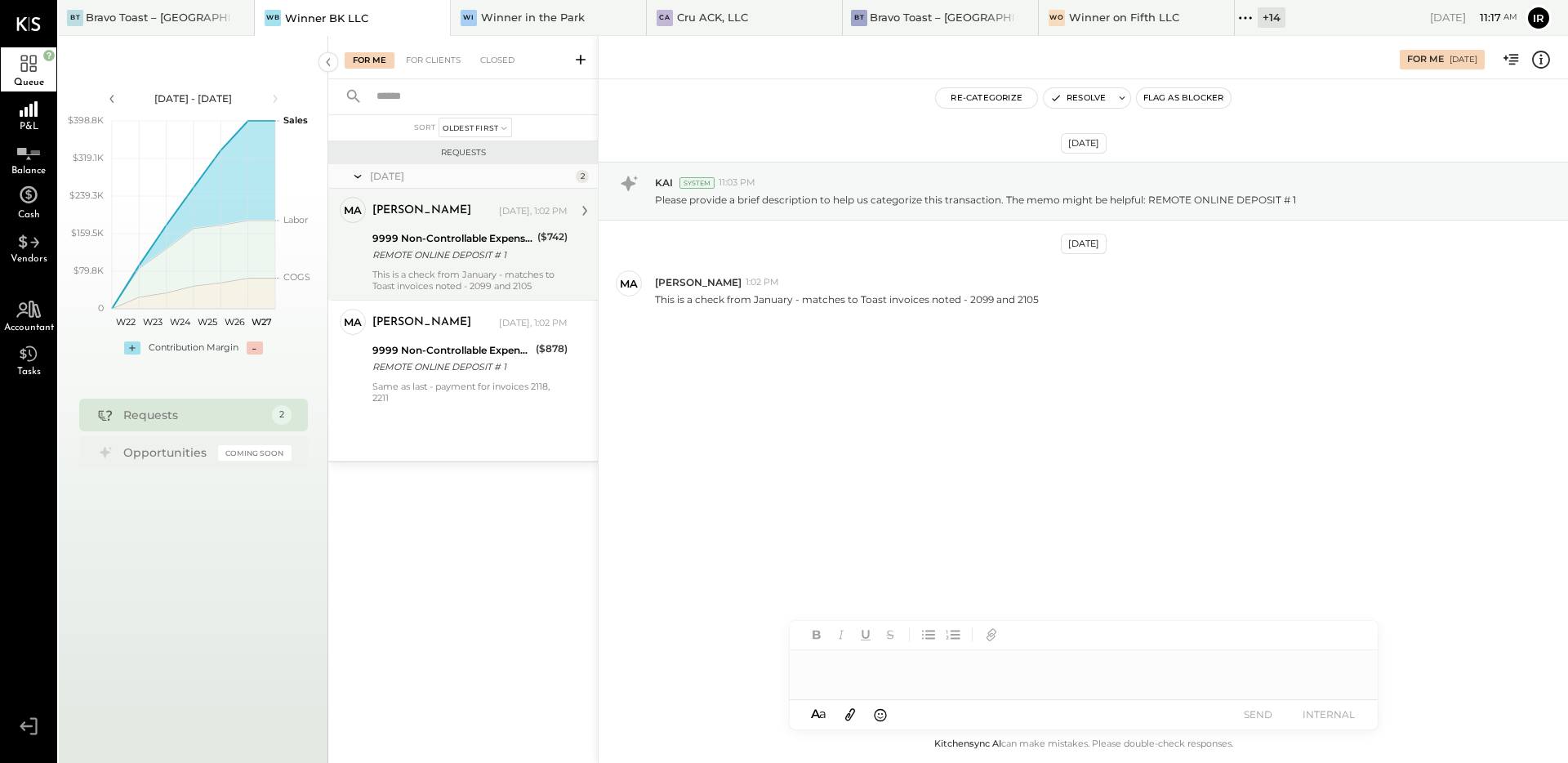 click on "This is a check from January - matches to Toast invoices noted - 2099 and 2105" at bounding box center [470, 280] 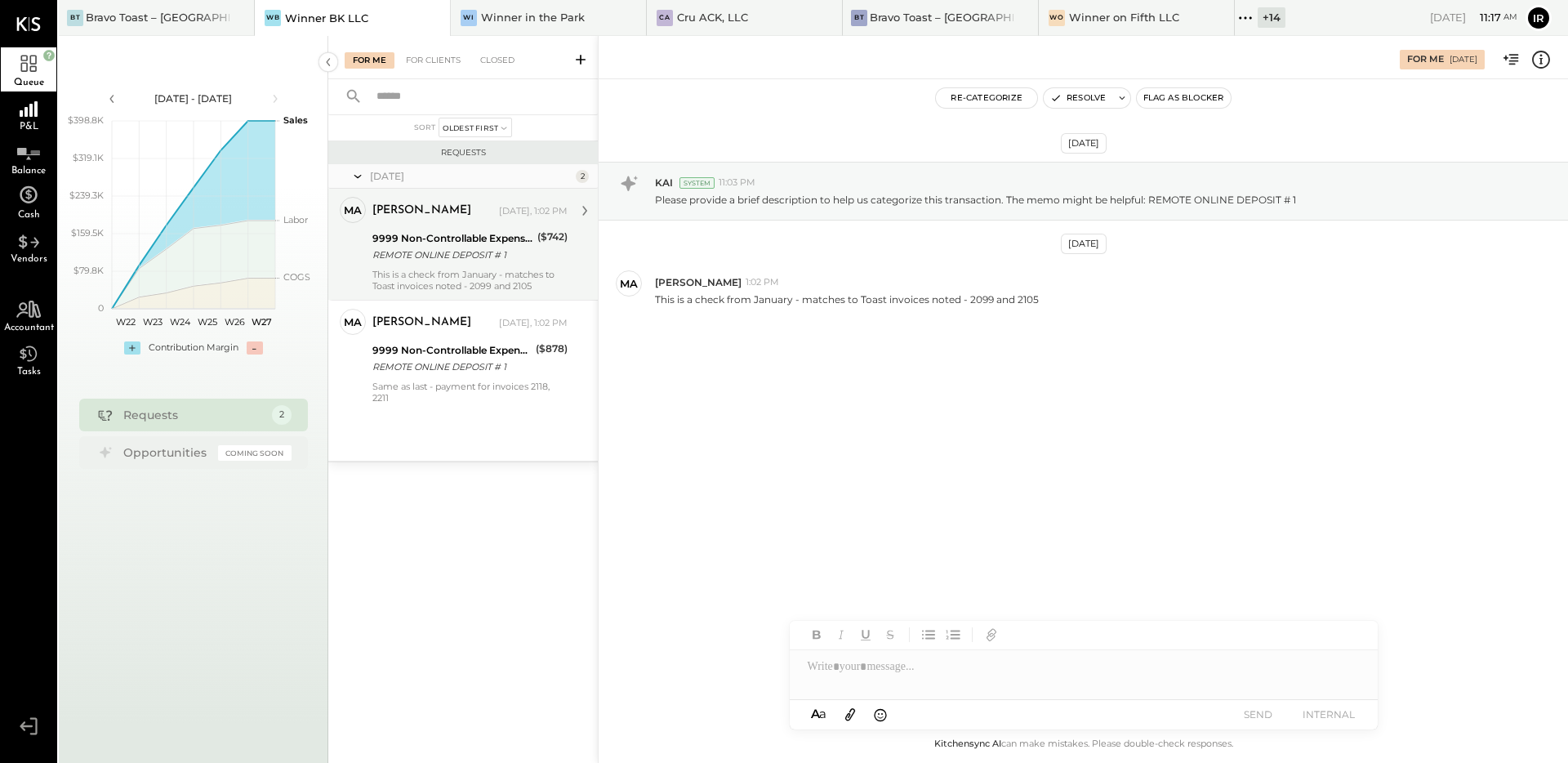 click on "REMOTE ONLINE DEPOSIT # 1" at bounding box center [452, 255] 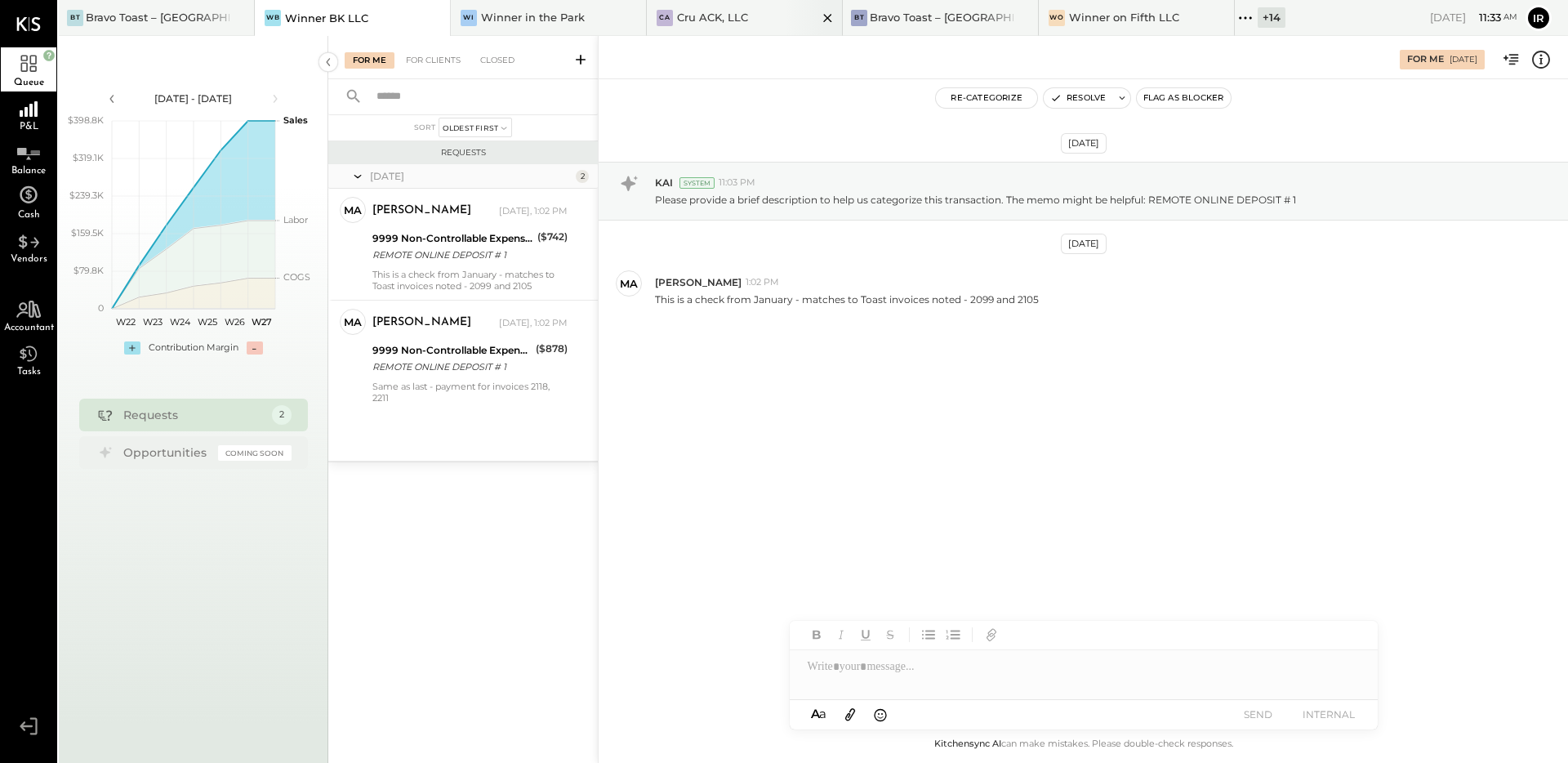 click on "Cru ACK, LLC" at bounding box center [712, 17] 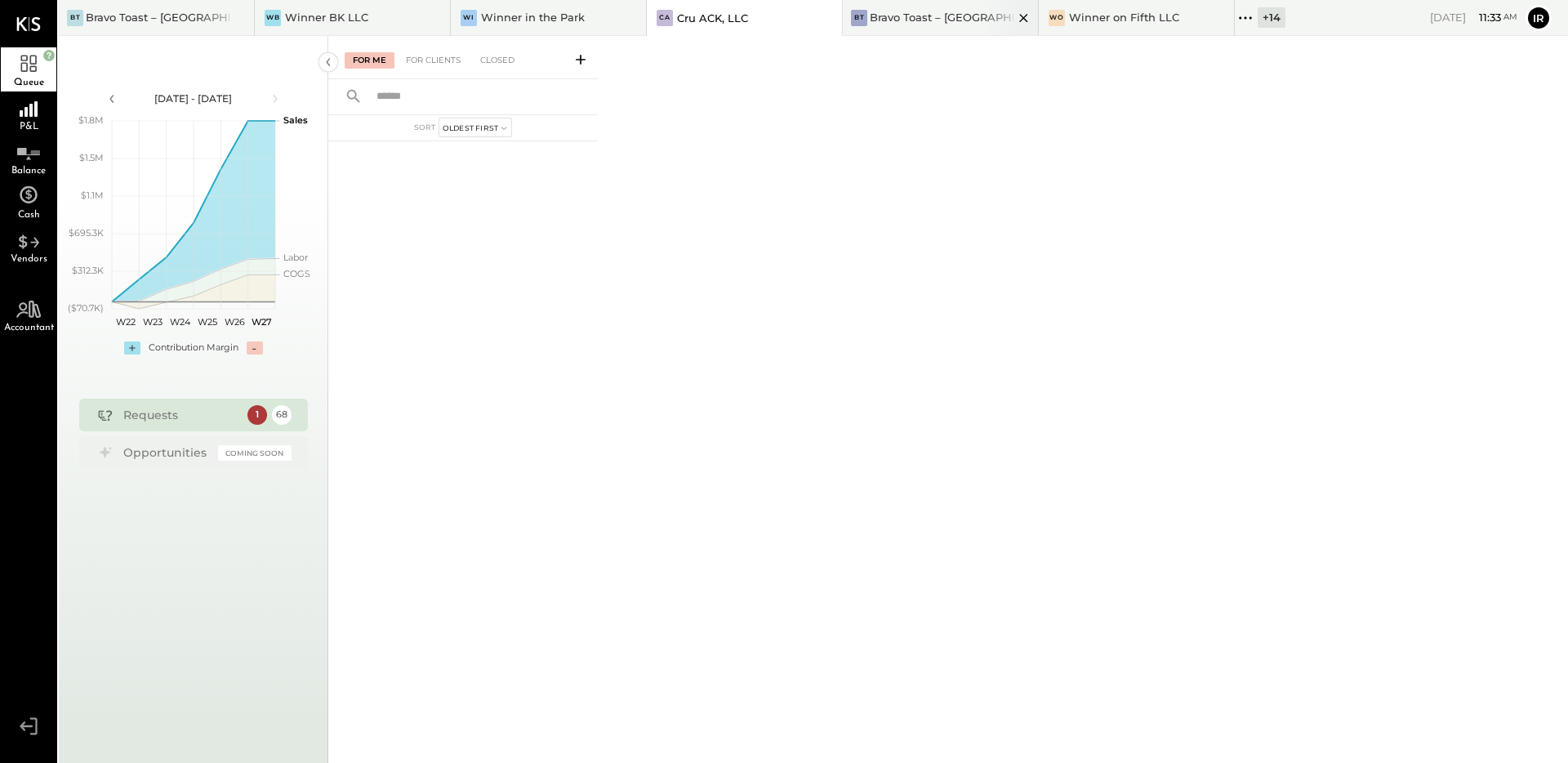 click on "Bravo Toast – [GEOGRAPHIC_DATA]" at bounding box center (942, 17) 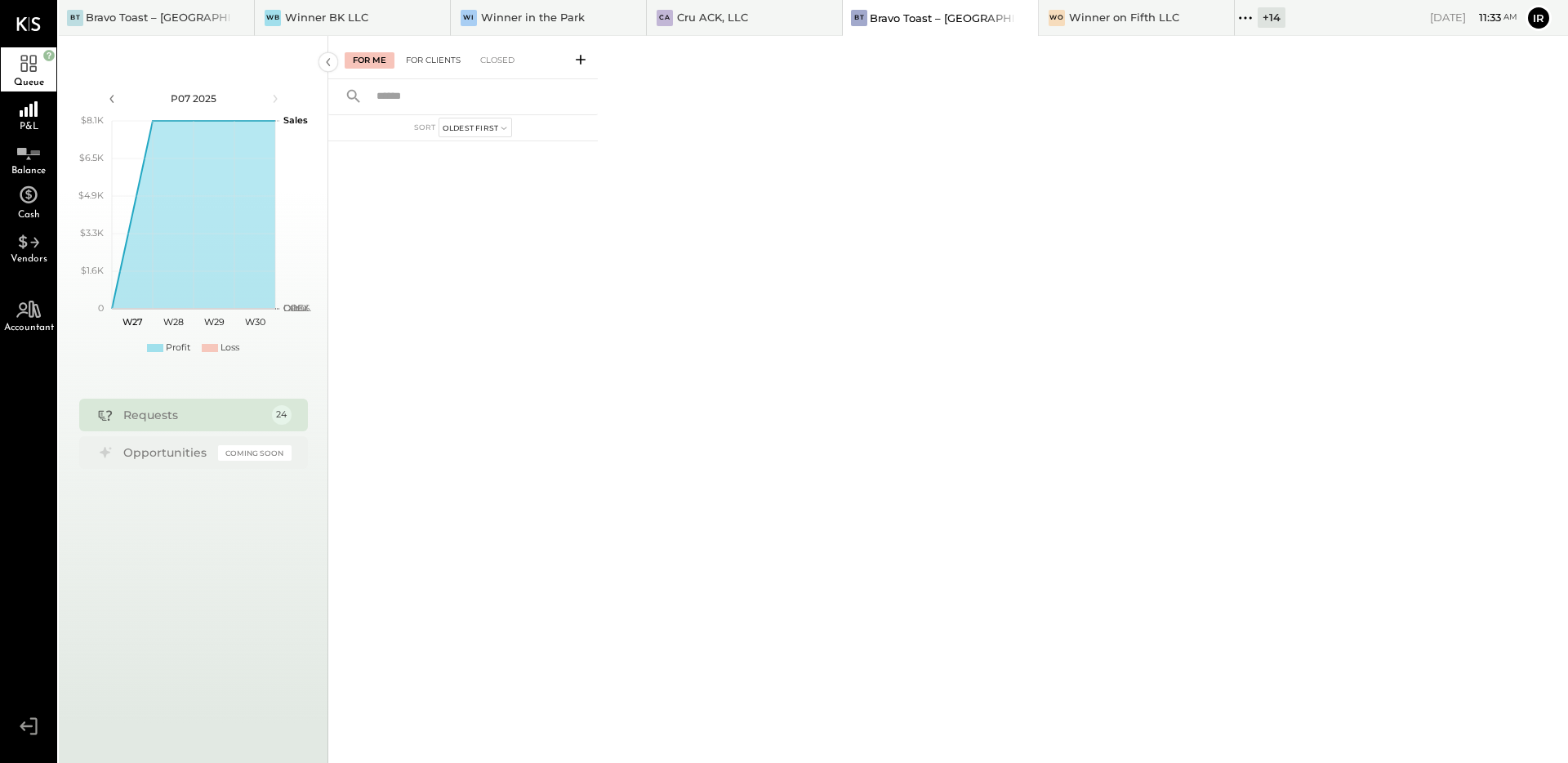 click on "For Clients" at bounding box center [433, 60] 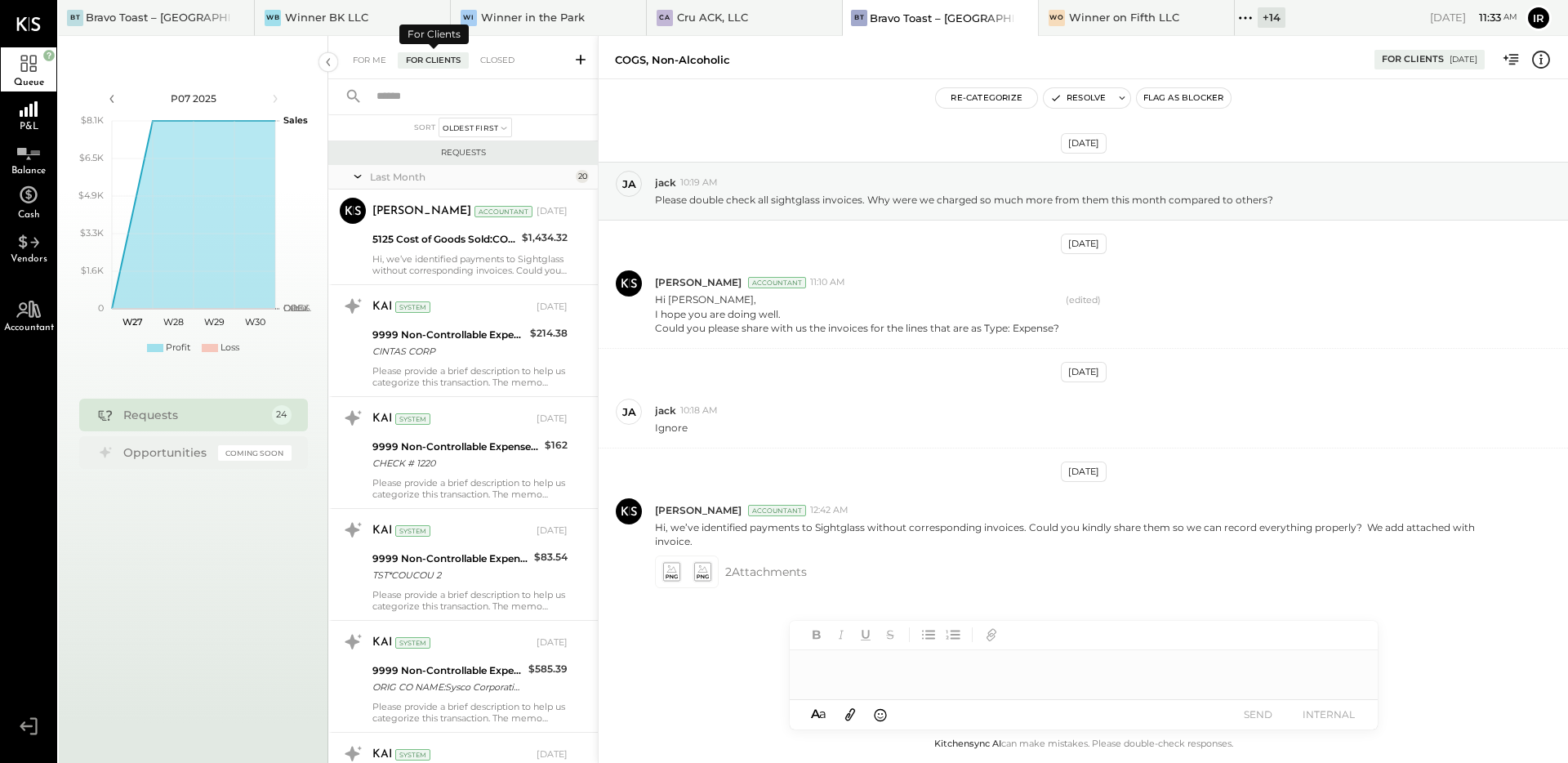 scroll, scrollTop: 2, scrollLeft: 0, axis: vertical 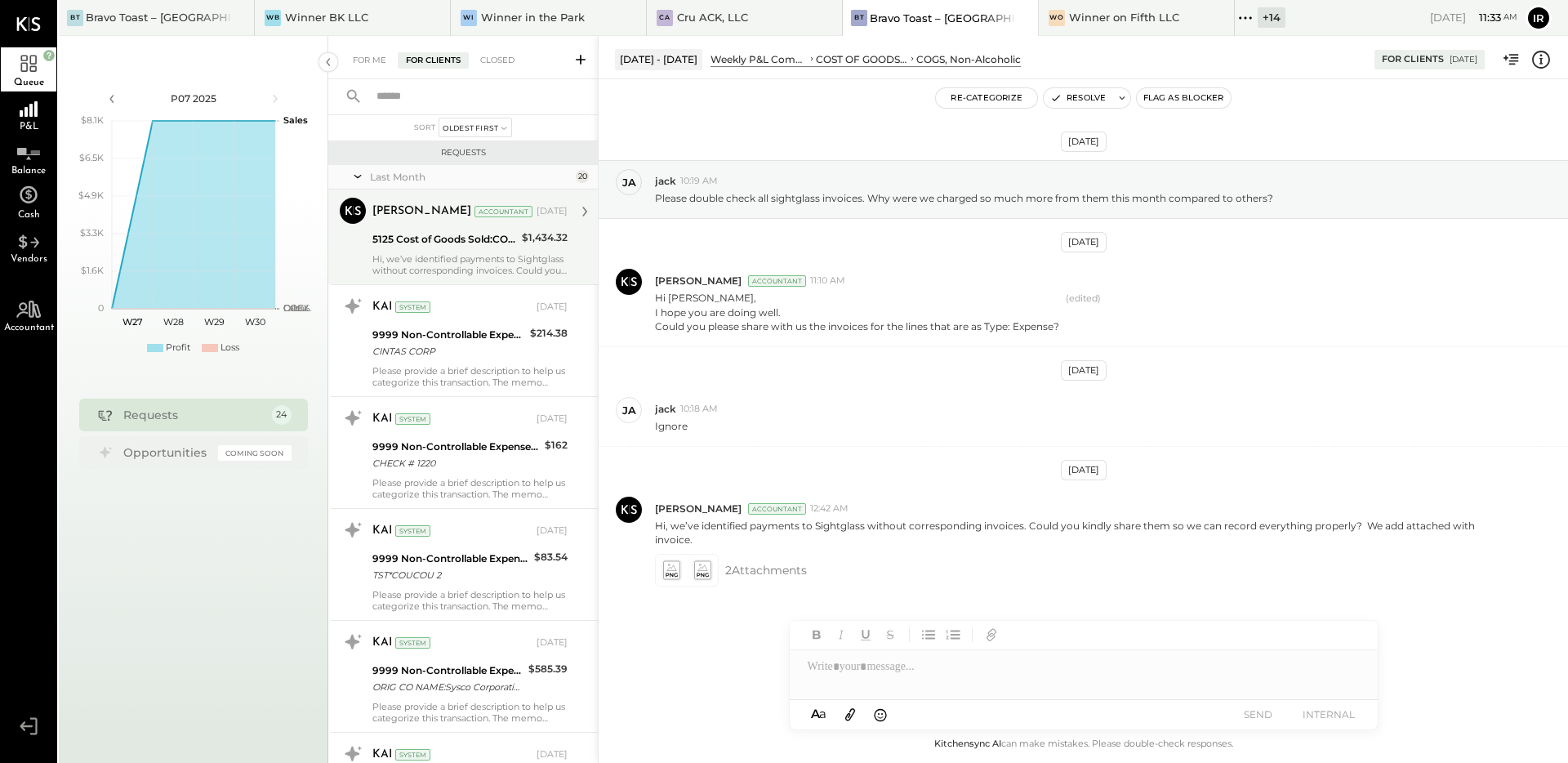click on "Hi, we’ve identified payments to Sightglass without corresponding invoices. Could you kindly share them so we can record everything properly?  We add attached with invoice." at bounding box center (470, 265) 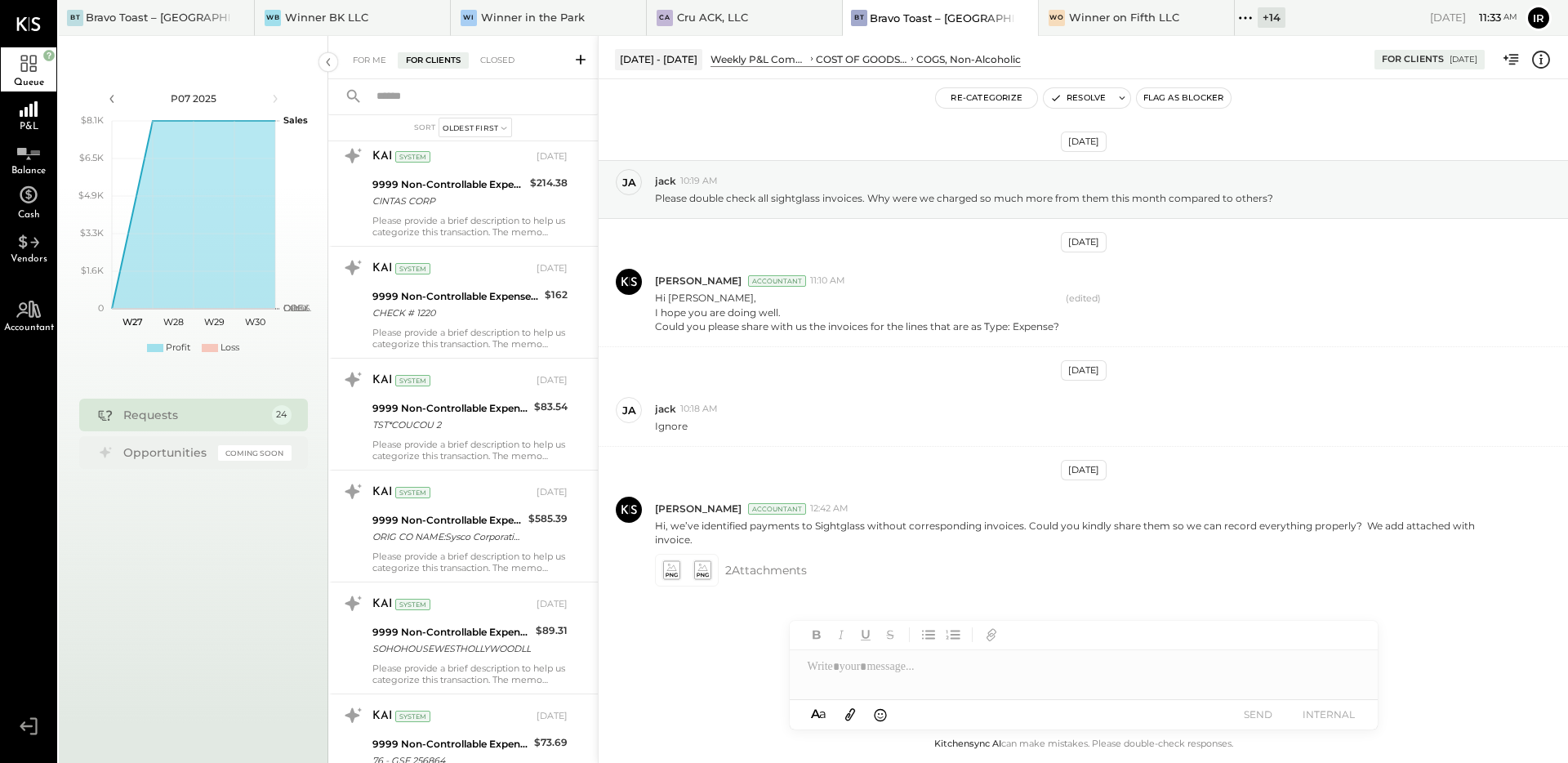 scroll, scrollTop: 0, scrollLeft: 0, axis: both 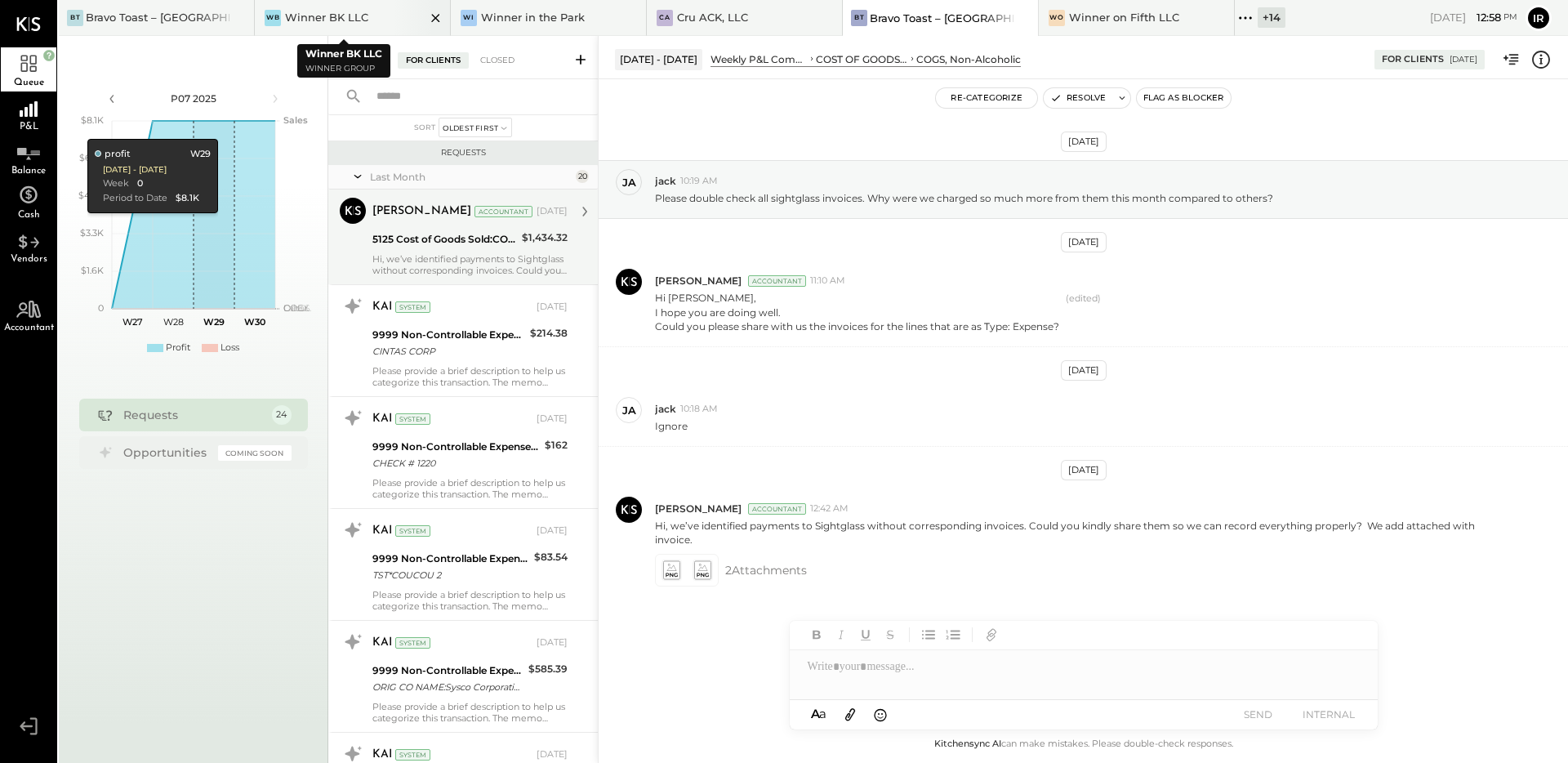 click on "Winner BK LLC" at bounding box center (327, 17) 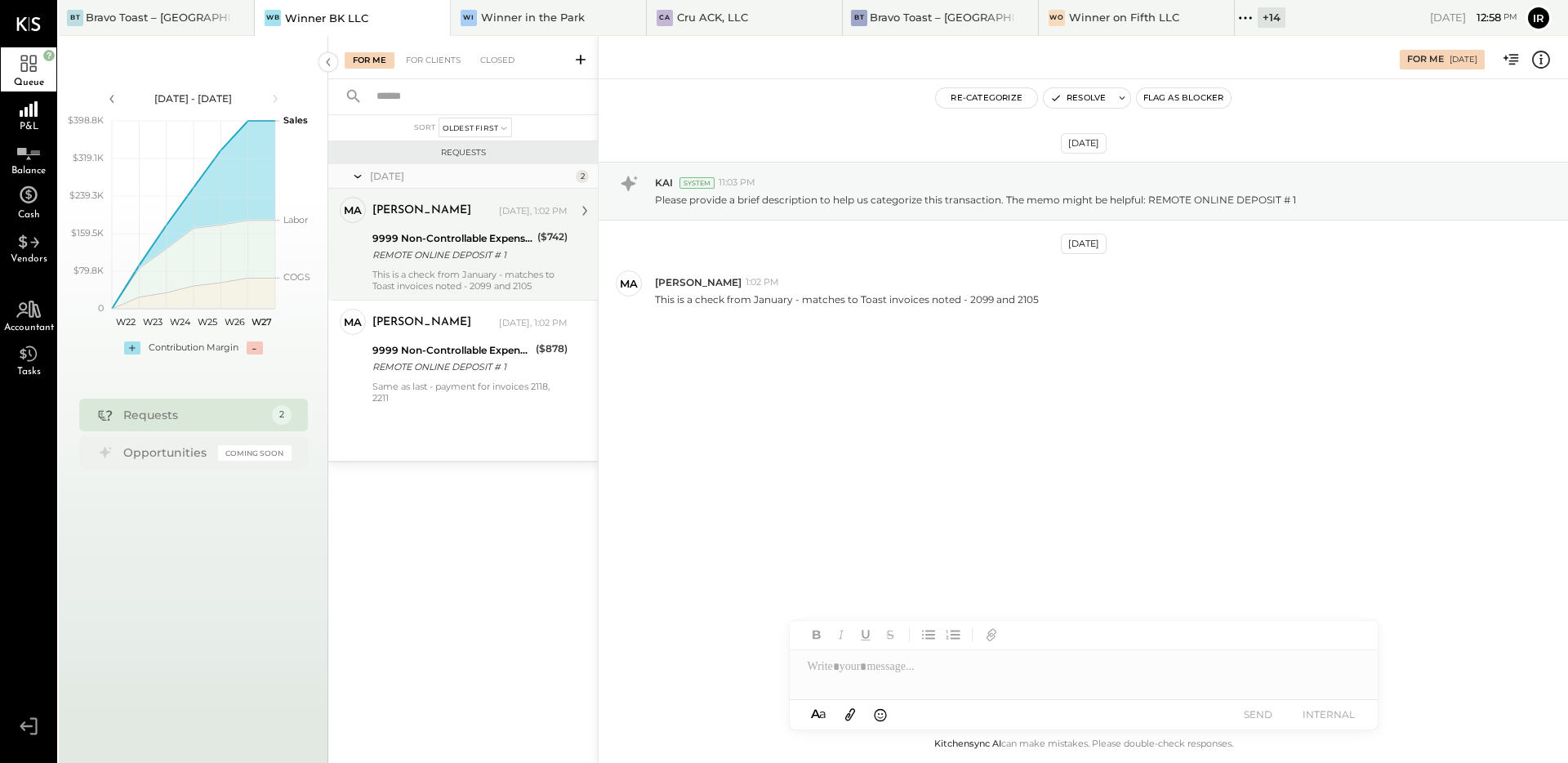 click on "9999 Non-Controllable Expenses:Other Income and Expenses:To Be Classified" at bounding box center [452, 239] 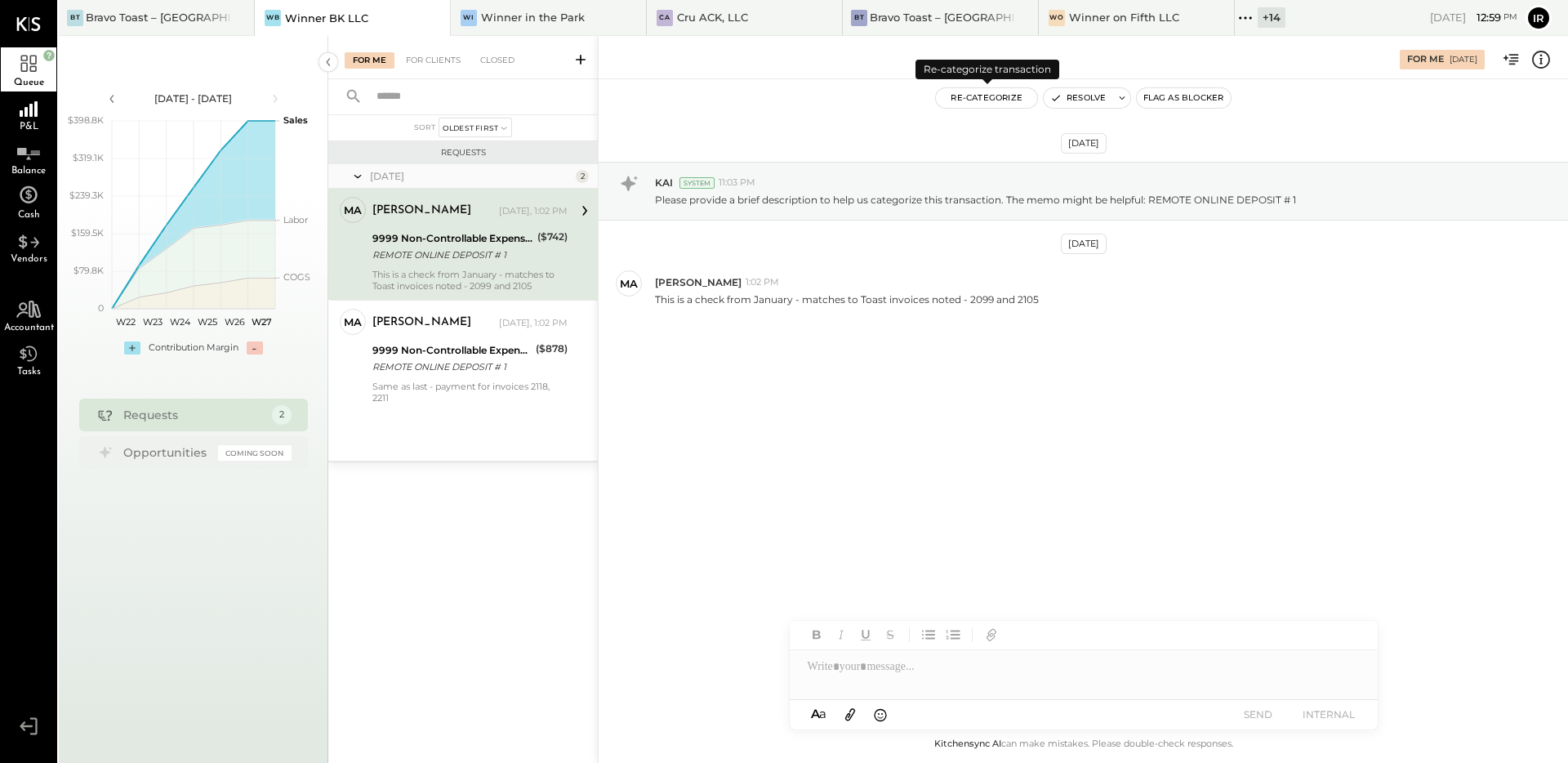 click on "Re-Categorize" at bounding box center (987, 98) 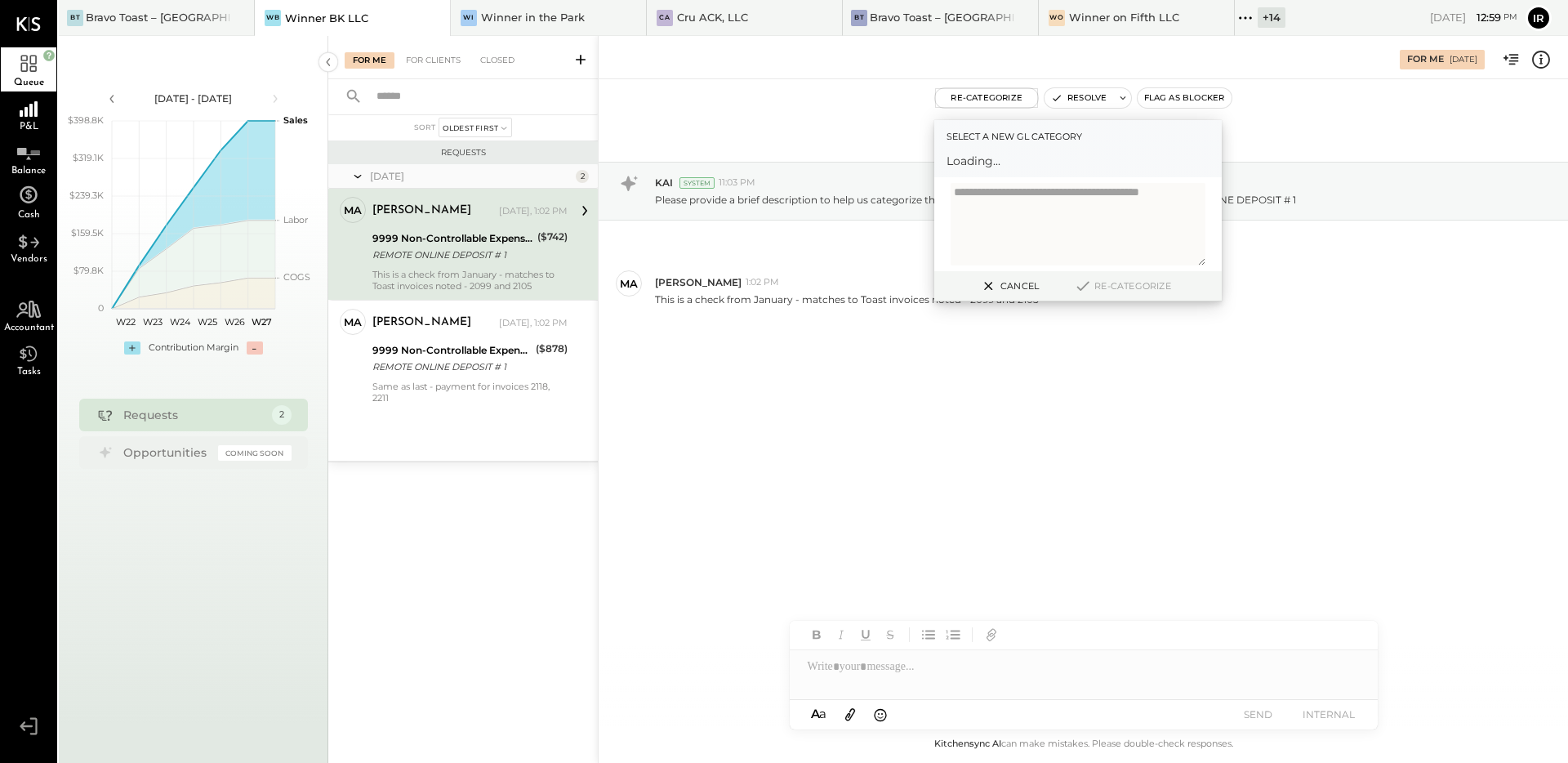 click on "Loading..." at bounding box center (1078, 161) 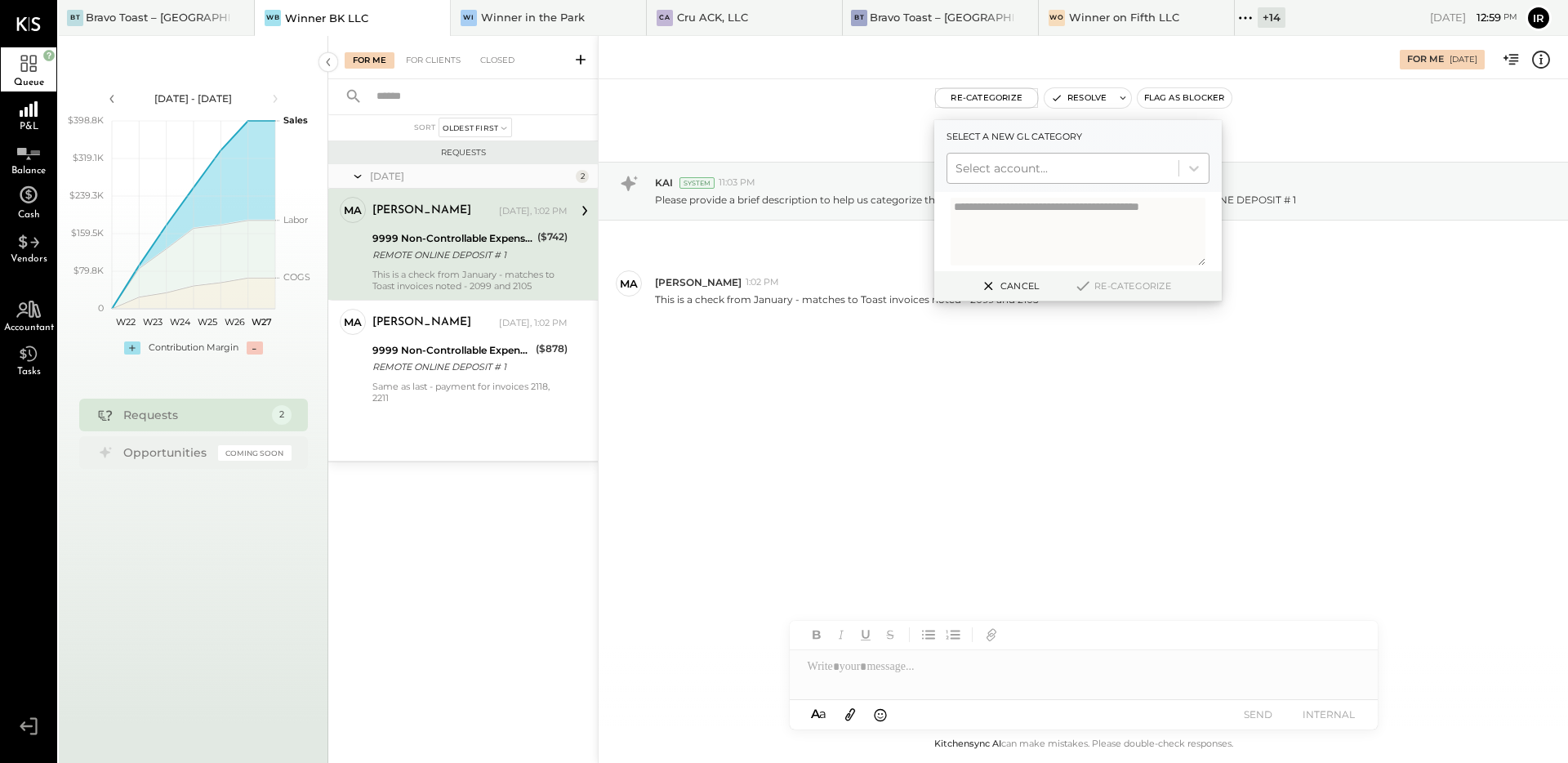 click at bounding box center (1062, 168) 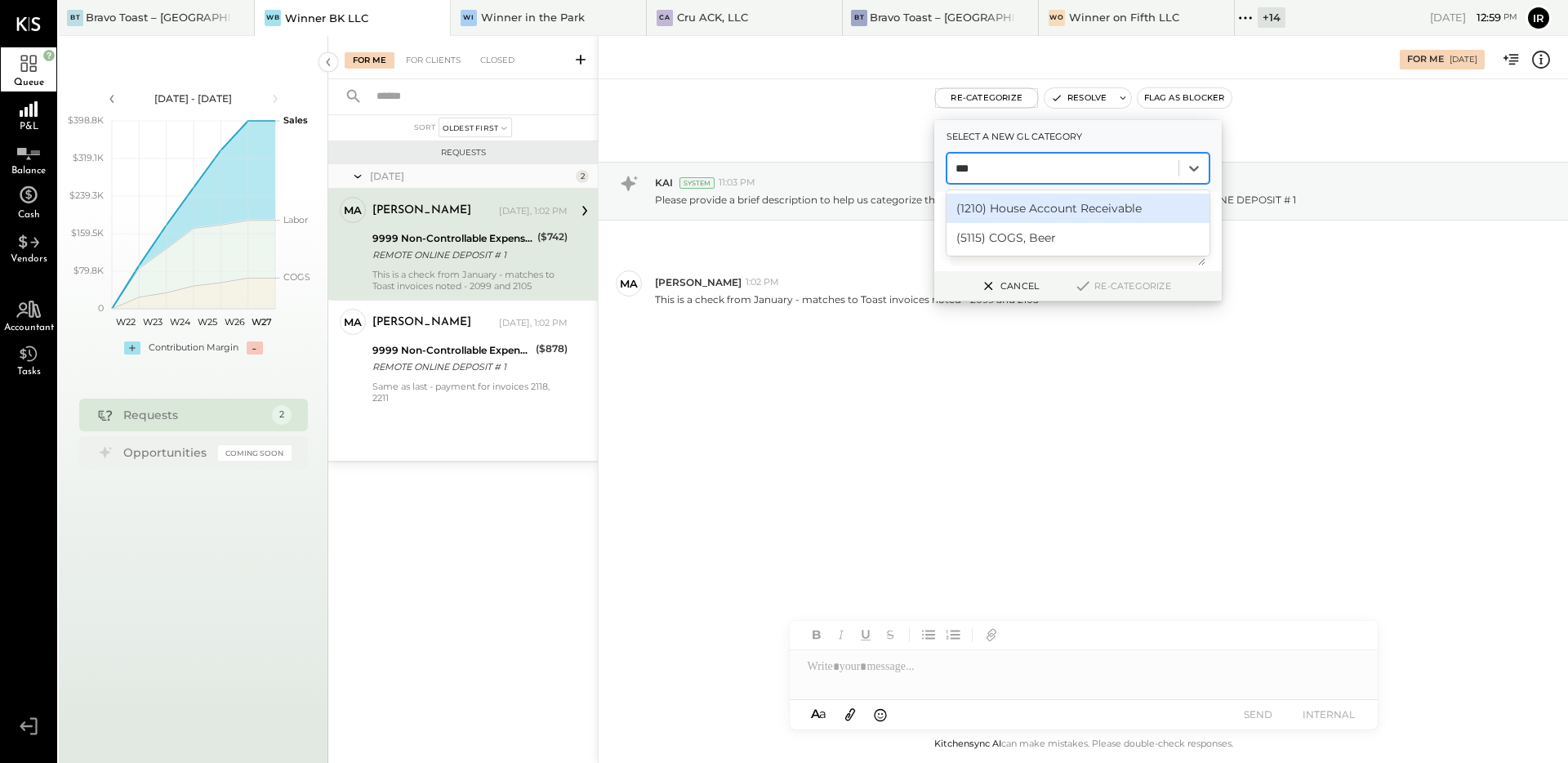 type on "****" 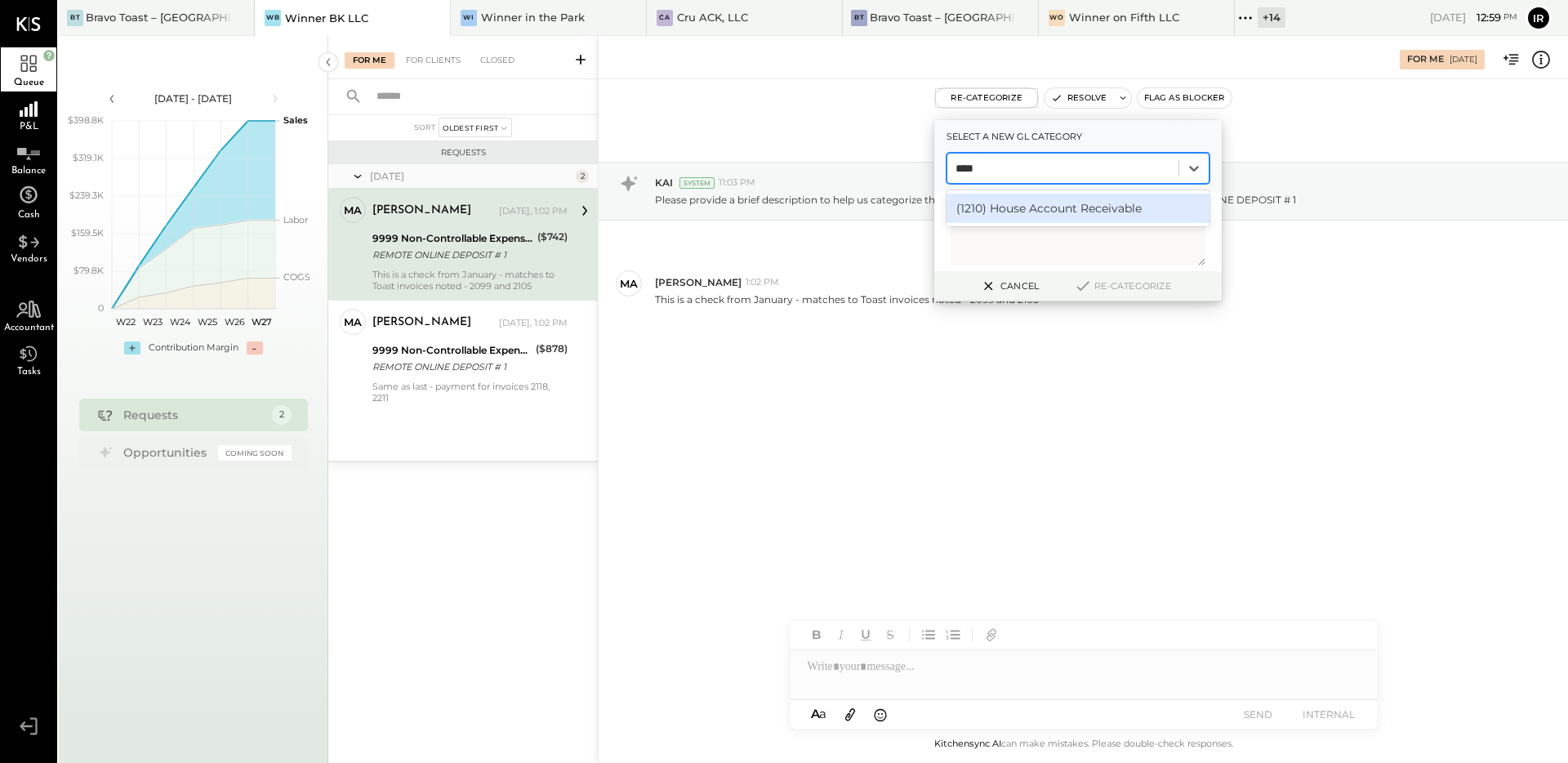 click on "(1210) House Account Receivable" at bounding box center [1078, 208] 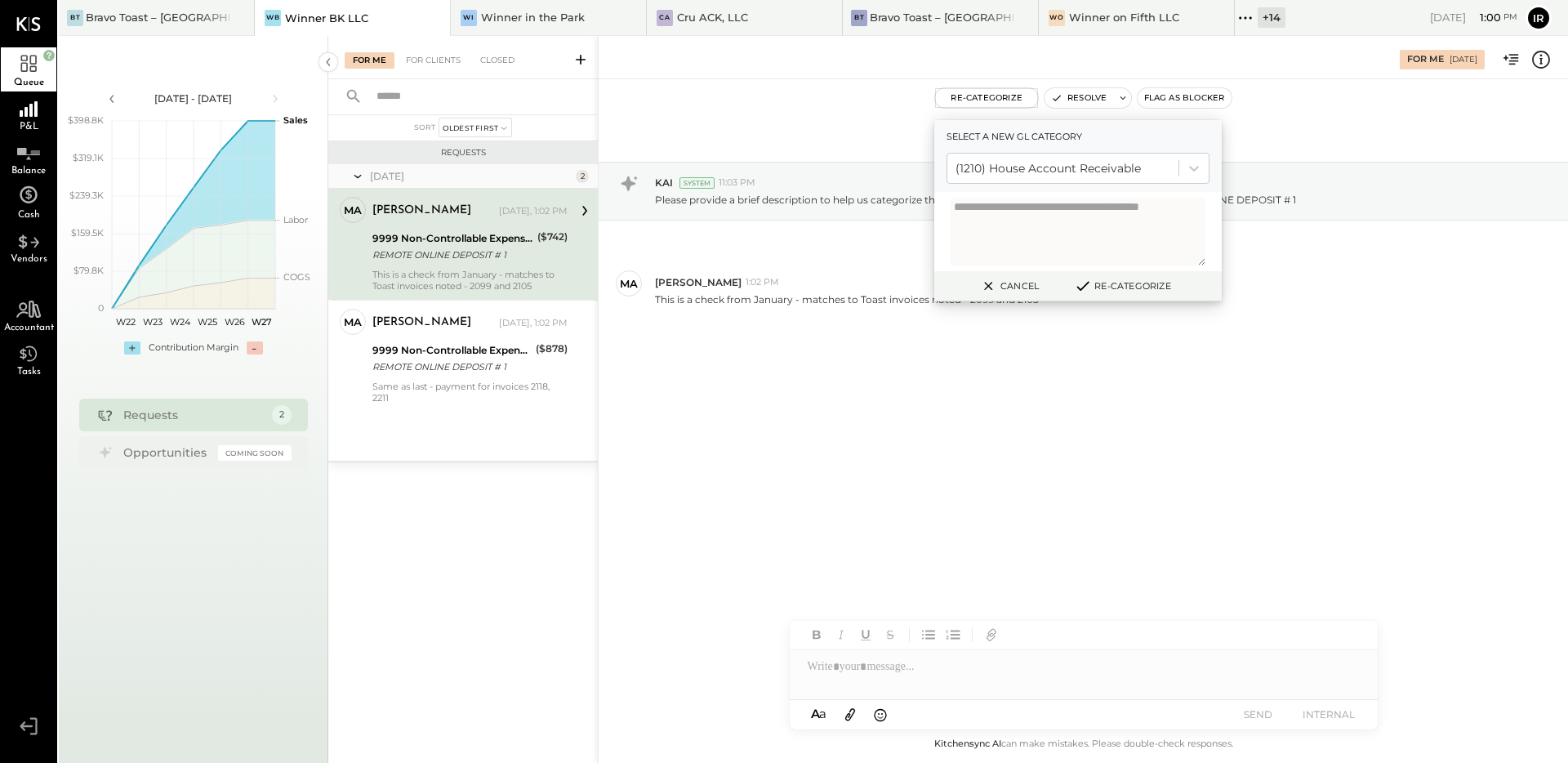 click on "Re-Categorize" at bounding box center [1122, 286] 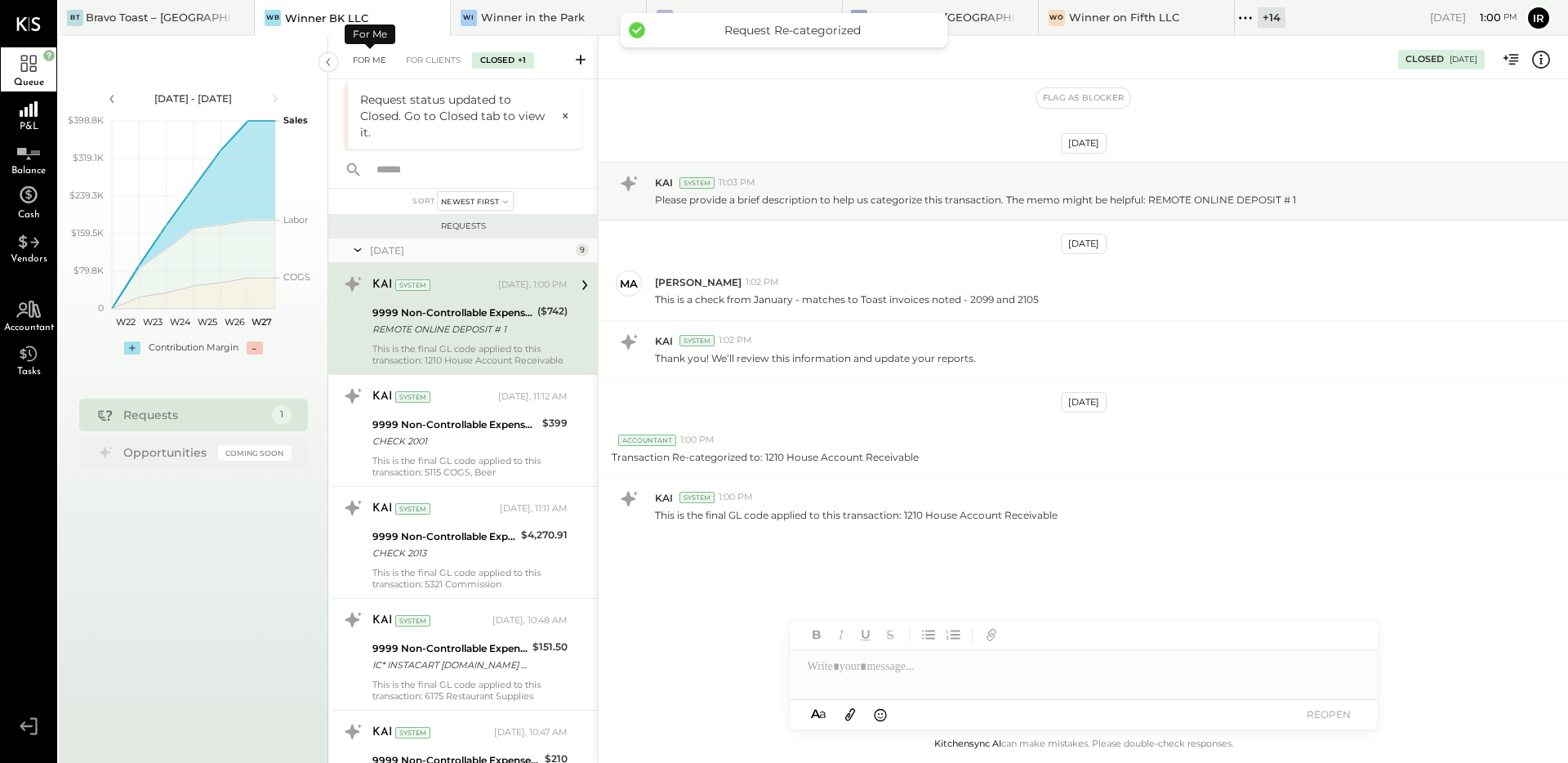 click on "For Me" at bounding box center (369, 60) 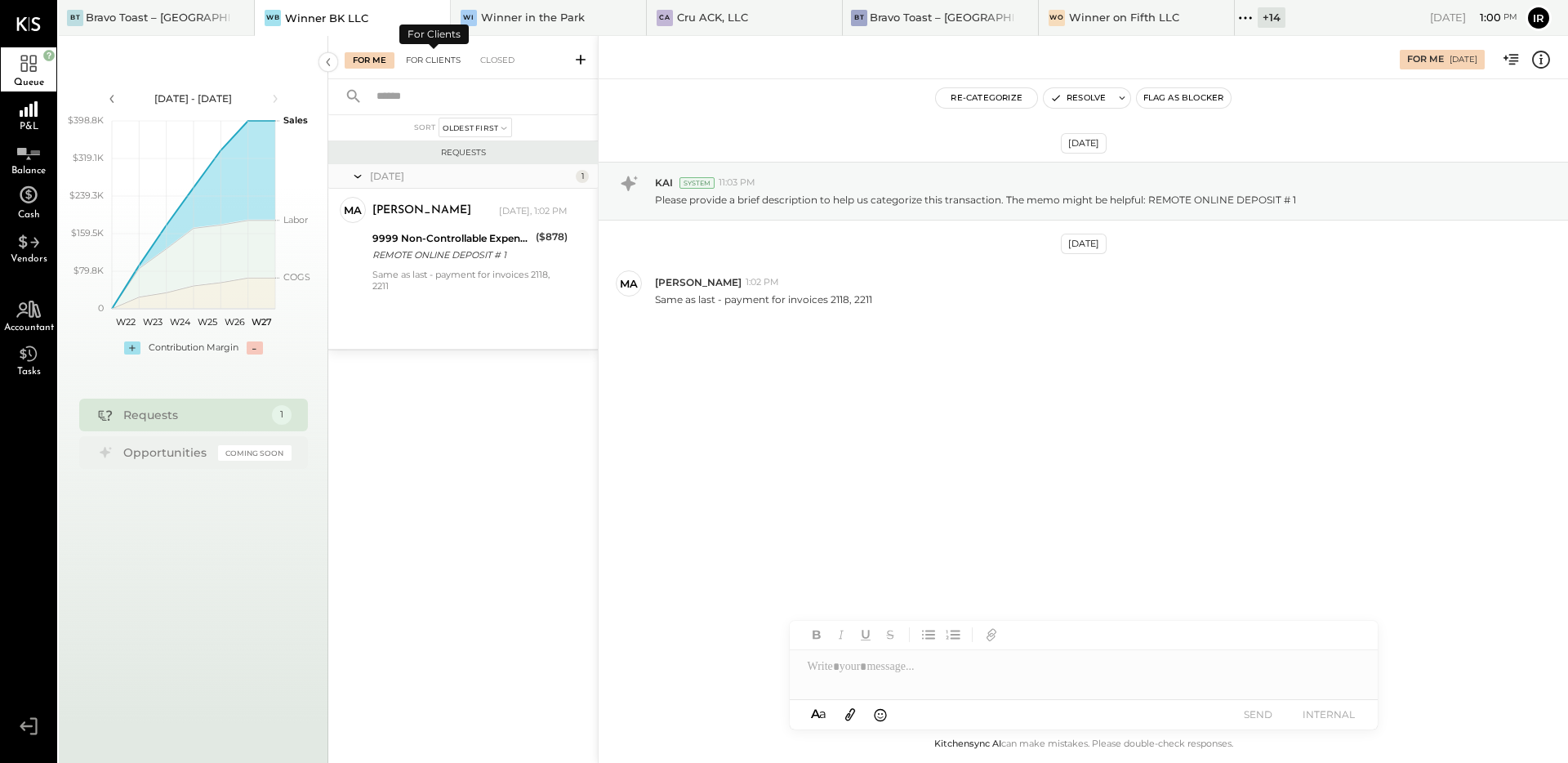 click on "For Clients" at bounding box center [433, 60] 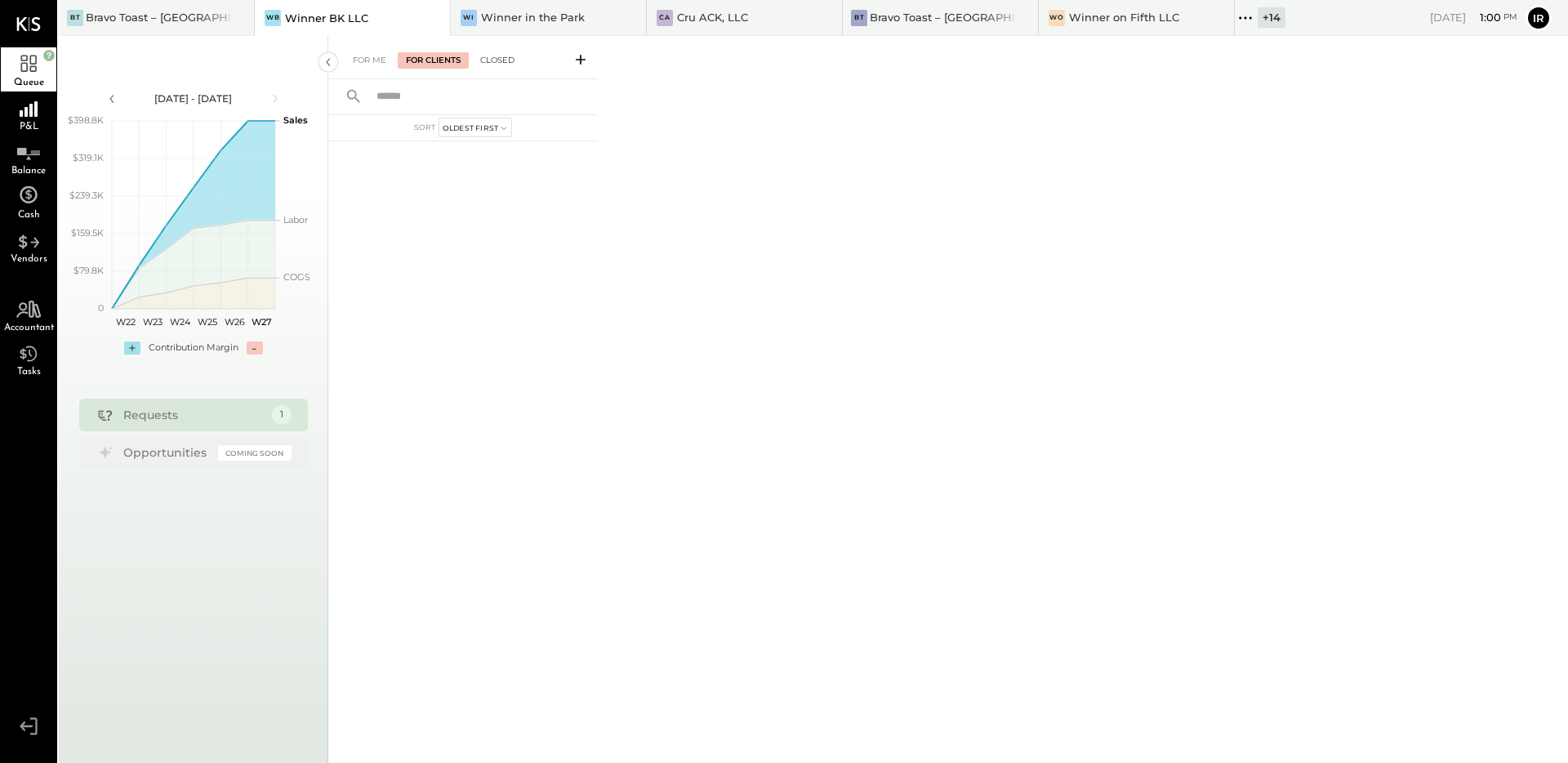 click on "Closed" at bounding box center [497, 60] 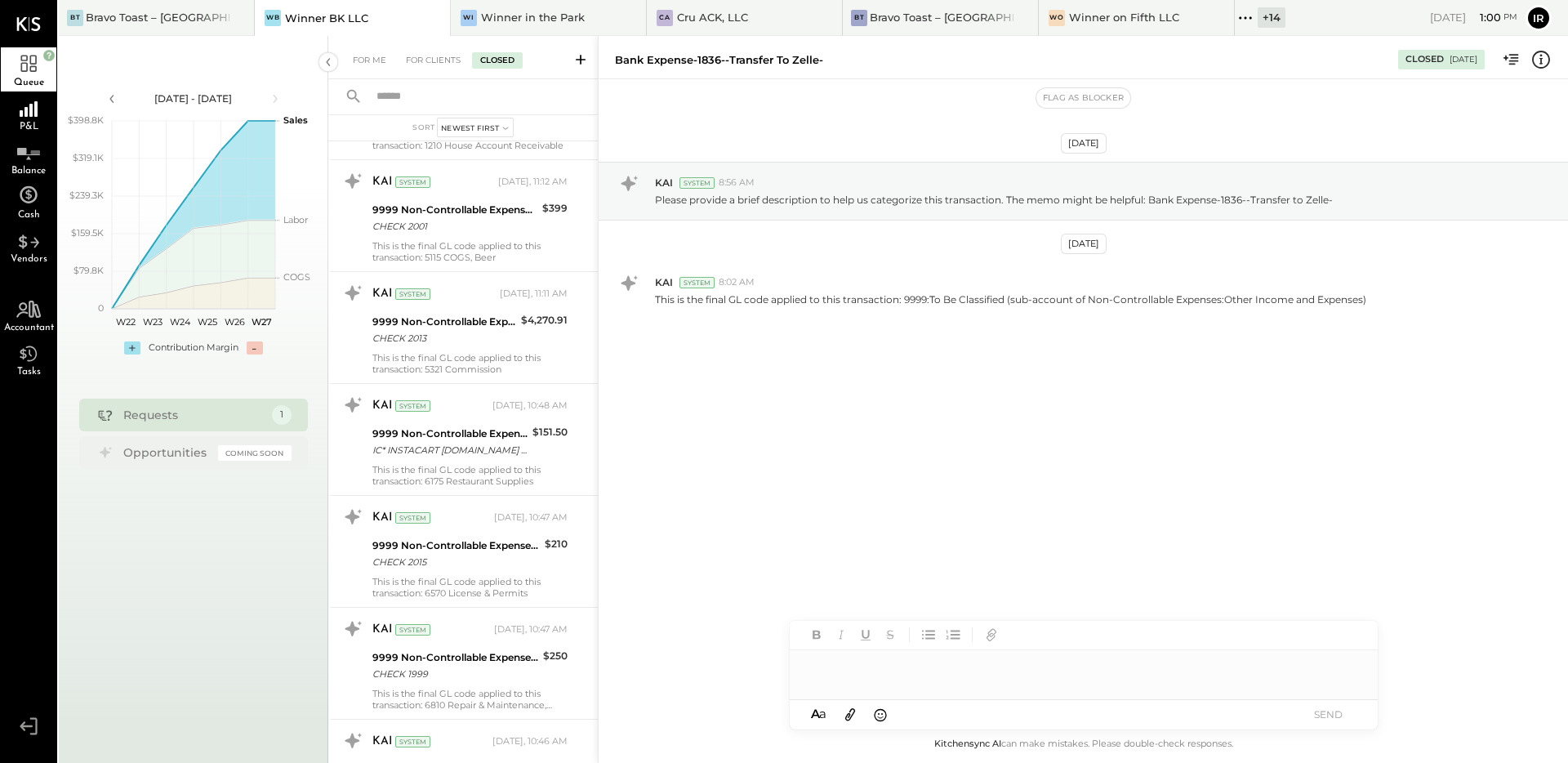 scroll, scrollTop: 0, scrollLeft: 0, axis: both 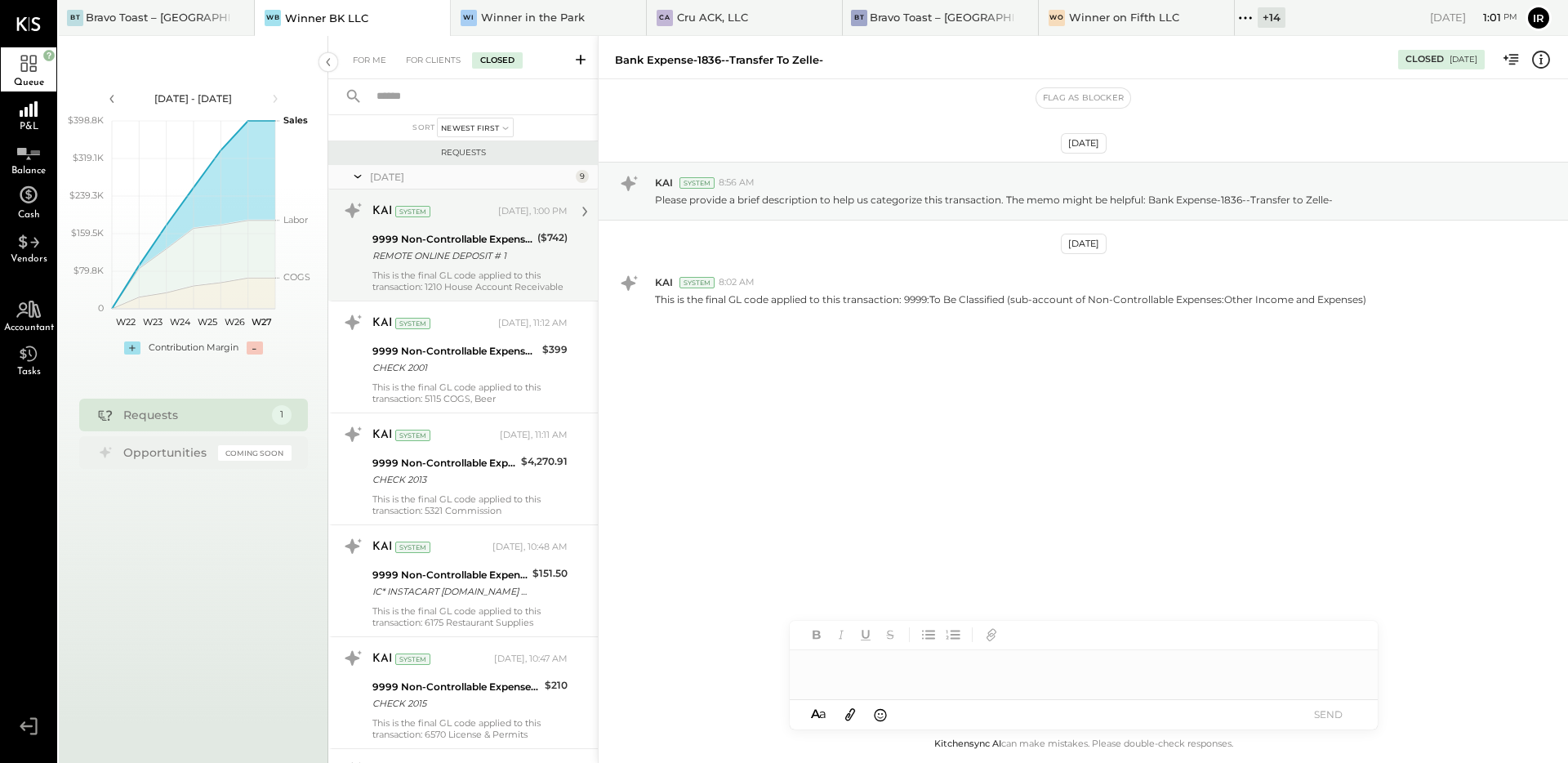 click on "This is the final GL code applied to this transaction: 1210 House Account Receivable" at bounding box center [470, 281] 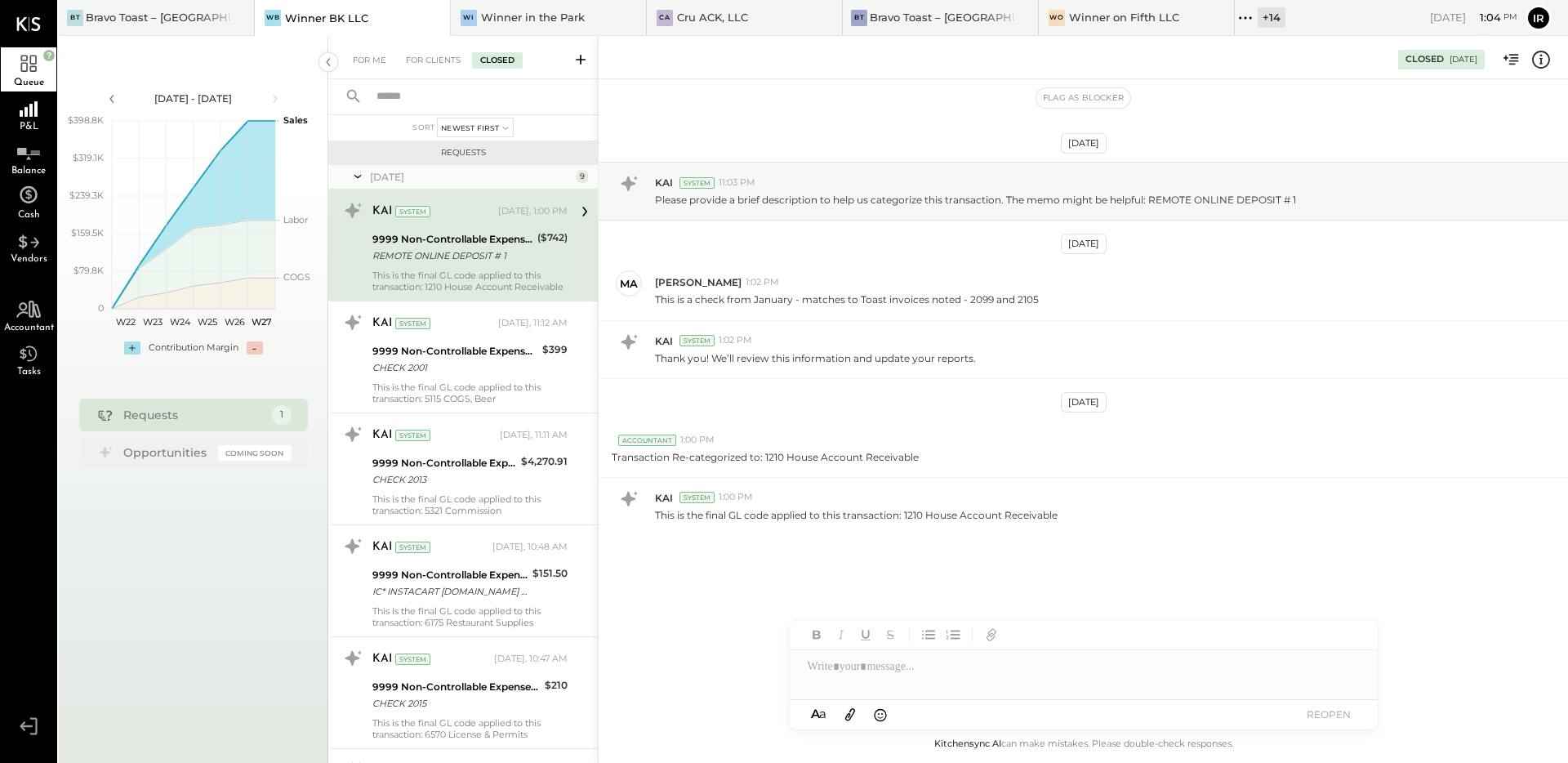 click on "REOPEN" at bounding box center [1329, 714] 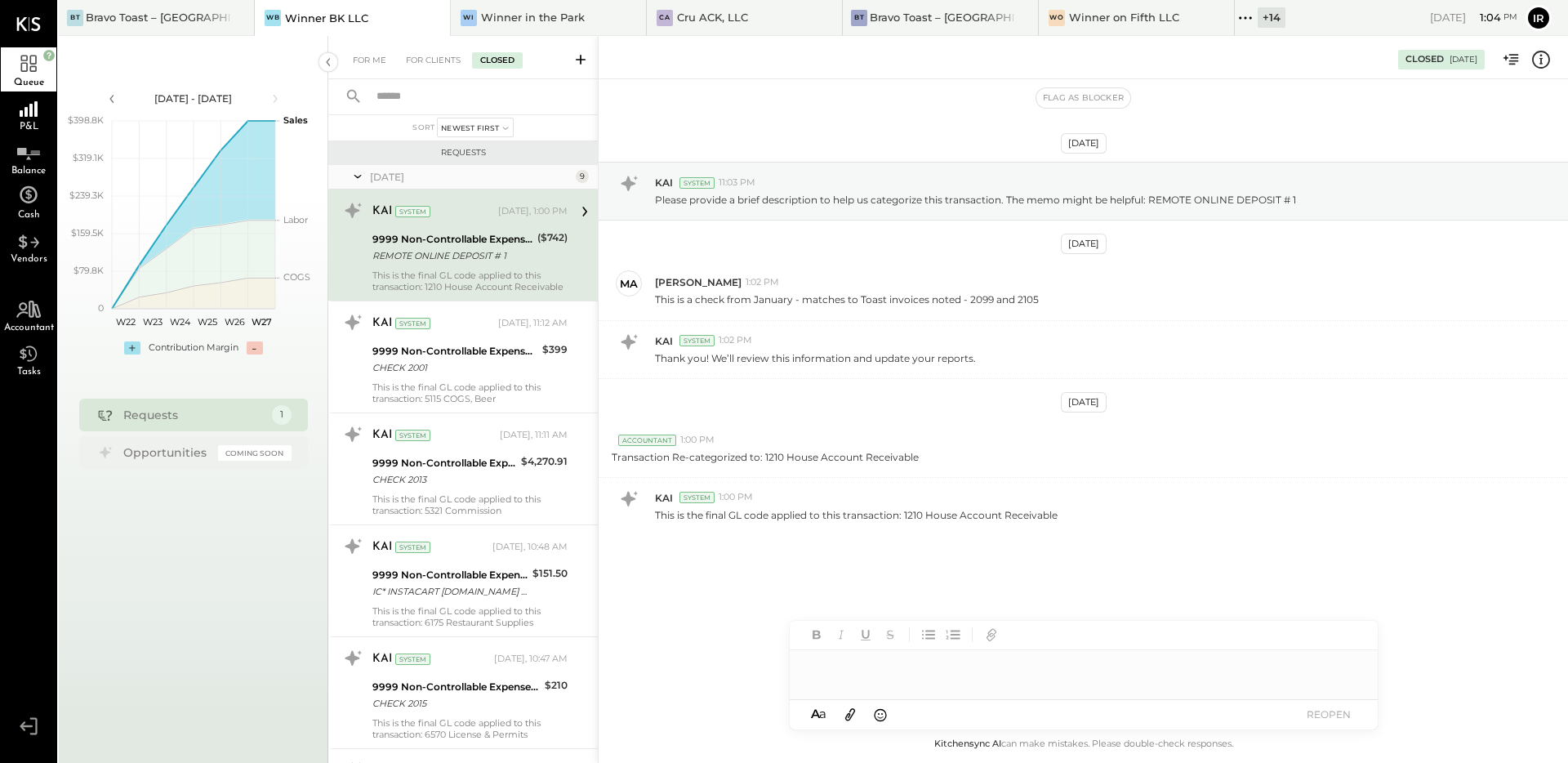 click on "REOPEN" at bounding box center [1329, 714] 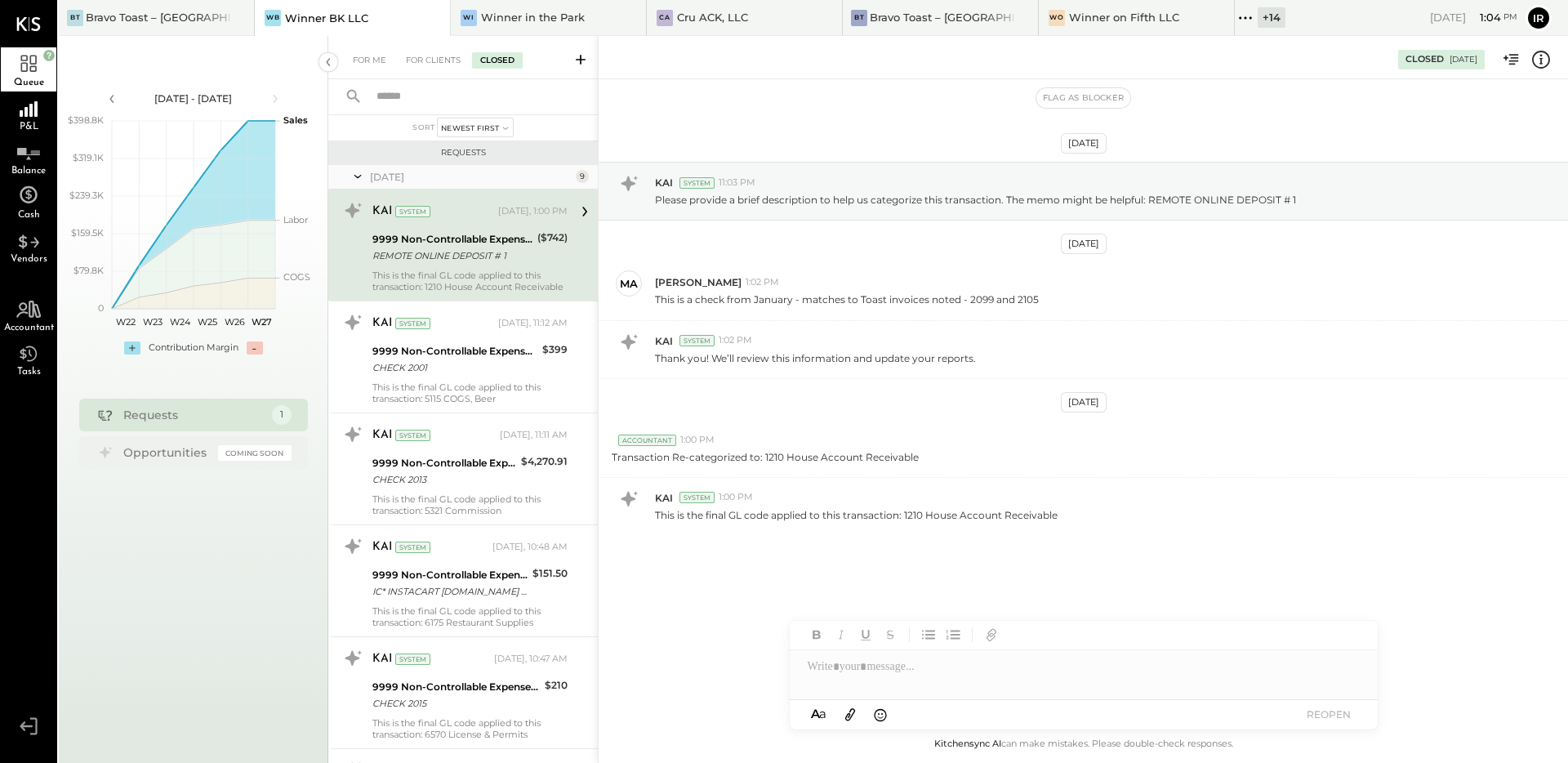 click on "REOPEN" at bounding box center (1329, 714) 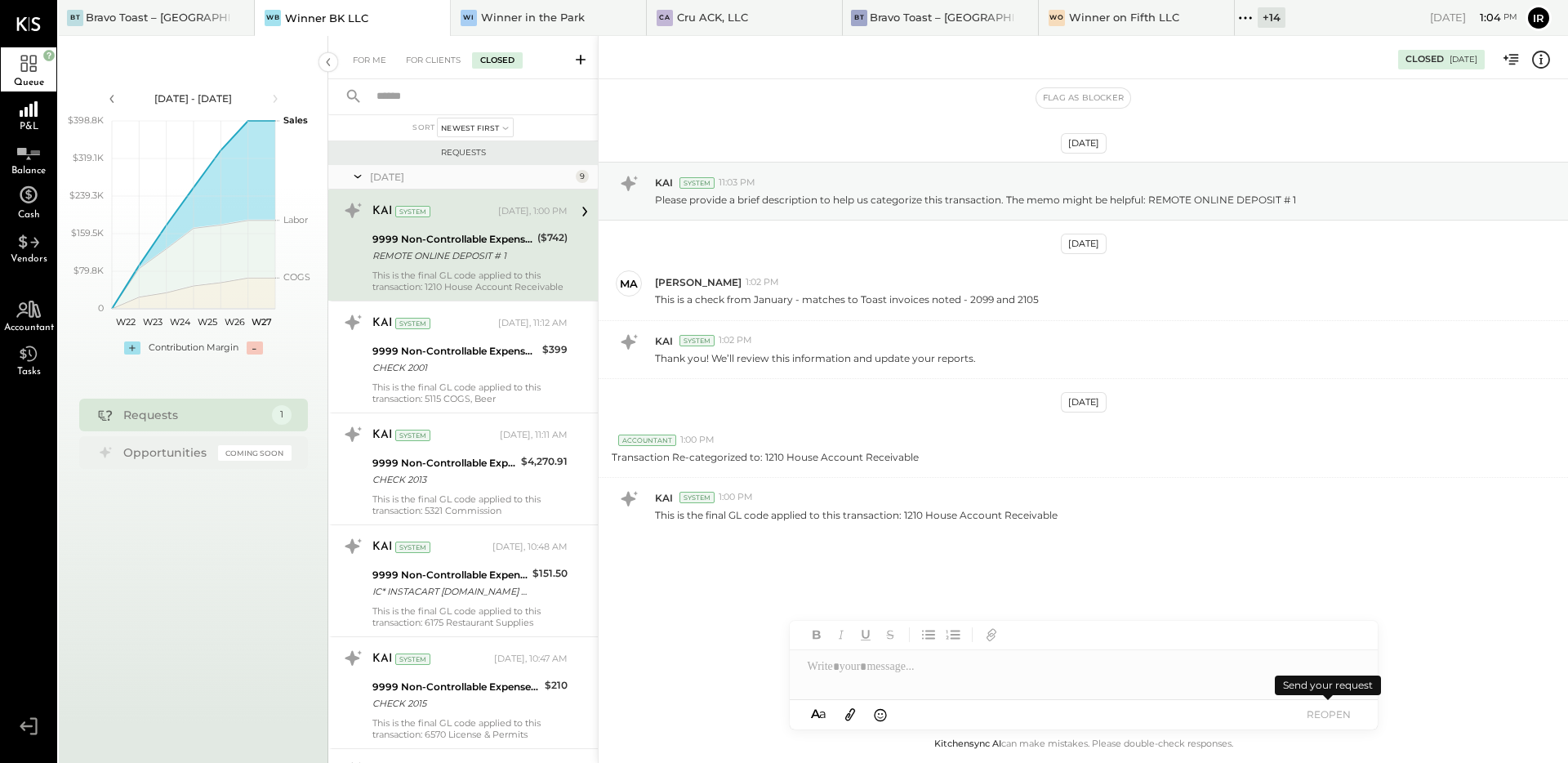 click on "REOPEN" at bounding box center [1329, 714] 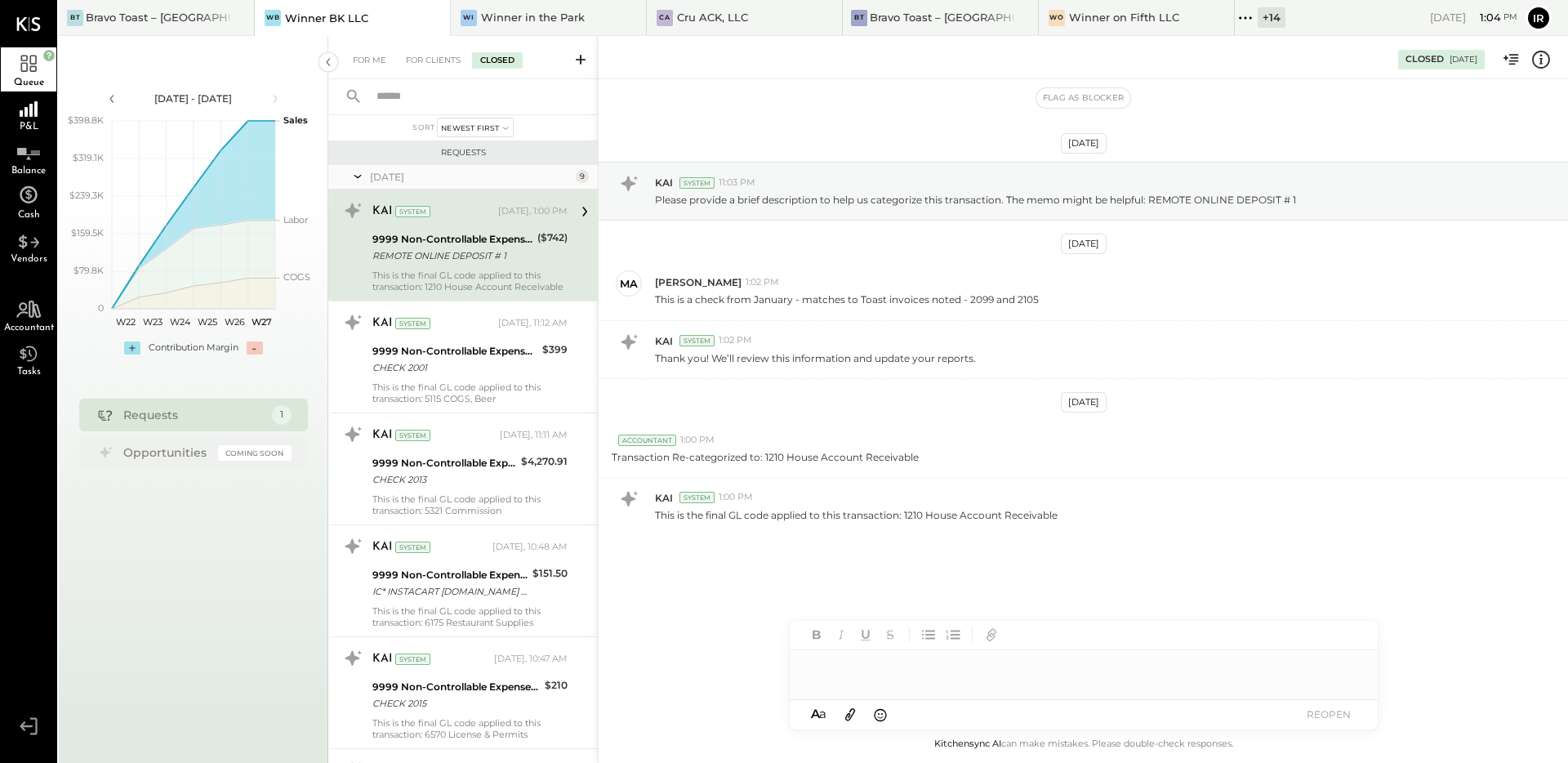 click at bounding box center (1084, 667) 